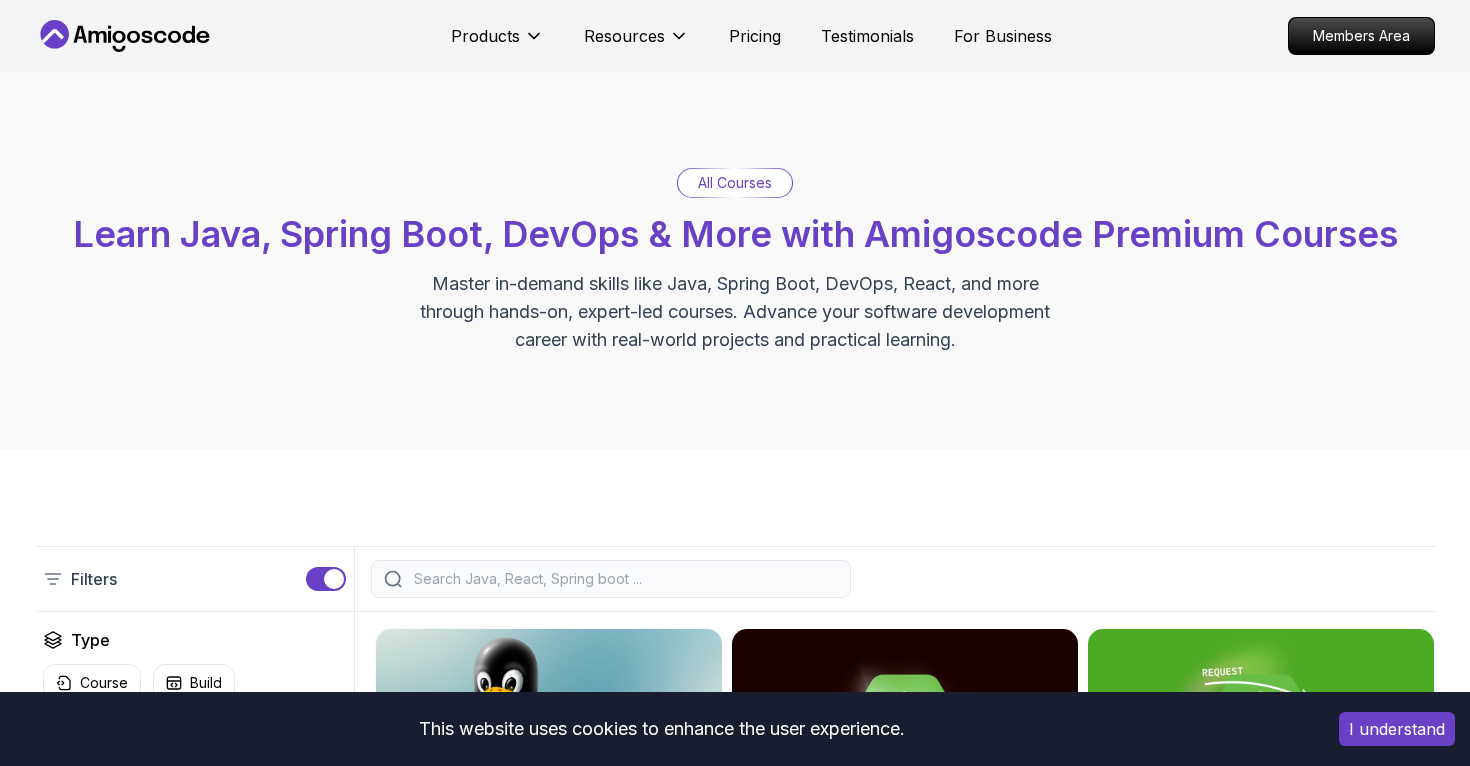 scroll, scrollTop: 0, scrollLeft: 0, axis: both 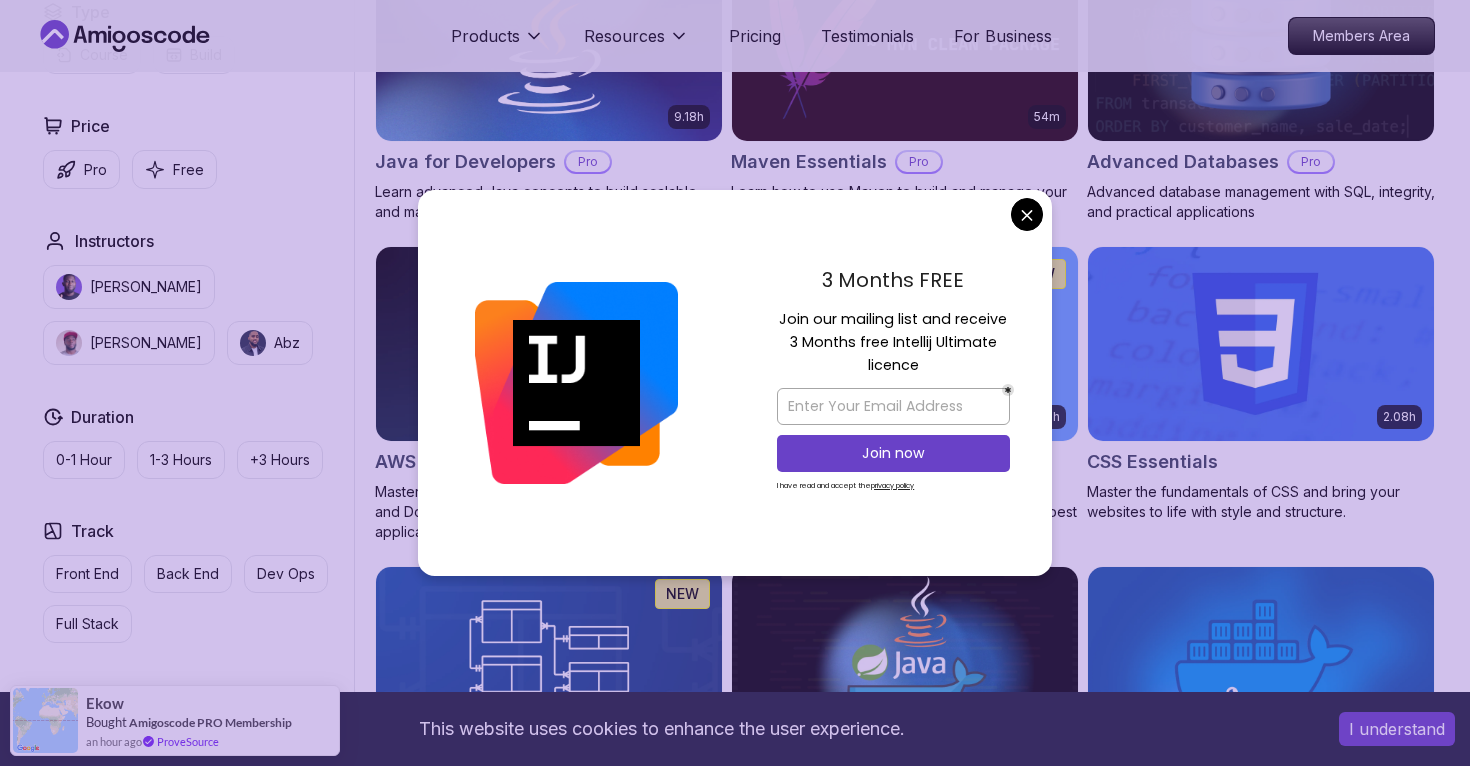 click on "This website uses cookies to enhance the user experience. I understand Products Resources Pricing Testimonials For Business Members Area Products Resources Pricing Testimonials For Business Members Area All Courses Learn Java, Spring Boot, DevOps & More with Amigoscode Premium Courses Master in-demand skills like Java, Spring Boot, DevOps, React, and more through hands-on, expert-led courses. Advance your software development career with real-world projects and practical learning. Filters Filters Type Course Build Price Pro Free Instructors Nelson Djalo Richard Abz Duration 0-1 Hour 1-3 Hours +3 Hours Track Front End Back End Dev Ops Full Stack Level Junior Mid-level Senior 6.00h Linux Fundamentals Pro Learn the fundamentals of Linux and how to use the command line 5.18h Advanced Spring Boot Pro Dive deep into Spring Boot with our advanced course, designed to take your skills from intermediate to expert level. 3.30h Building APIs with Spring Boot Pro 1.67h NEW Spring Boot for Beginners 6.65h NEW Pro 2.41h Pro" at bounding box center (735, 2104) 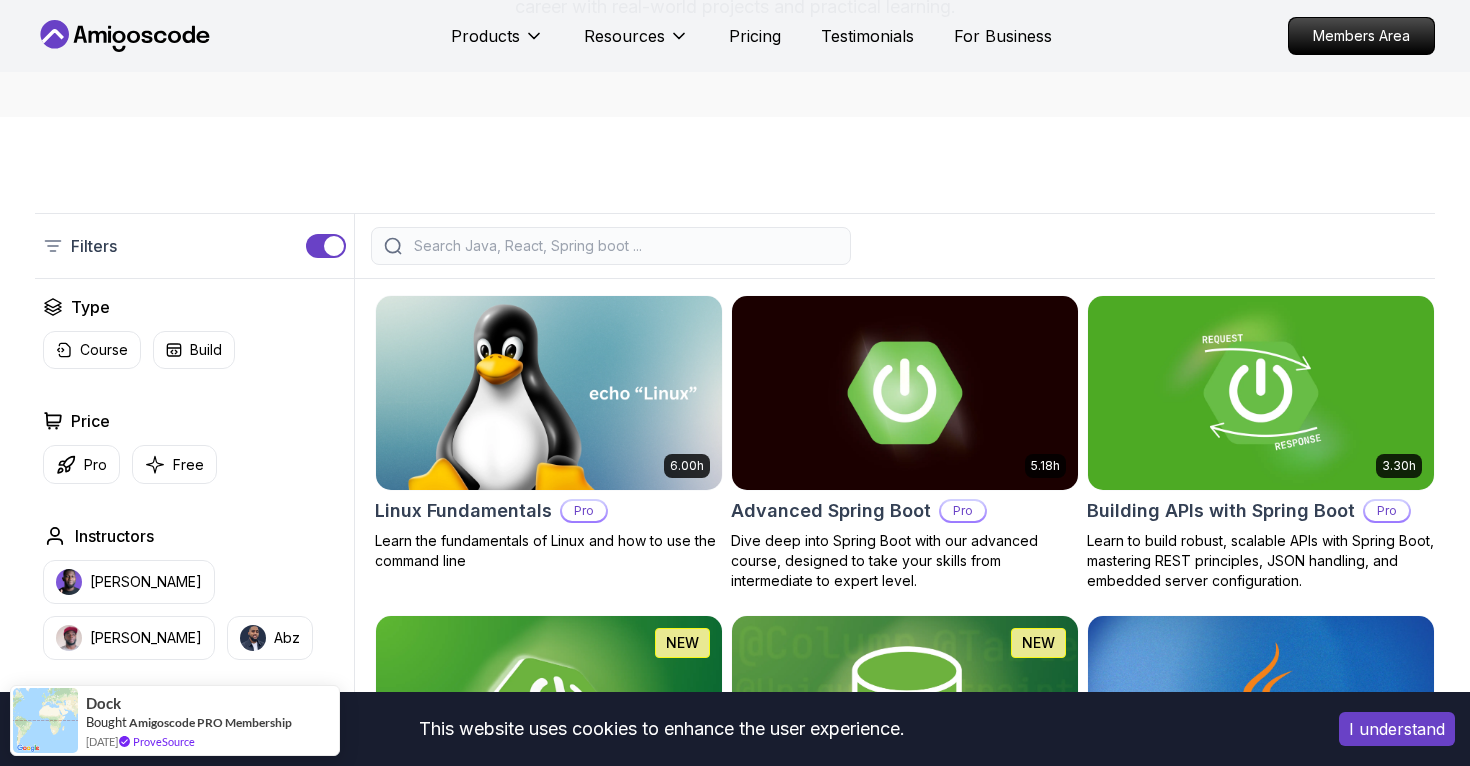 scroll, scrollTop: 352, scrollLeft: 0, axis: vertical 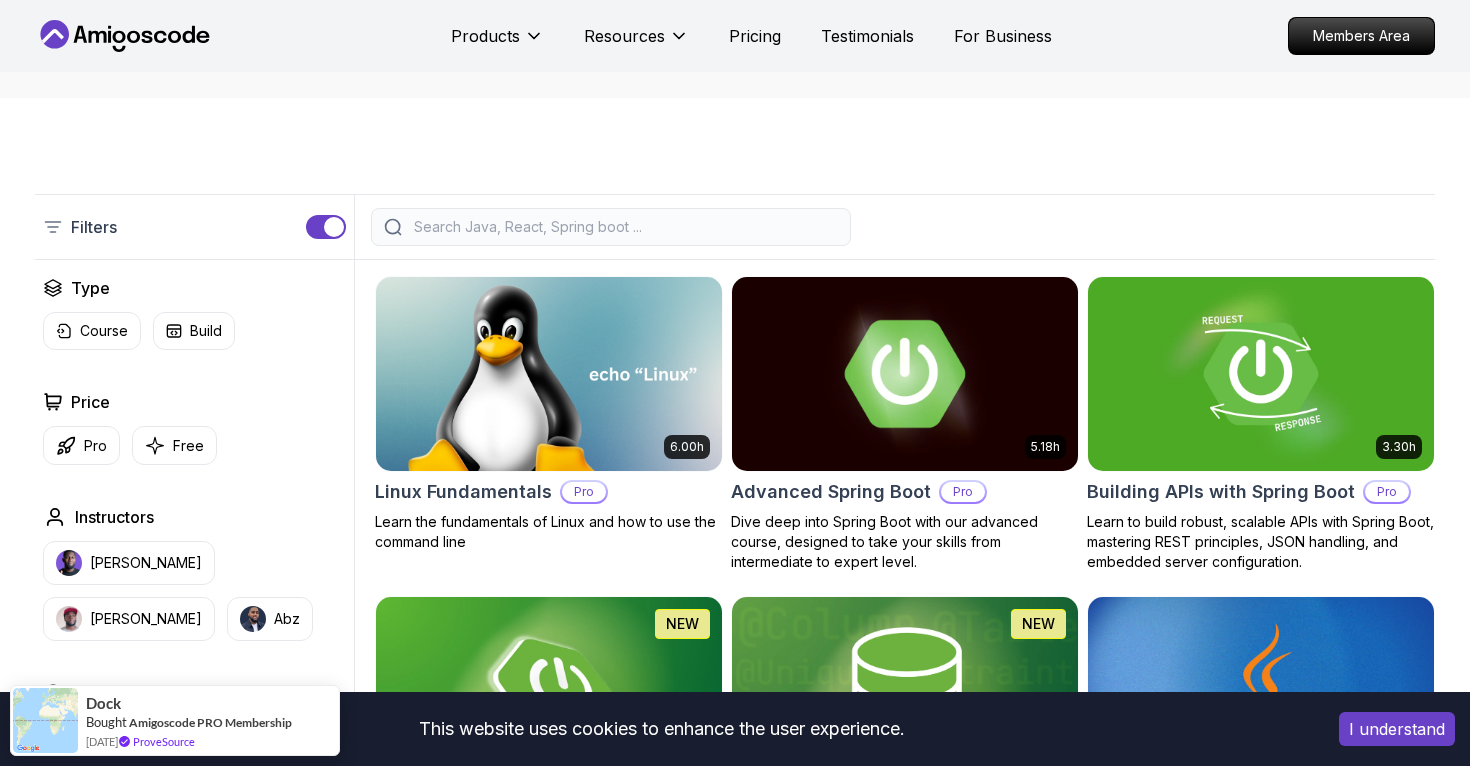 click at bounding box center (904, 373) 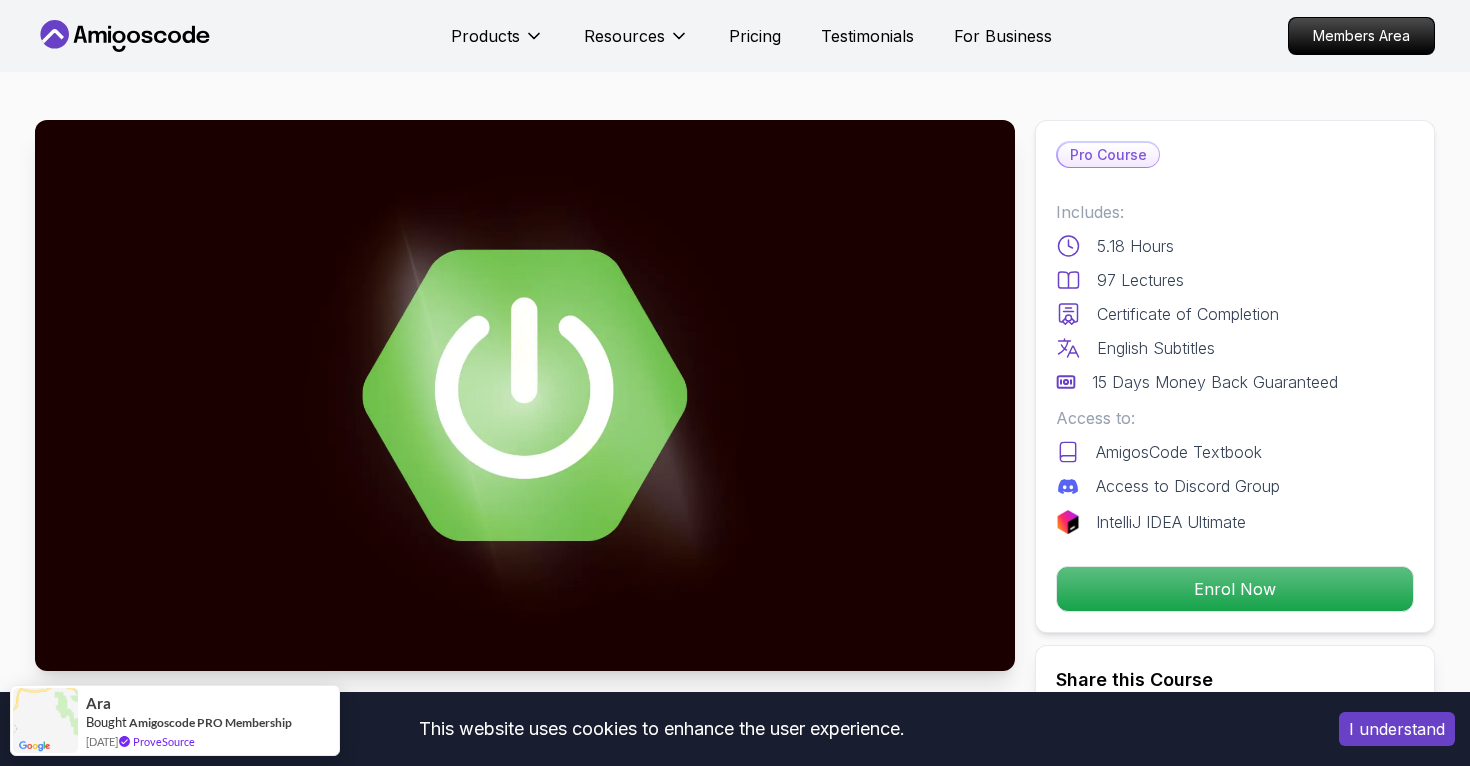 click on "I understand" at bounding box center (1397, 729) 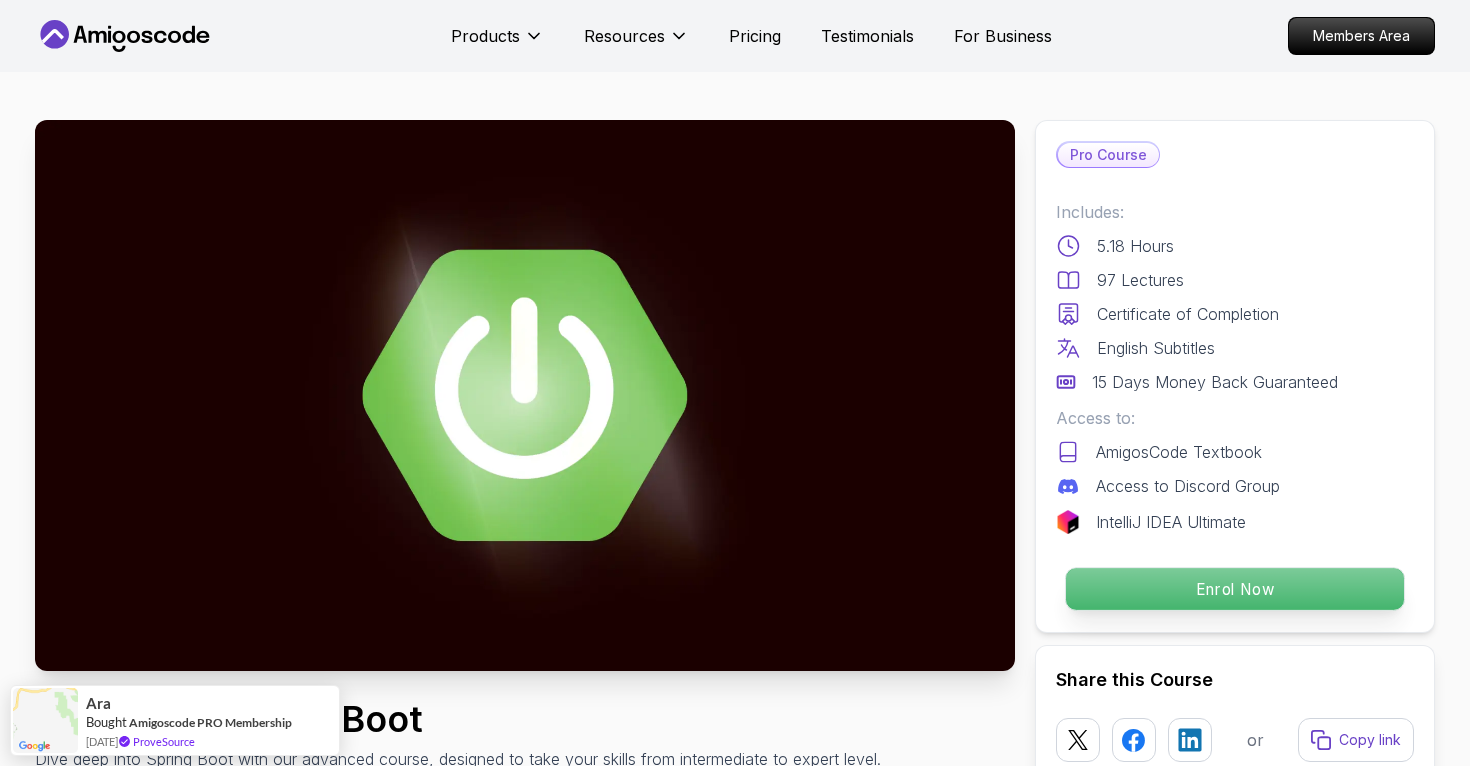 click on "Enrol Now" at bounding box center [1235, 589] 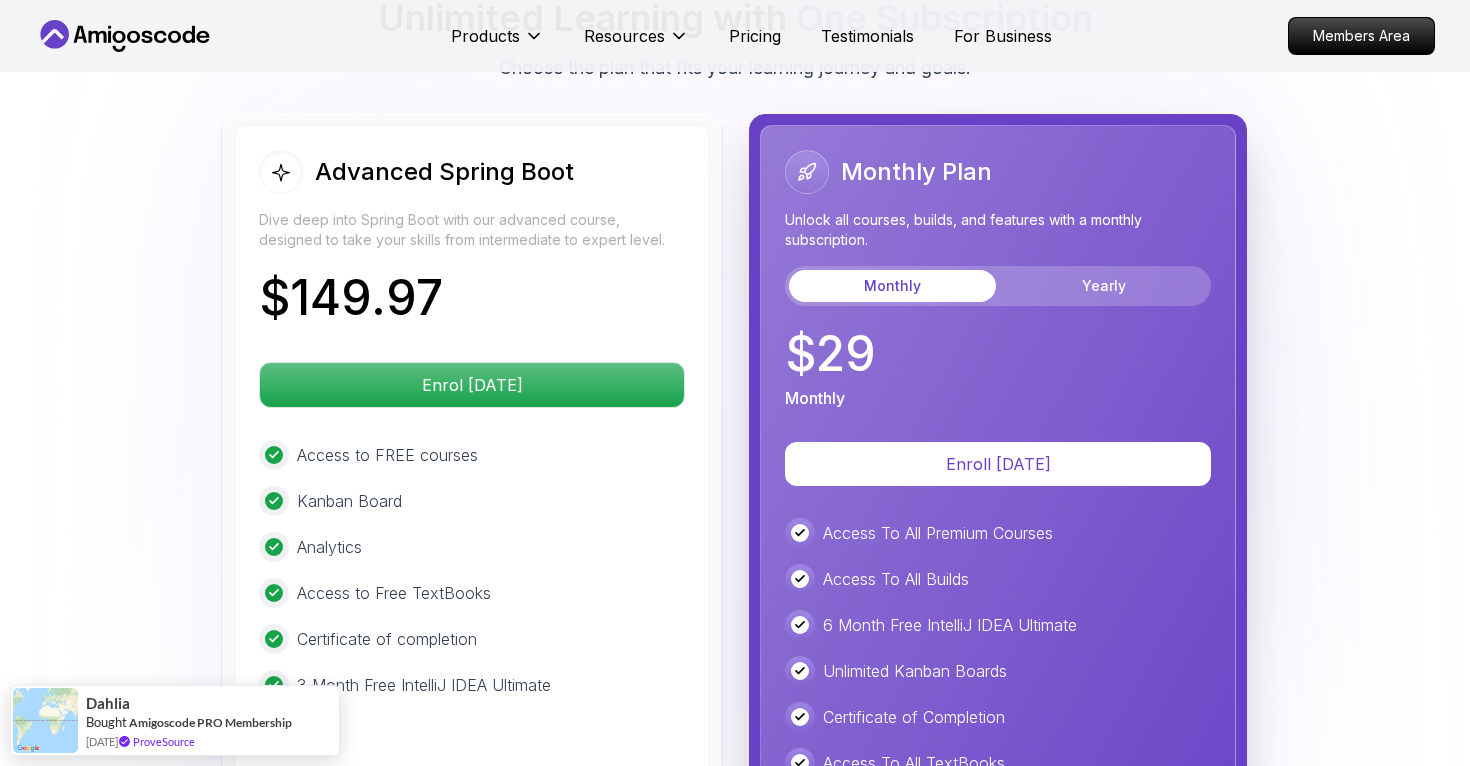 scroll, scrollTop: 4443, scrollLeft: 0, axis: vertical 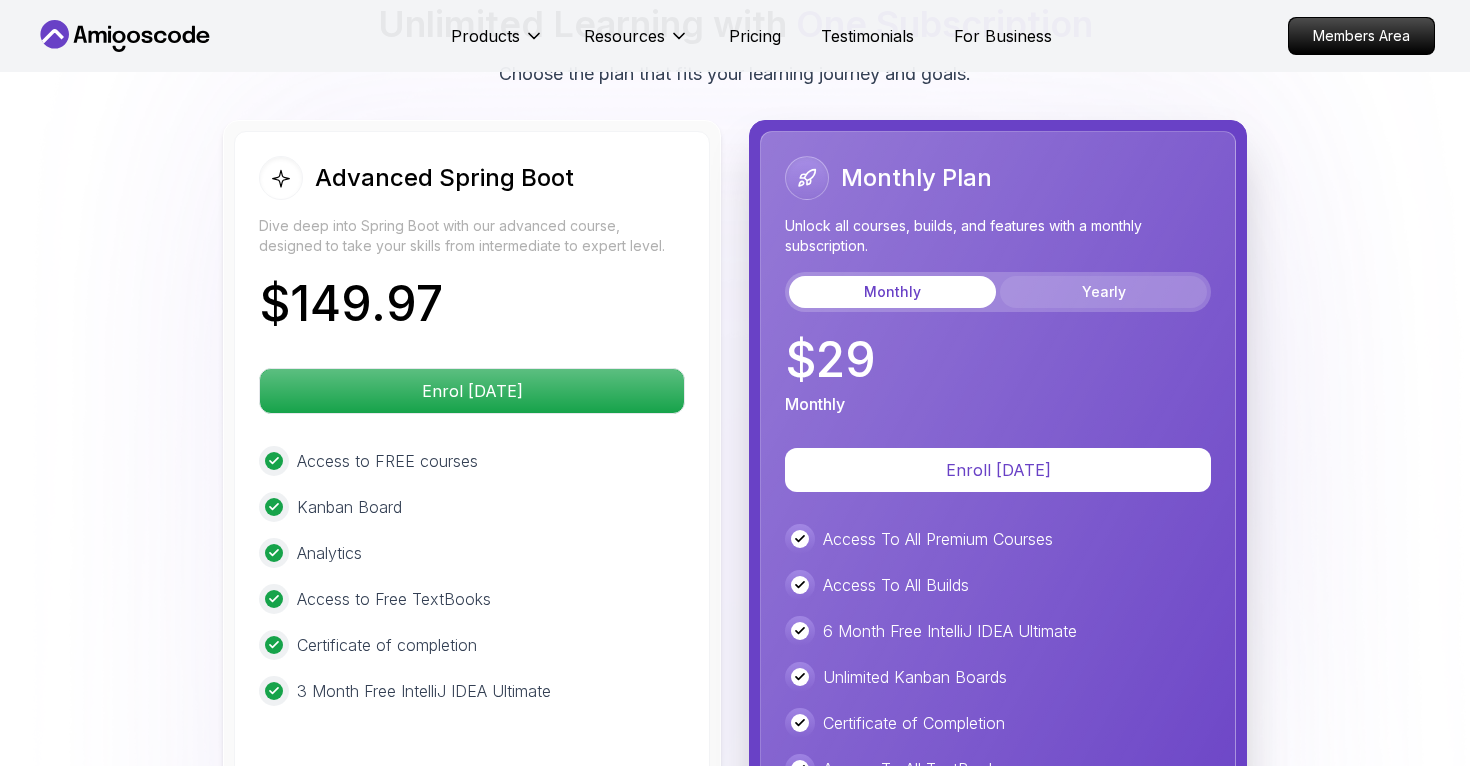 click on "Yearly" at bounding box center [1103, 292] 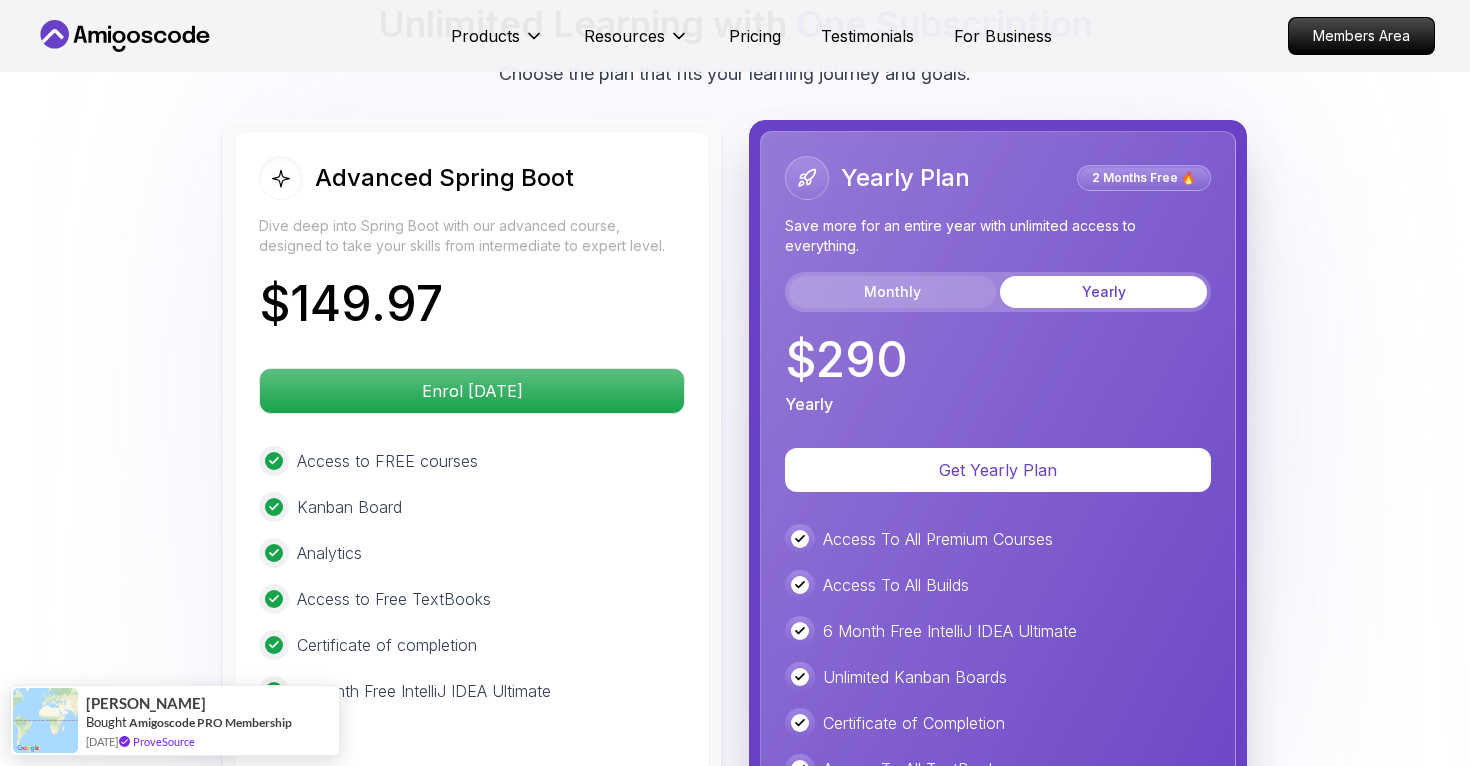 click on "Monthly" at bounding box center (892, 292) 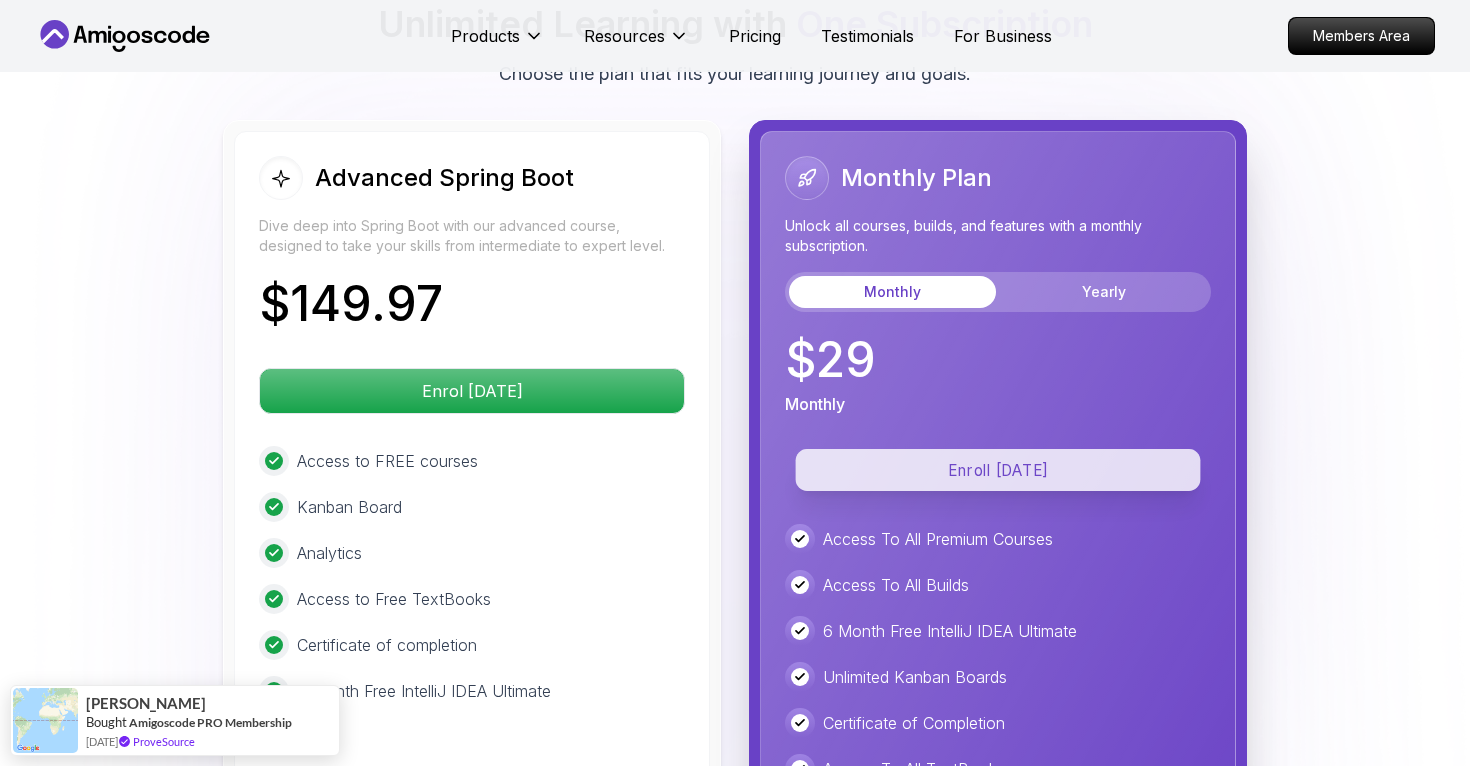 click on "Enroll Today" at bounding box center [998, 470] 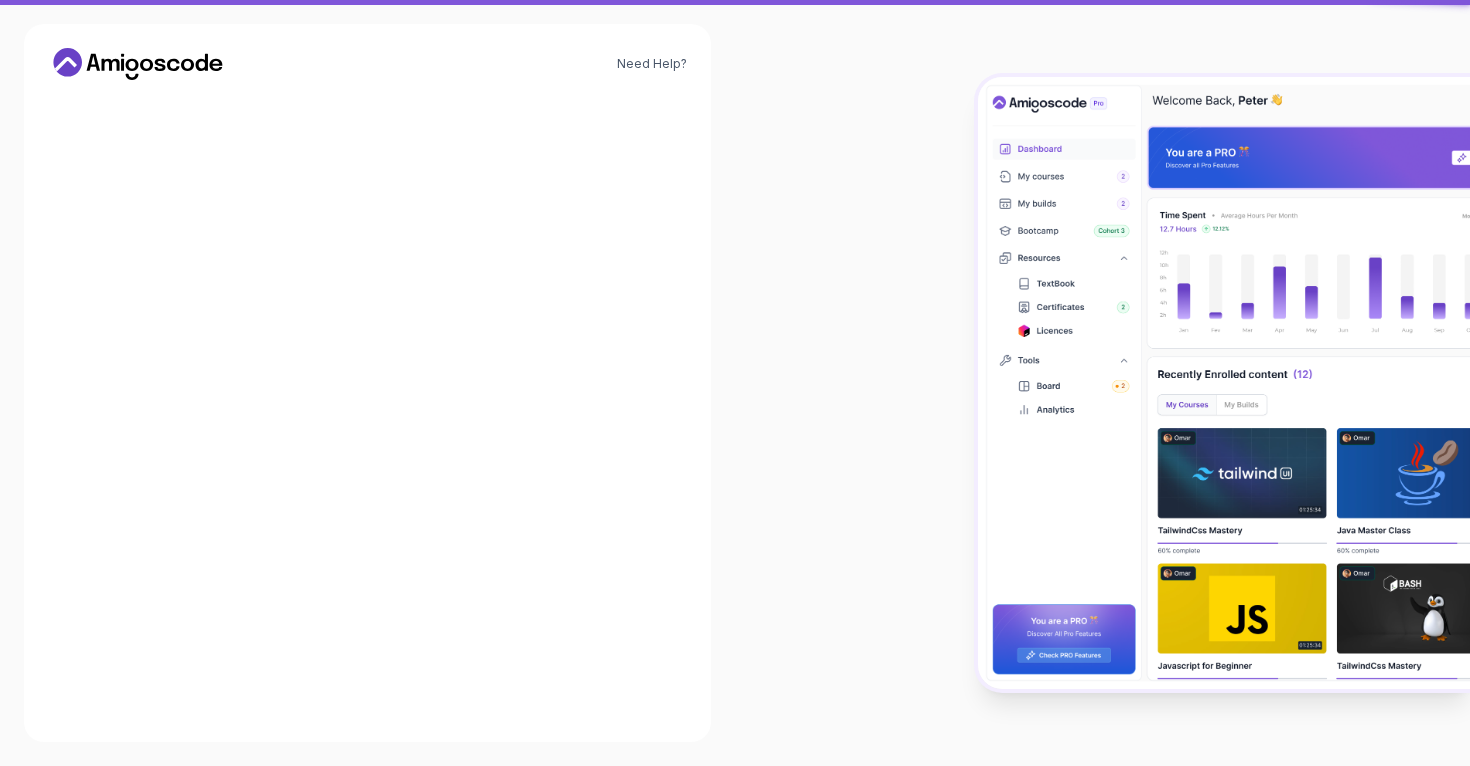 scroll, scrollTop: 0, scrollLeft: 0, axis: both 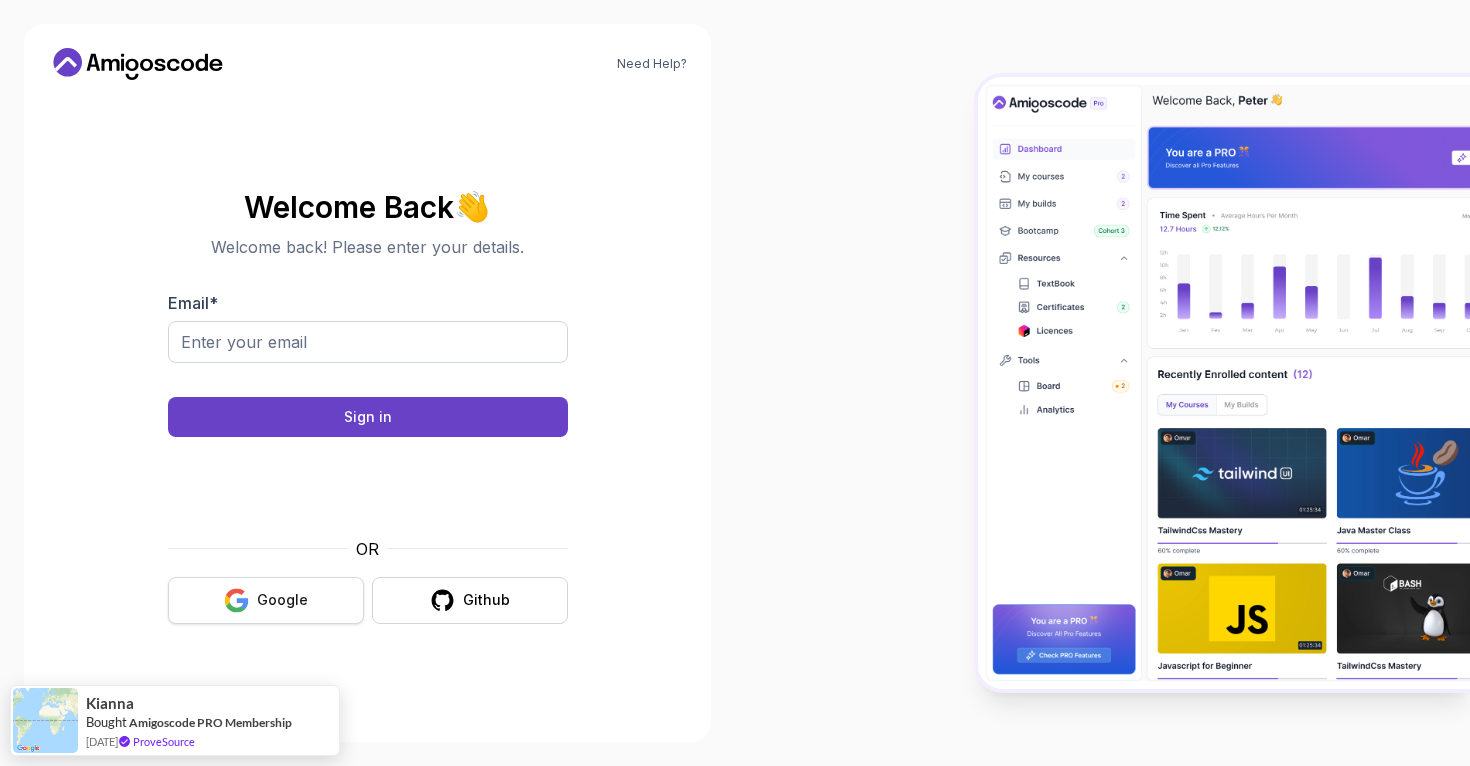 click on "Google" at bounding box center (266, 600) 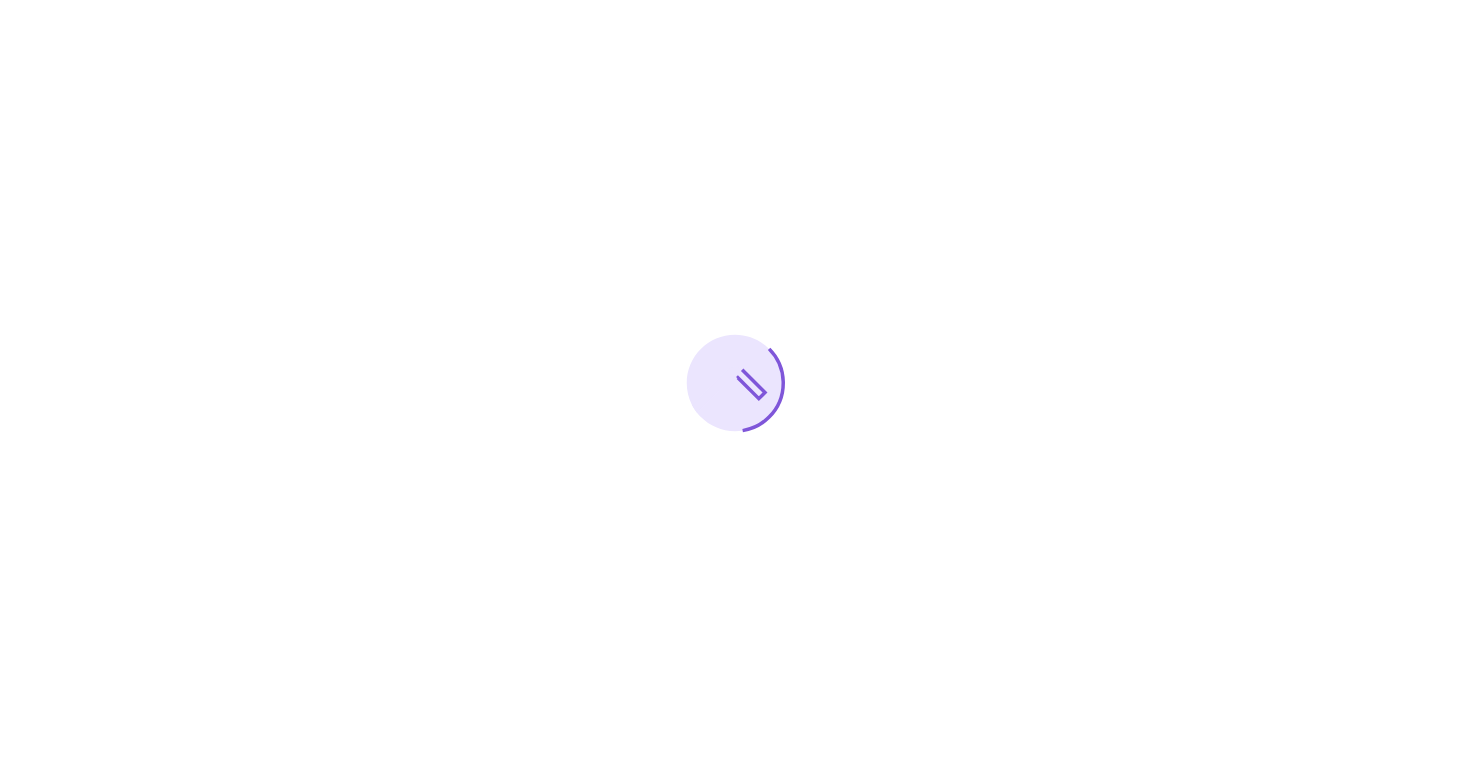 scroll, scrollTop: 0, scrollLeft: 0, axis: both 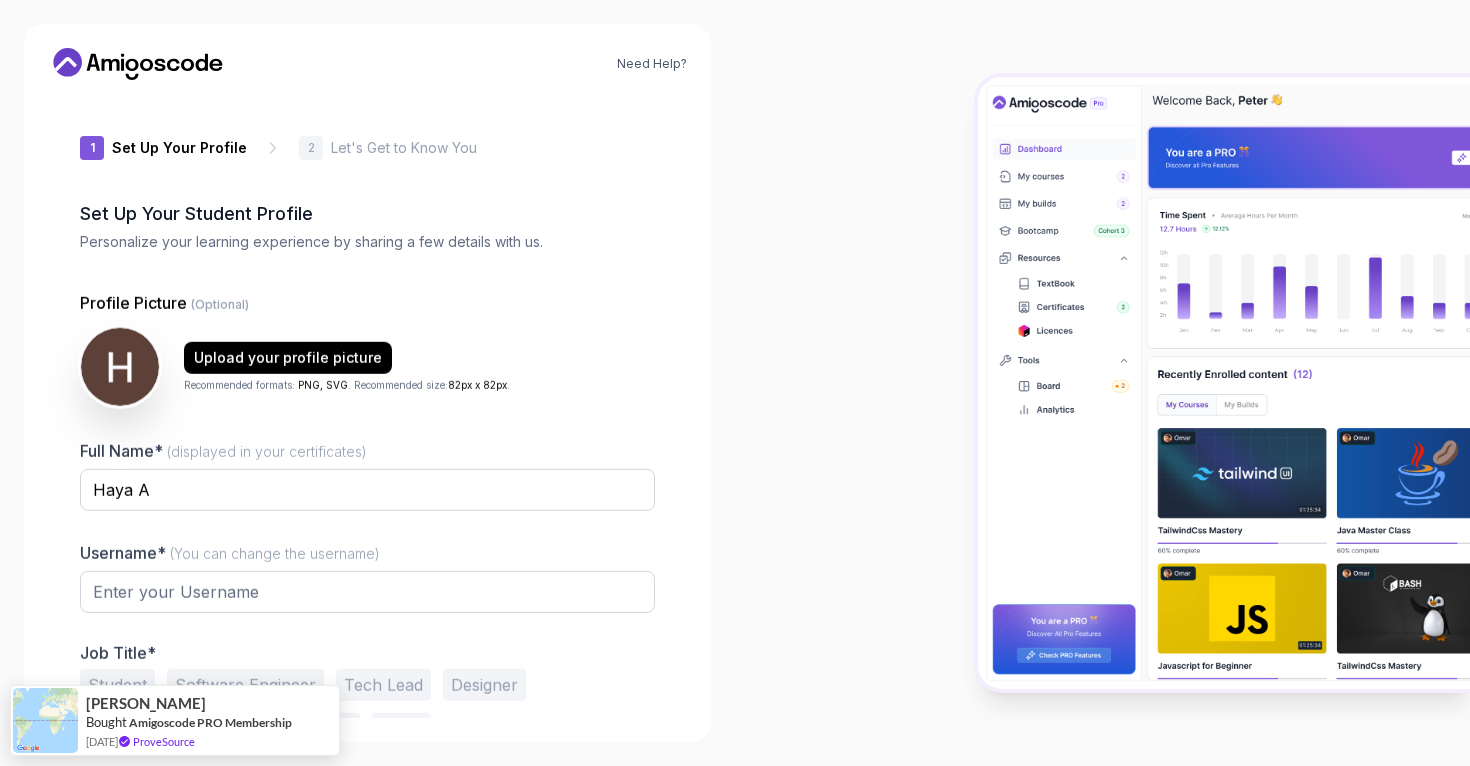 type on "shinyhawk2d1cf" 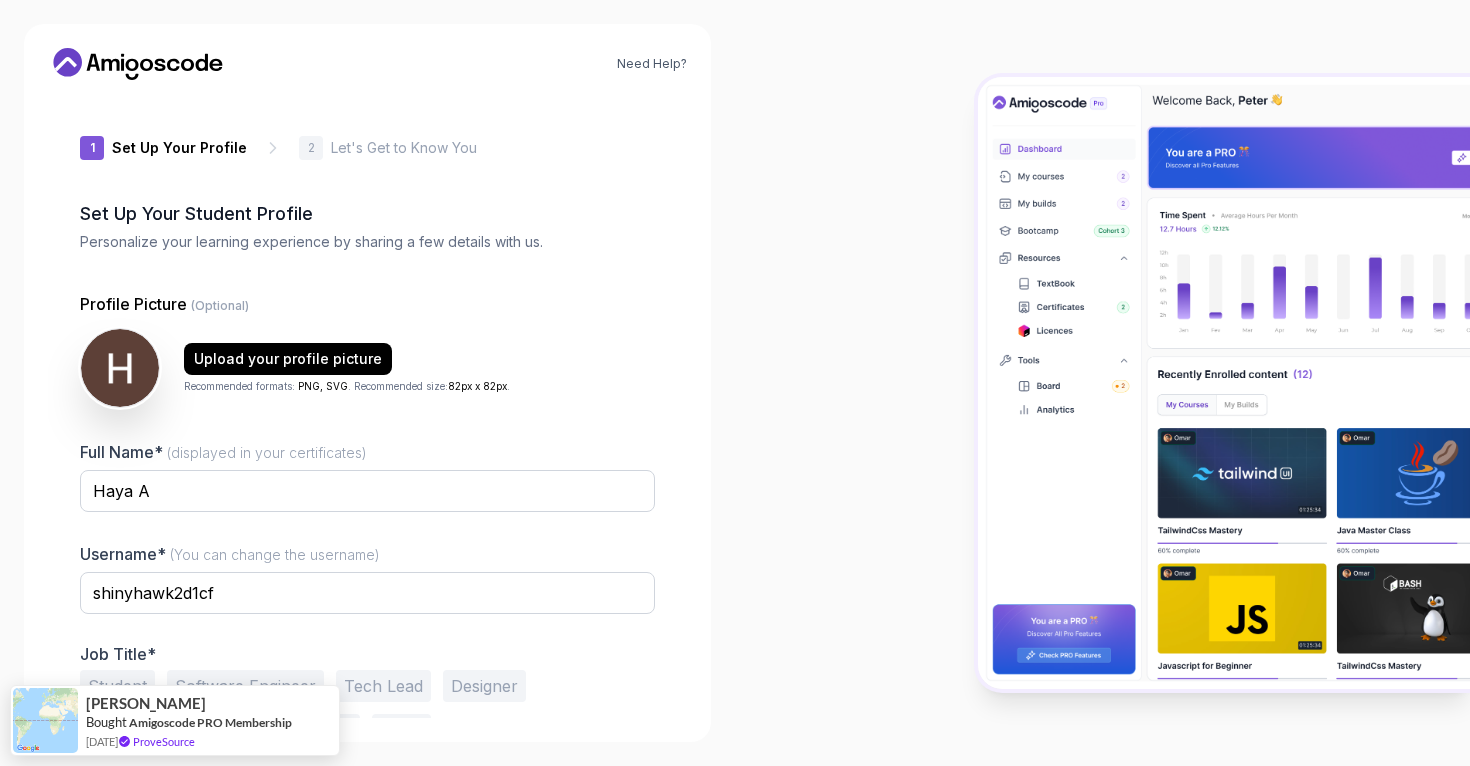 scroll, scrollTop: 68, scrollLeft: 0, axis: vertical 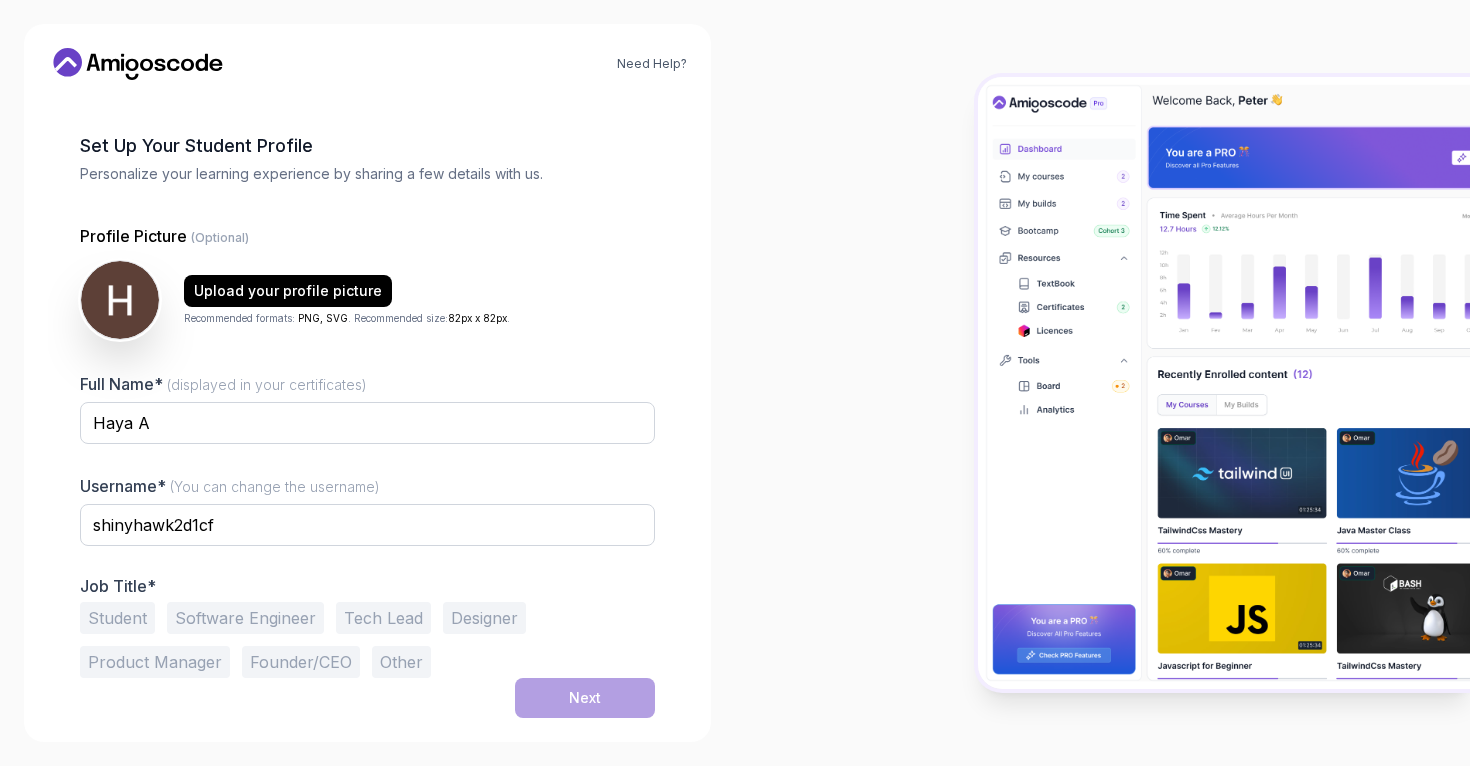click on "Software Engineer" at bounding box center (245, 618) 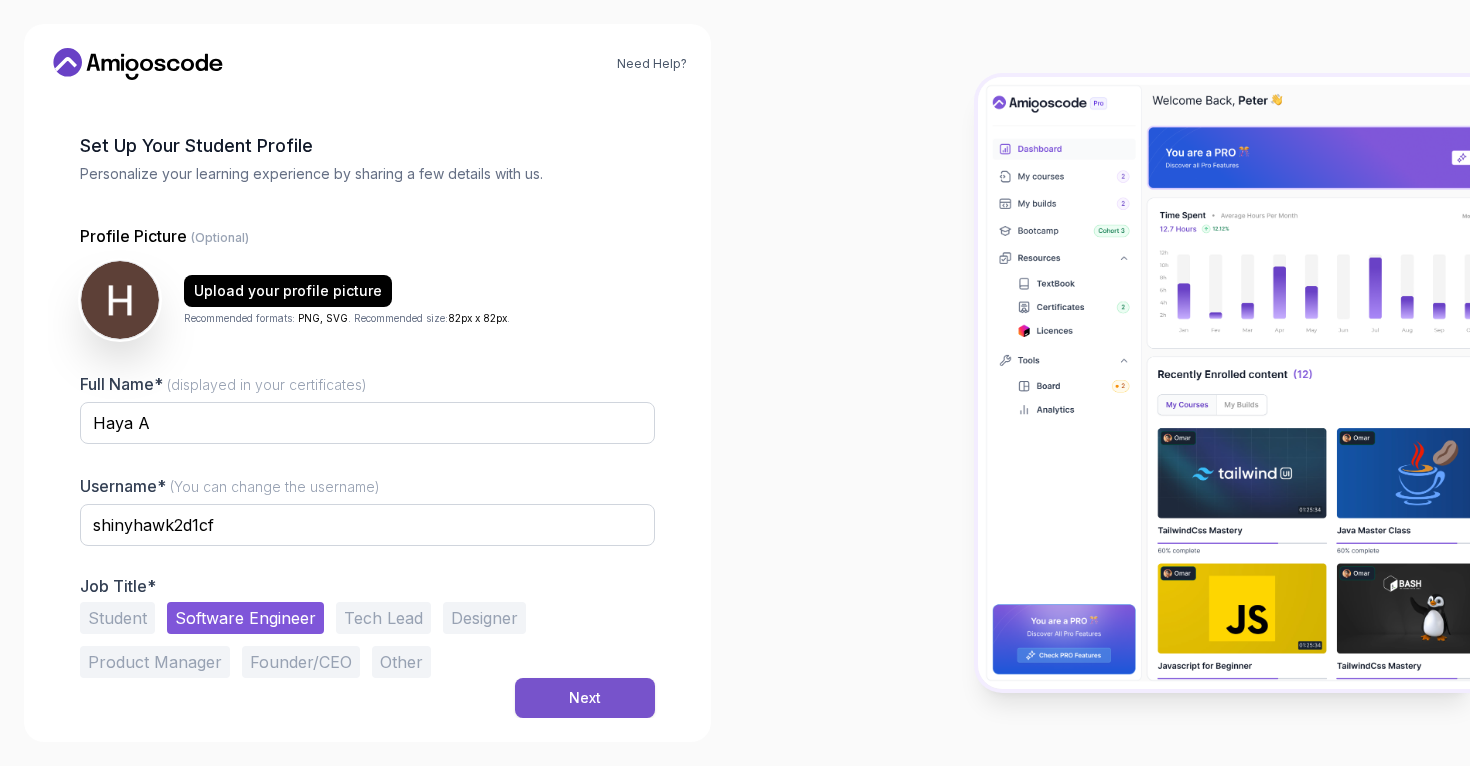 click on "Next" at bounding box center [585, 698] 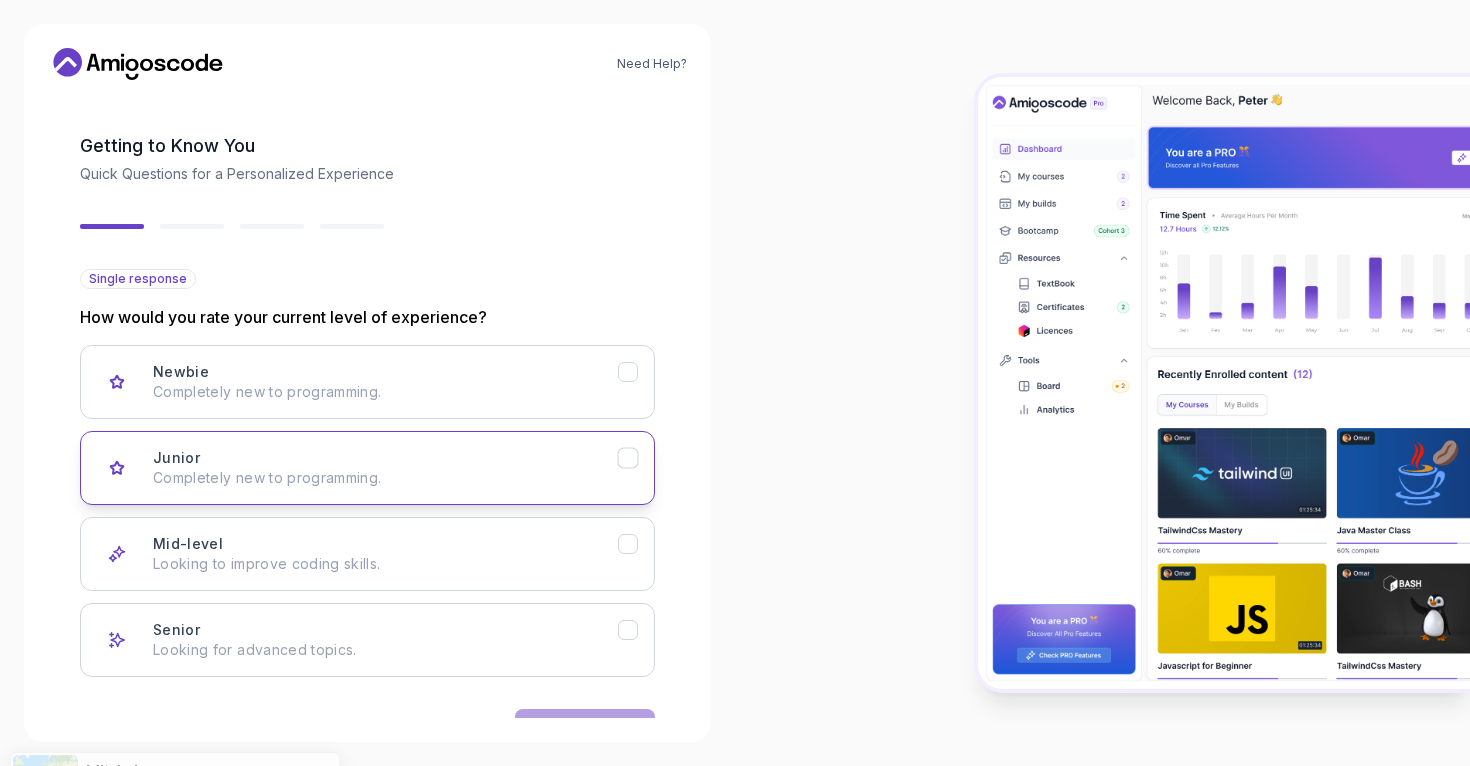 click on "Junior Completely new to programming." at bounding box center (385, 468) 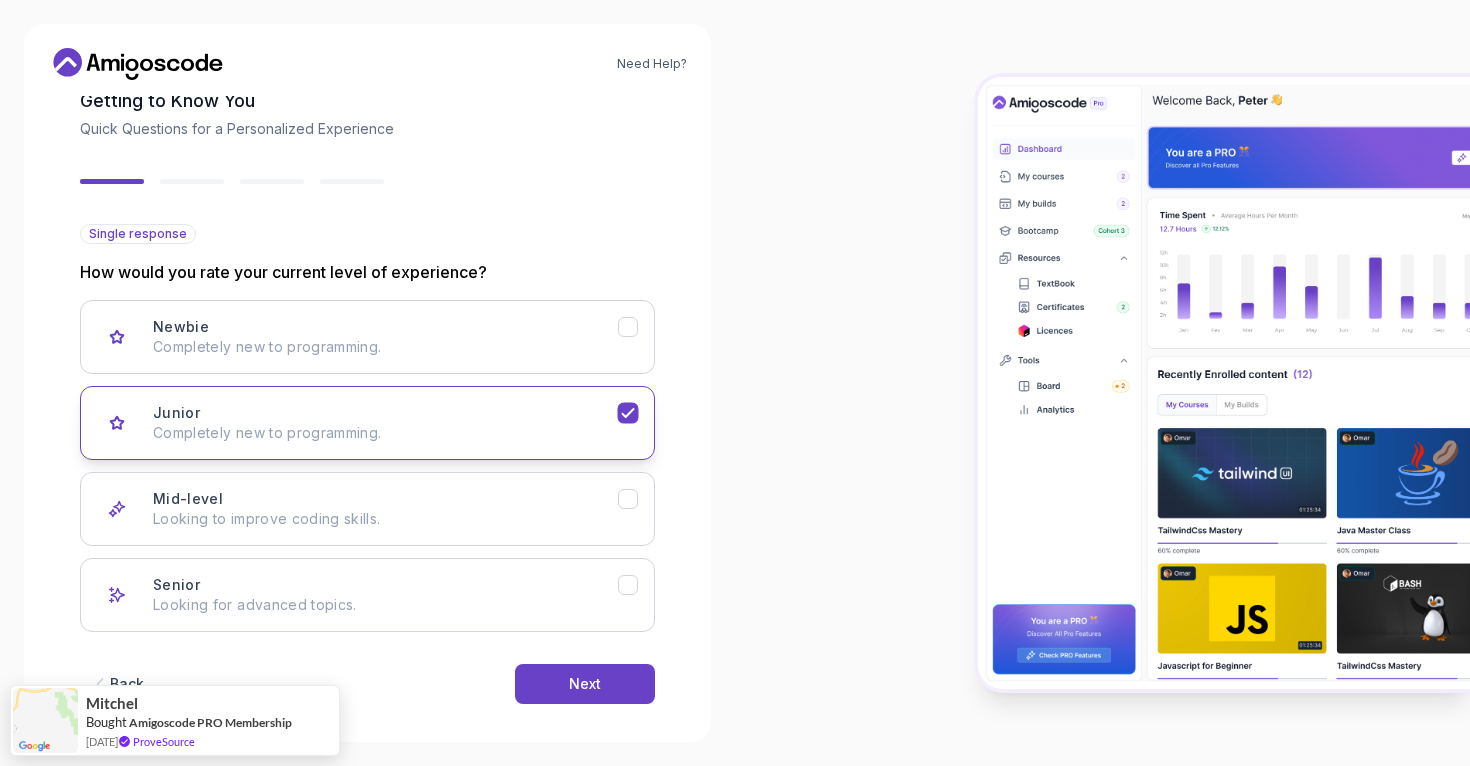 scroll, scrollTop: 131, scrollLeft: 0, axis: vertical 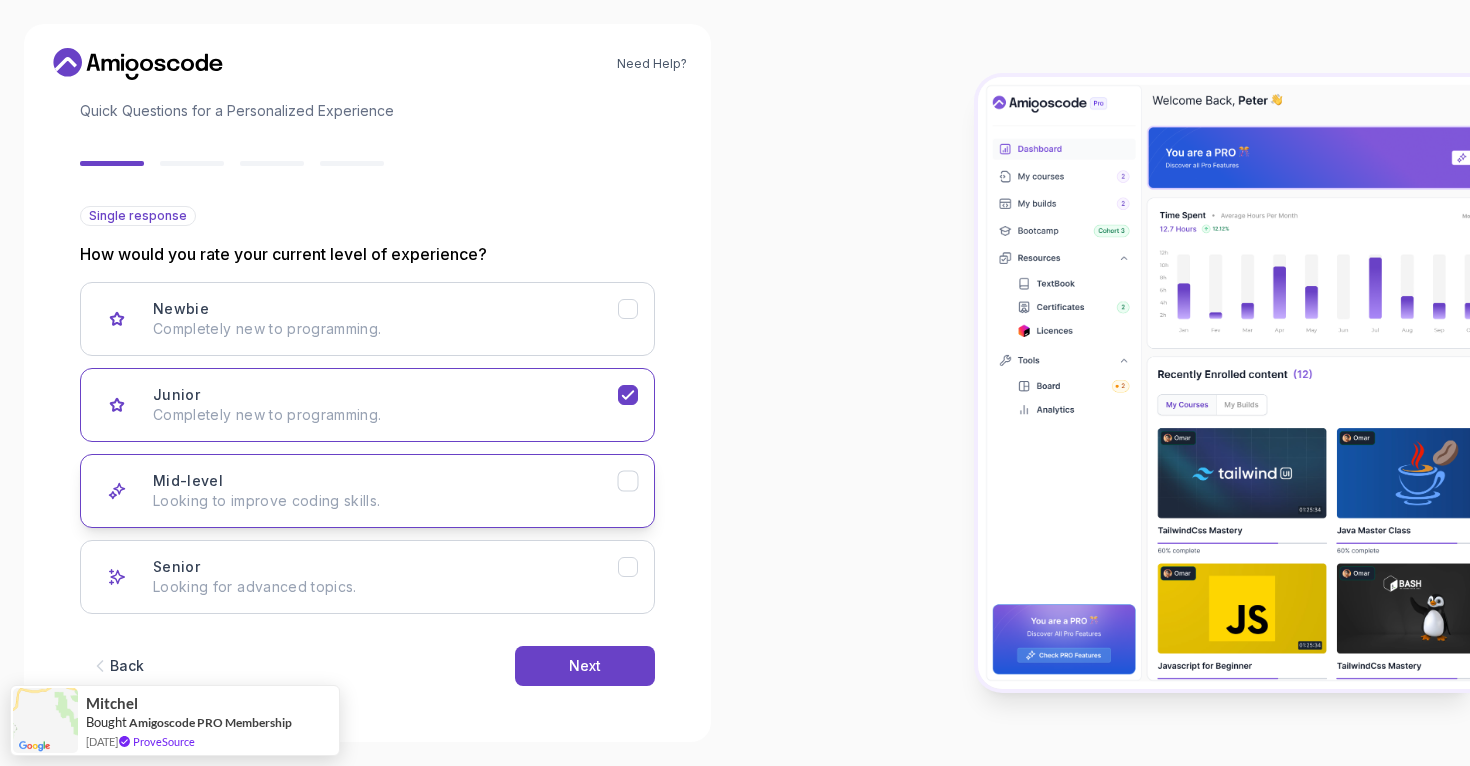 click on "Mid-level Looking to improve coding skills." at bounding box center (385, 491) 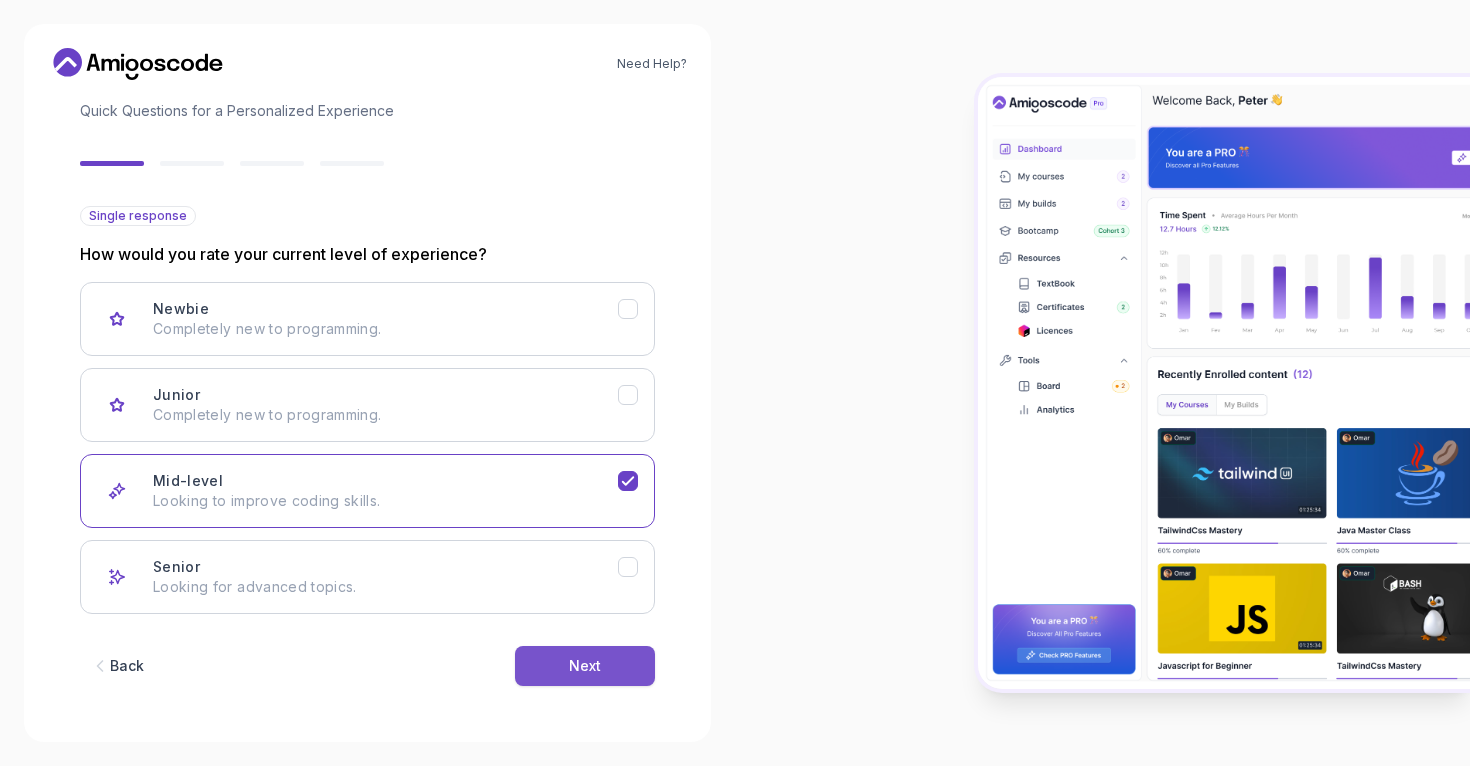 click on "Next" at bounding box center [585, 666] 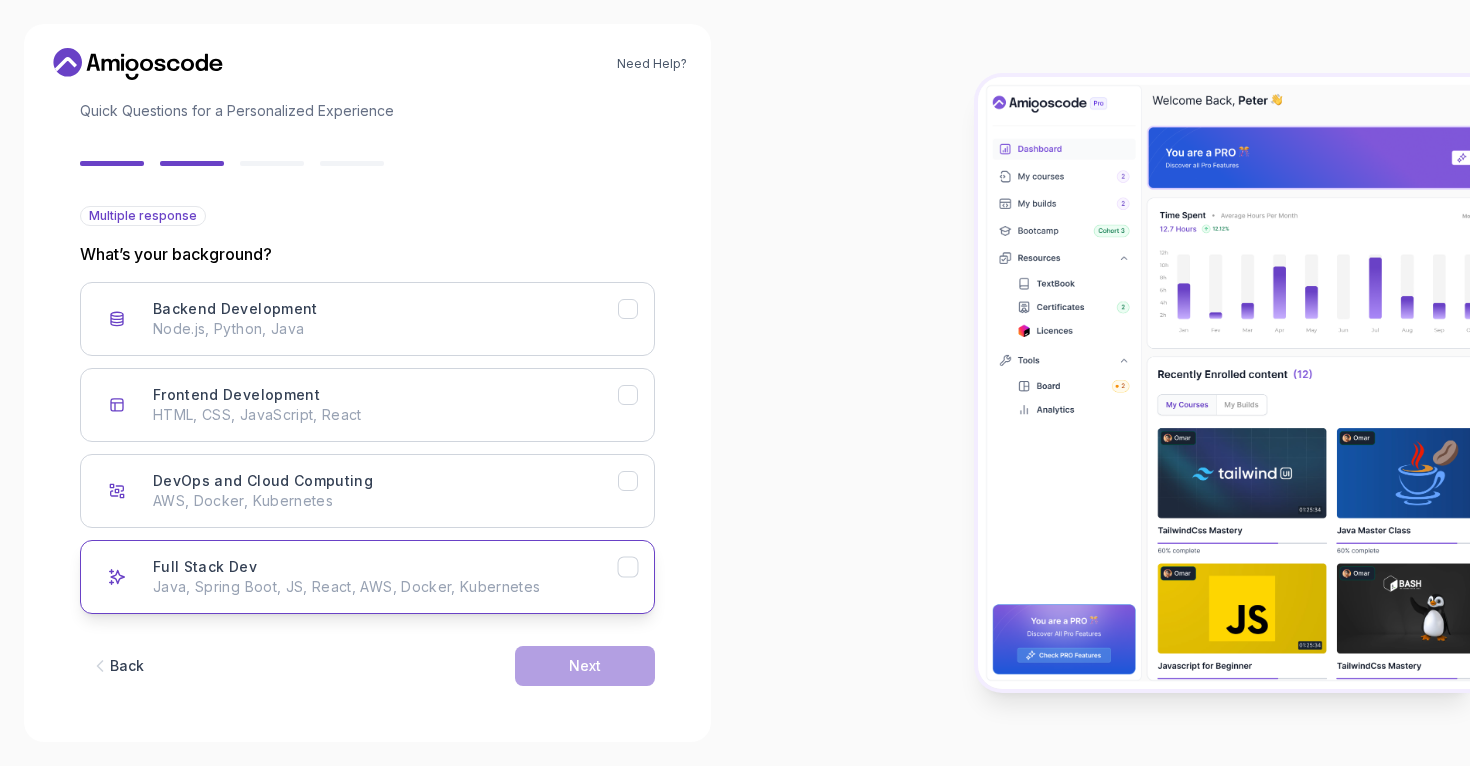 click on "Java, Spring Boot, JS, React, AWS, Docker, Kubernetes" at bounding box center [385, 587] 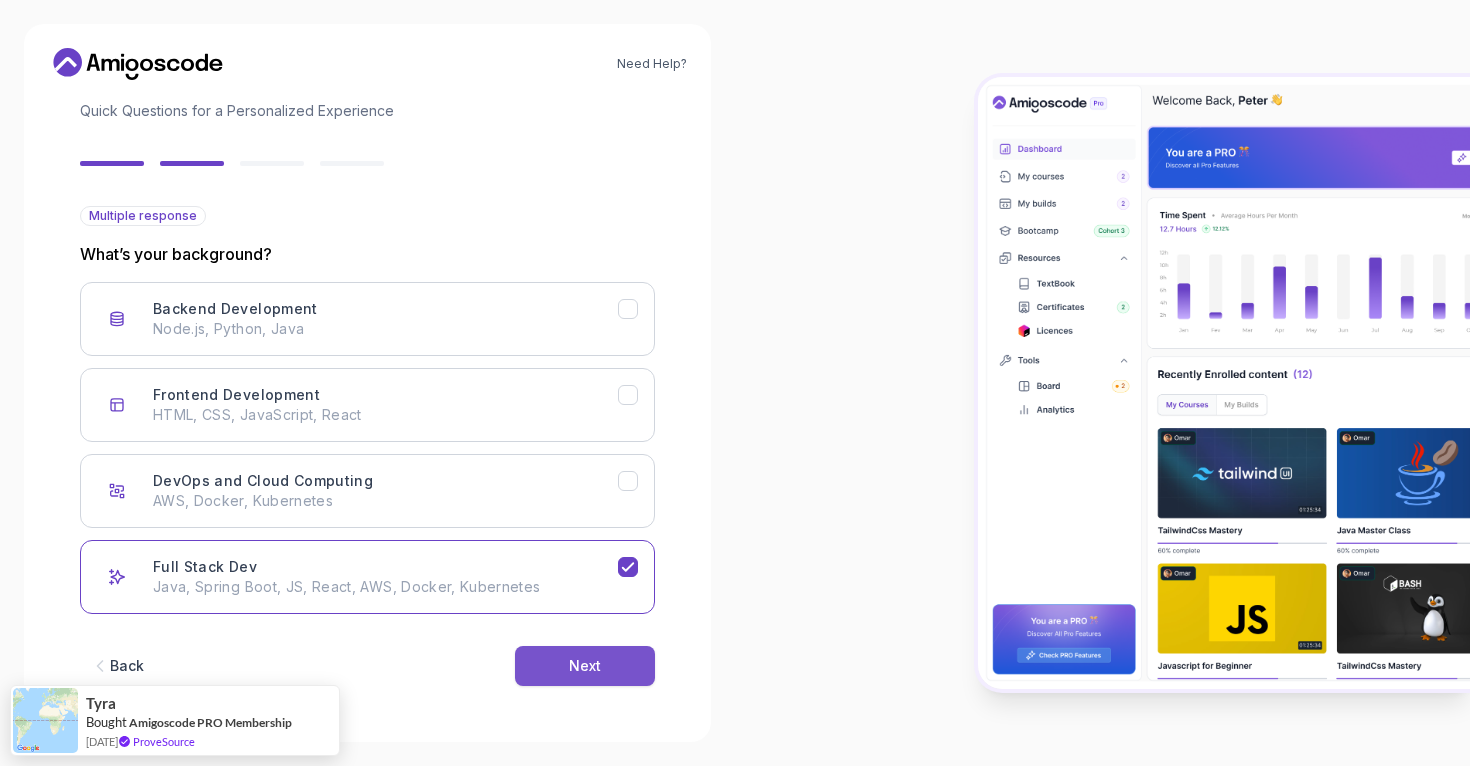 click on "Next" at bounding box center (585, 666) 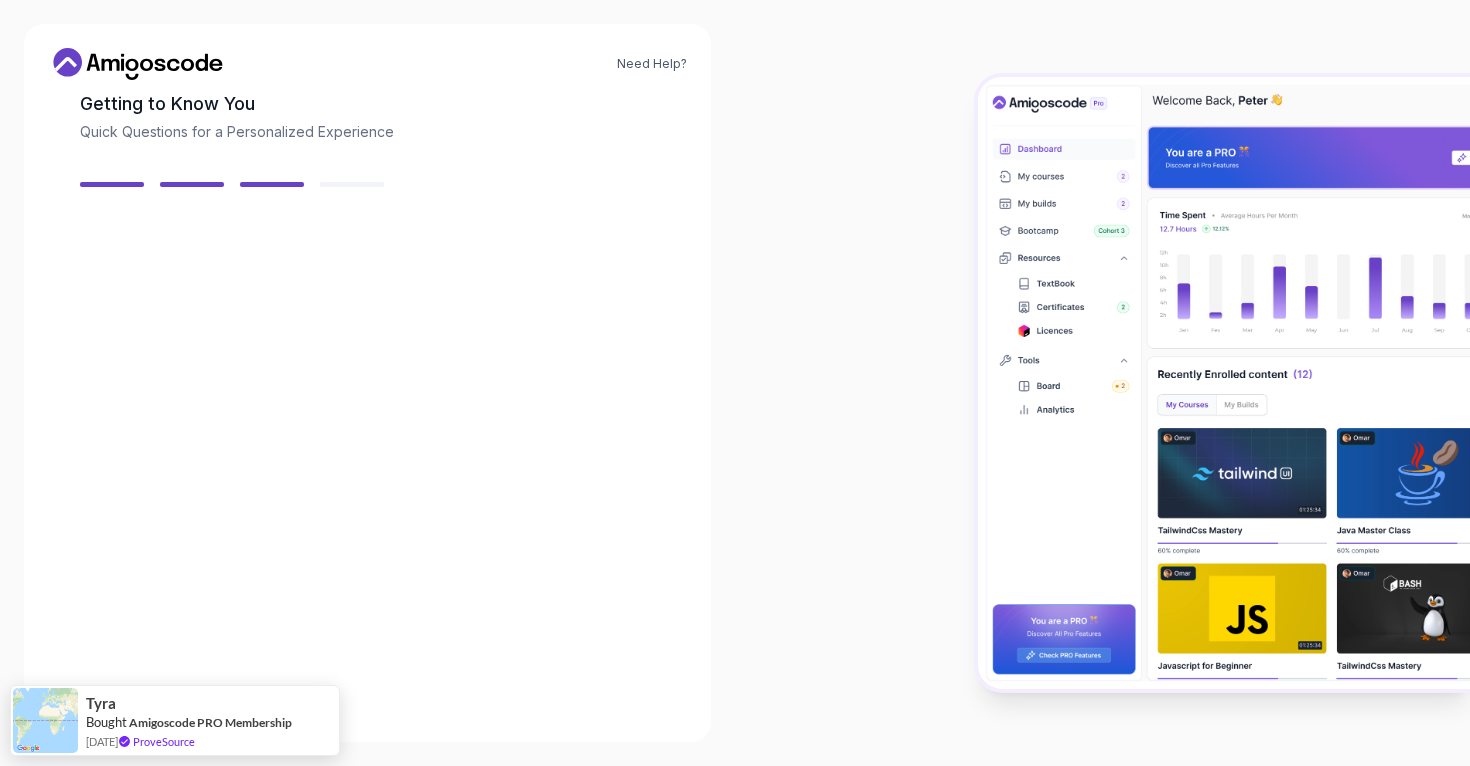 scroll, scrollTop: 107, scrollLeft: 0, axis: vertical 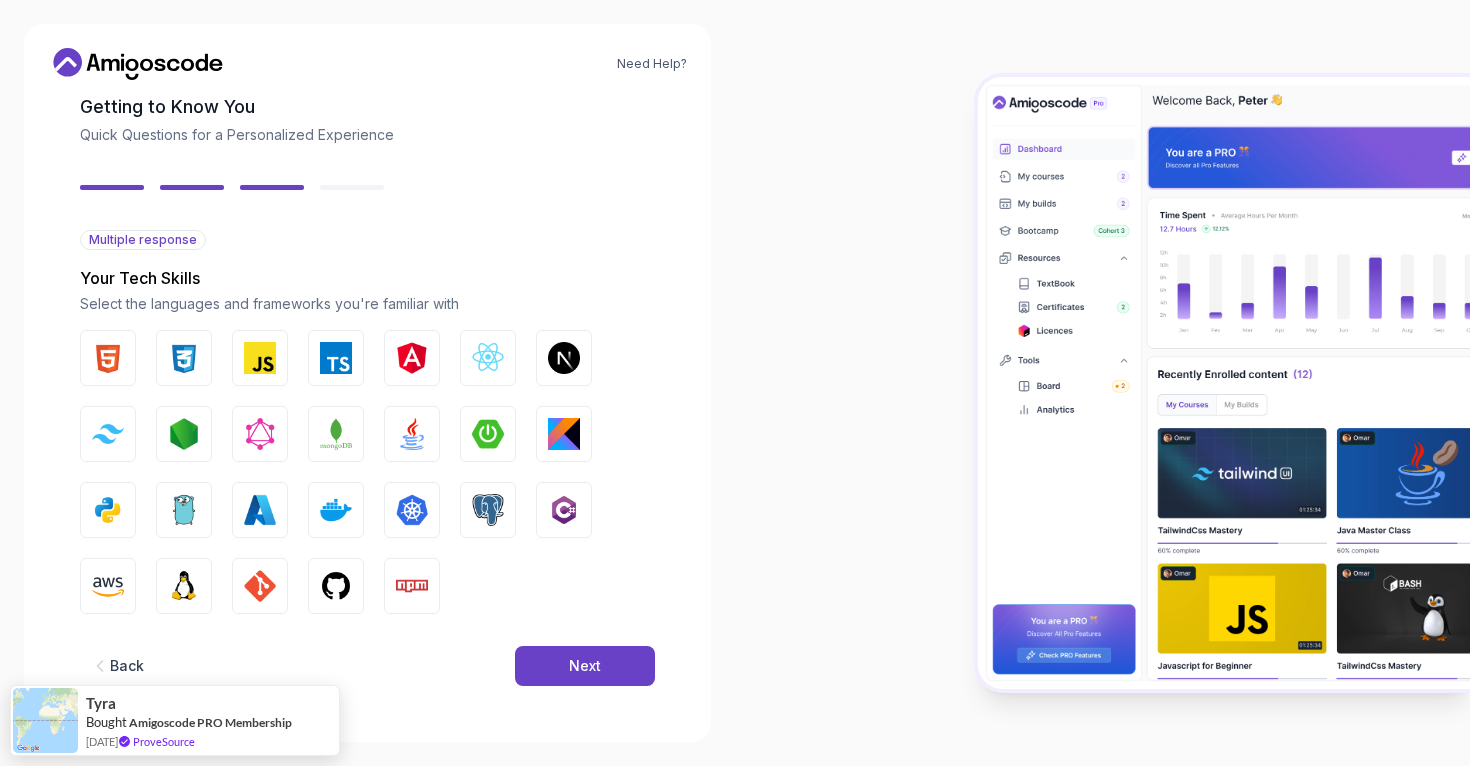 click on "HTML CSS JavaScript TypeScript Angular React.js Next.js Tailwind CSS Node.js GraphQL MongoDB Java Spring Boot Kotlin Python Go Azure Docker Kubernetes PostgreSQL C# AWS Linux GIT GitHub Npm" at bounding box center [367, 472] 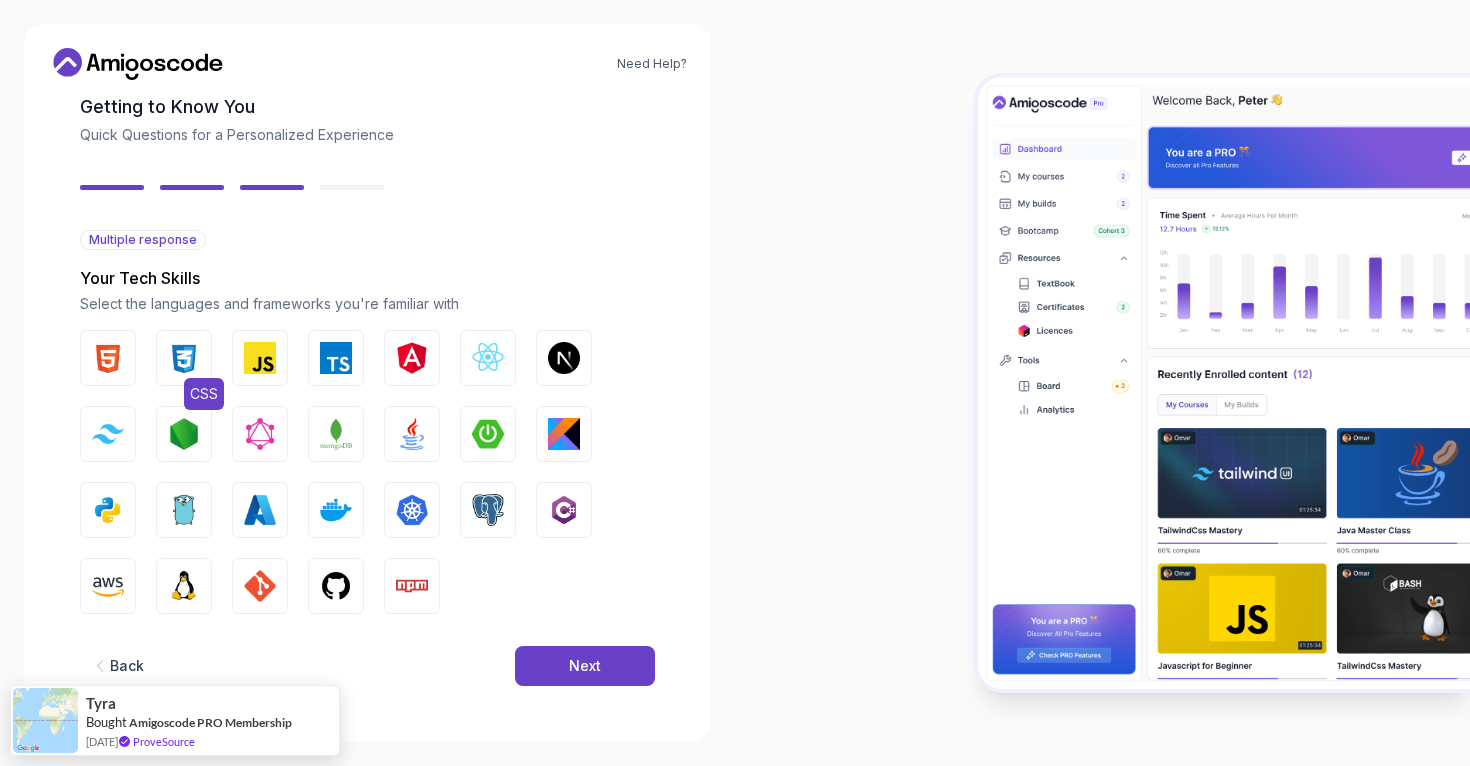 click at bounding box center [184, 358] 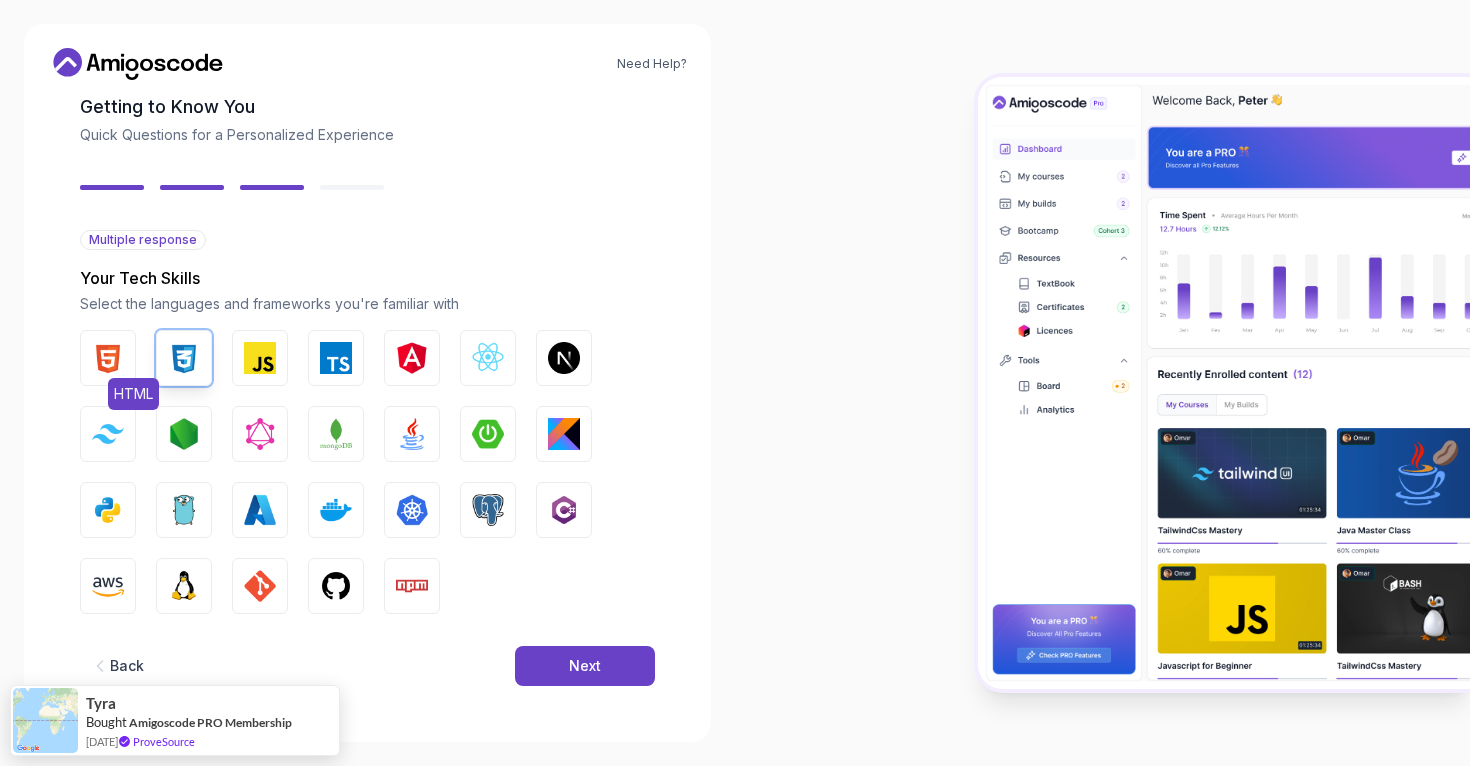 click on "HTML" at bounding box center (108, 358) 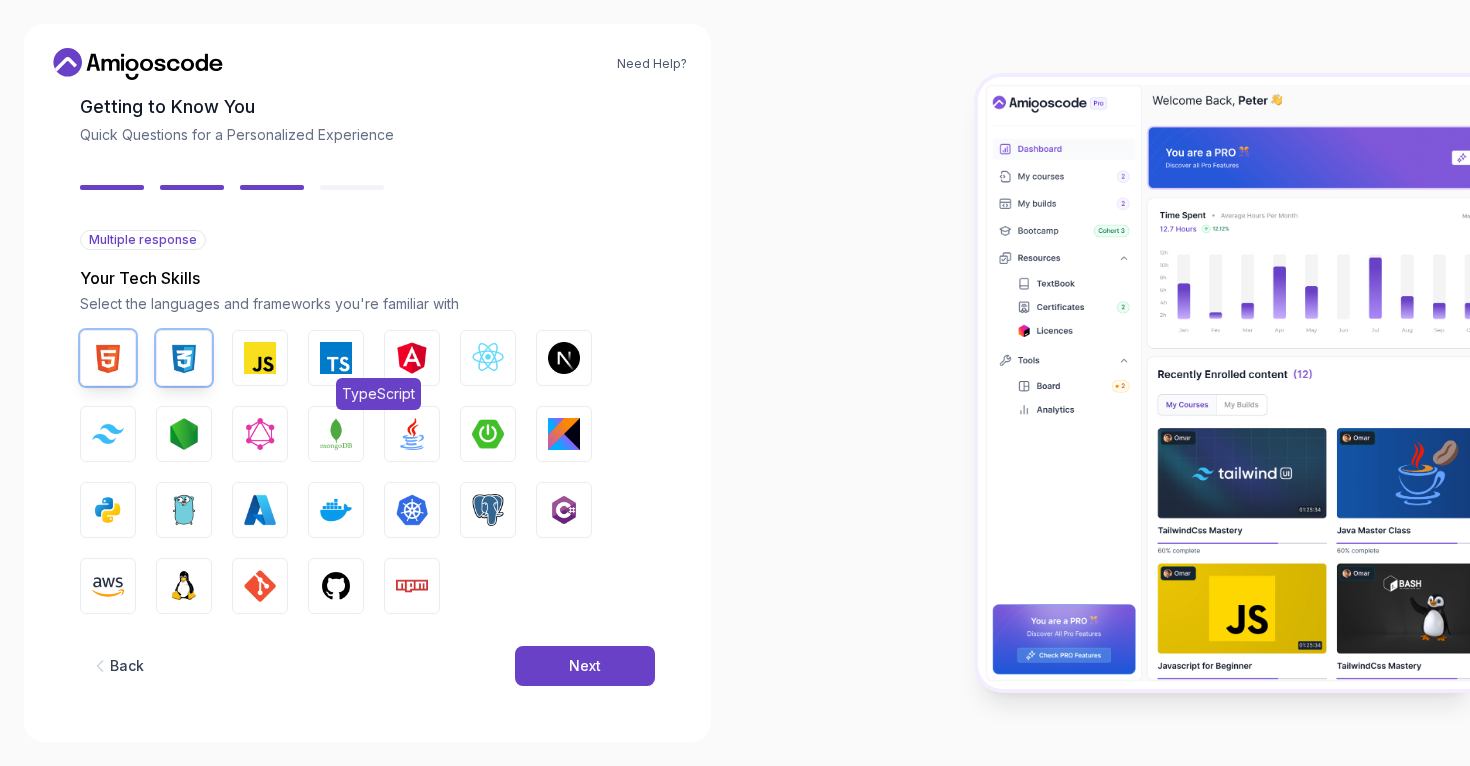 click at bounding box center (336, 358) 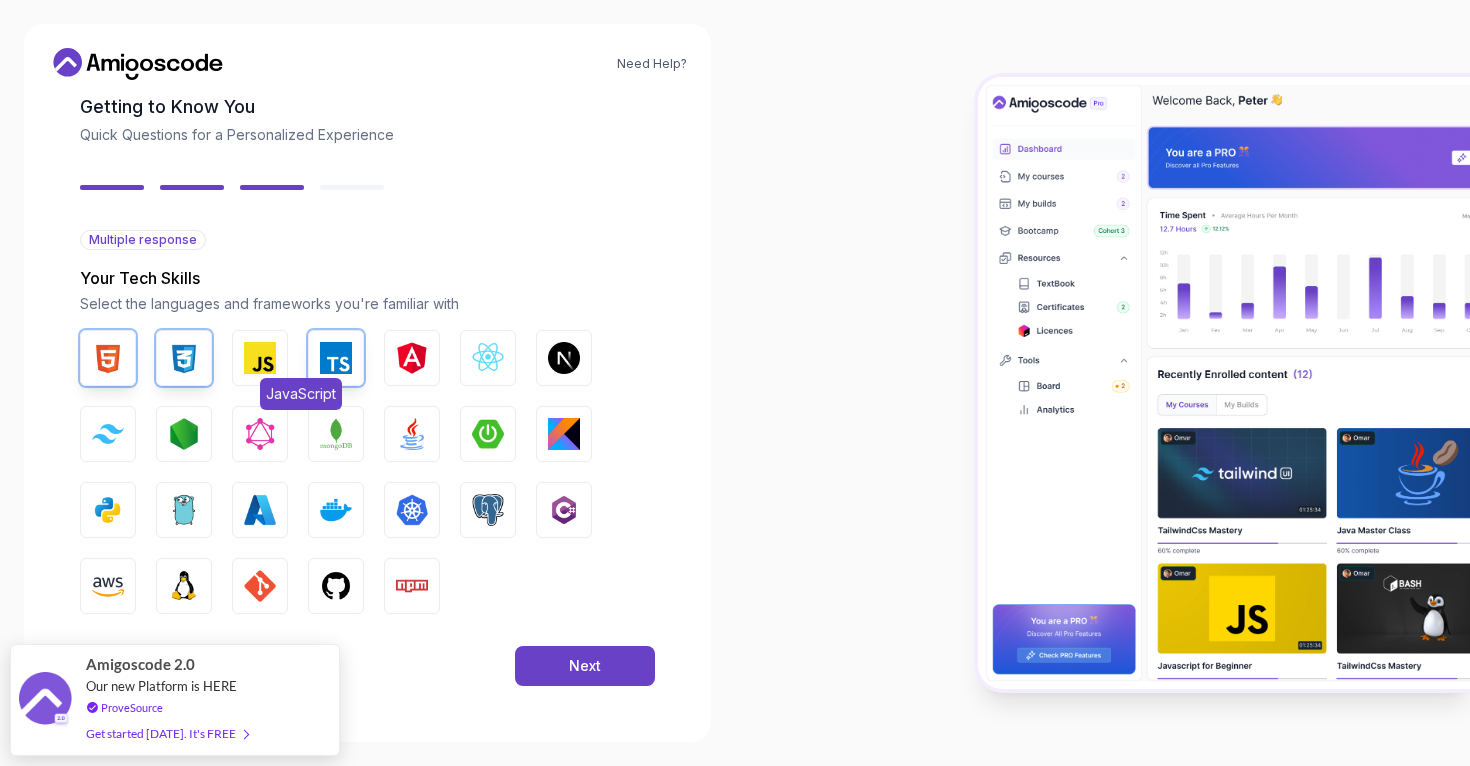 click at bounding box center [260, 358] 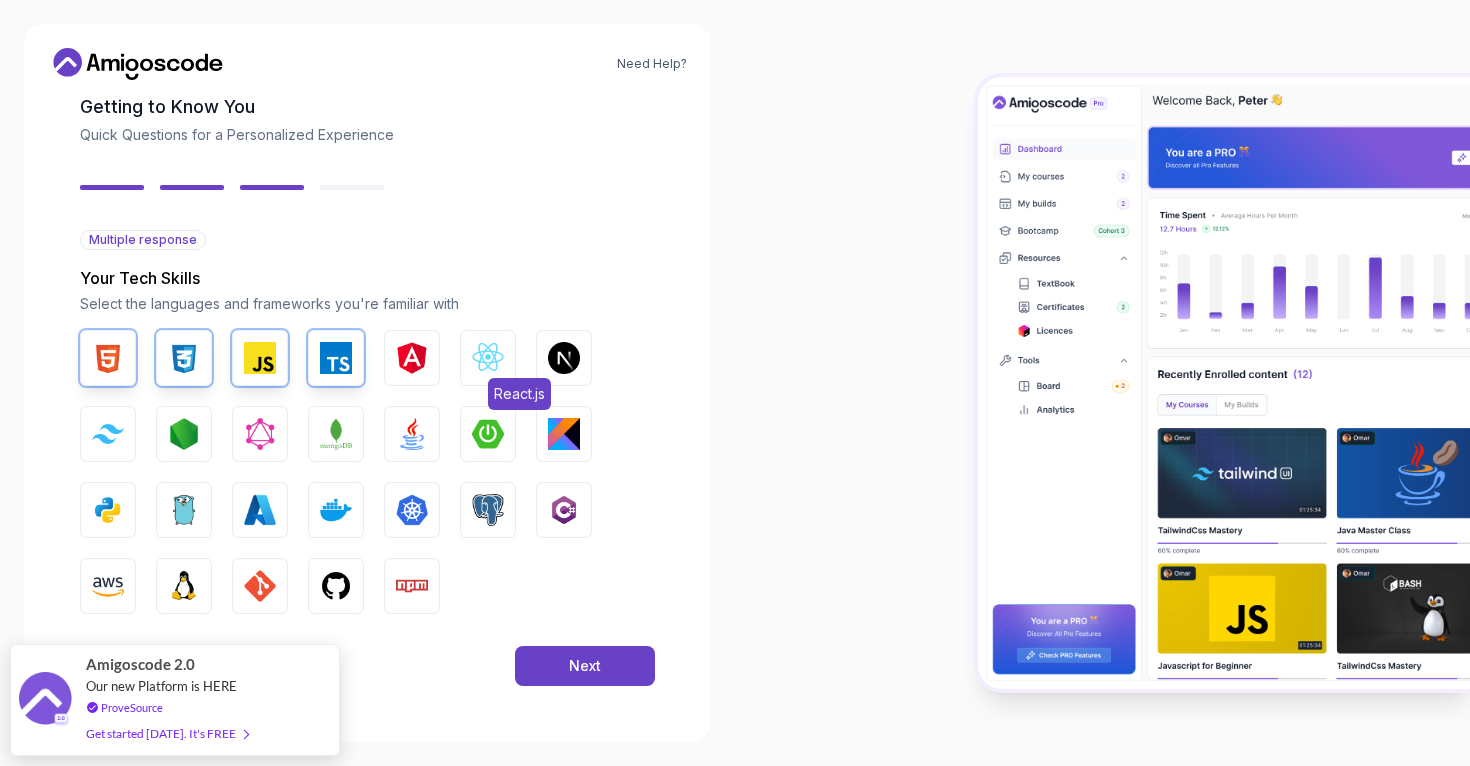 click at bounding box center (488, 358) 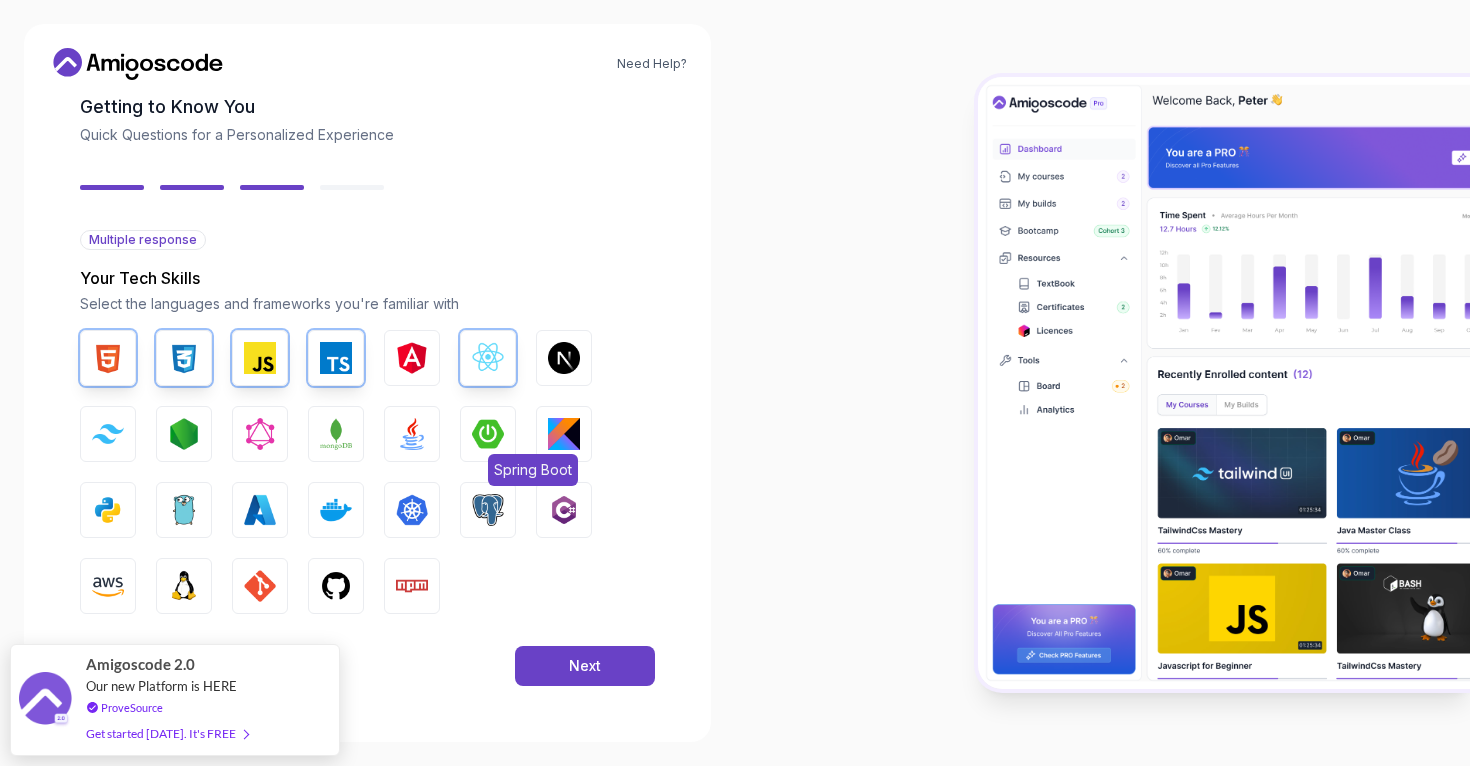 click on "Spring Boot" at bounding box center (488, 434) 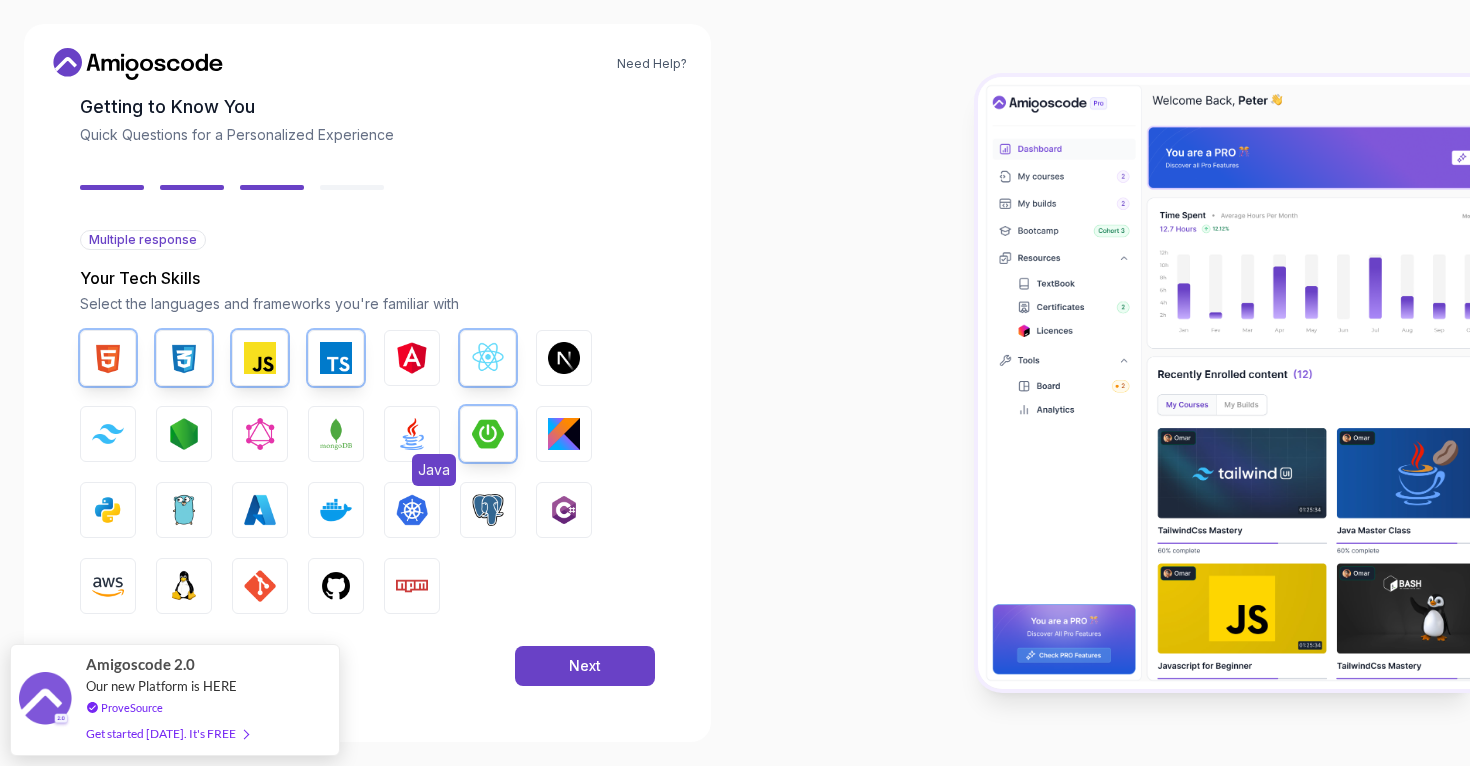 click at bounding box center [412, 434] 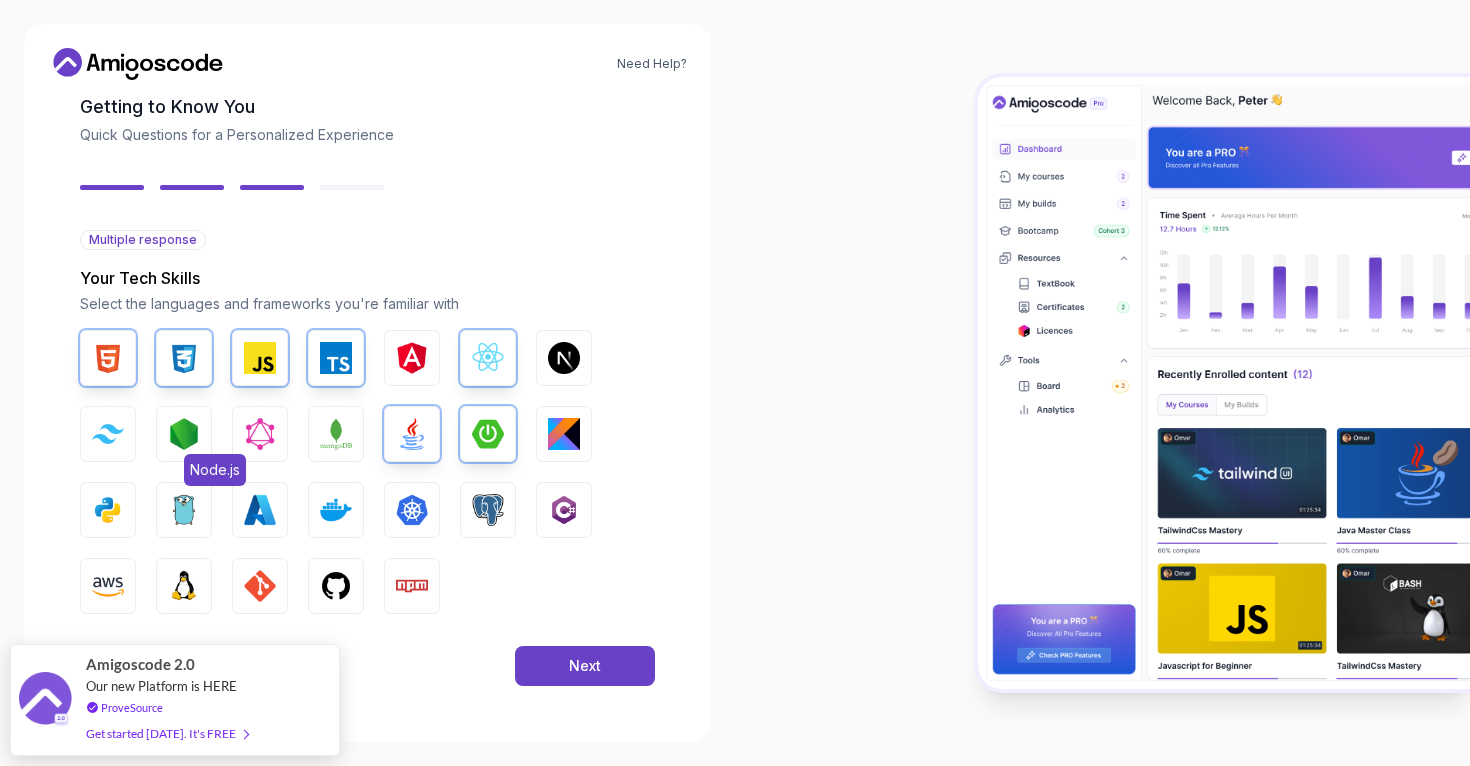 click at bounding box center (184, 434) 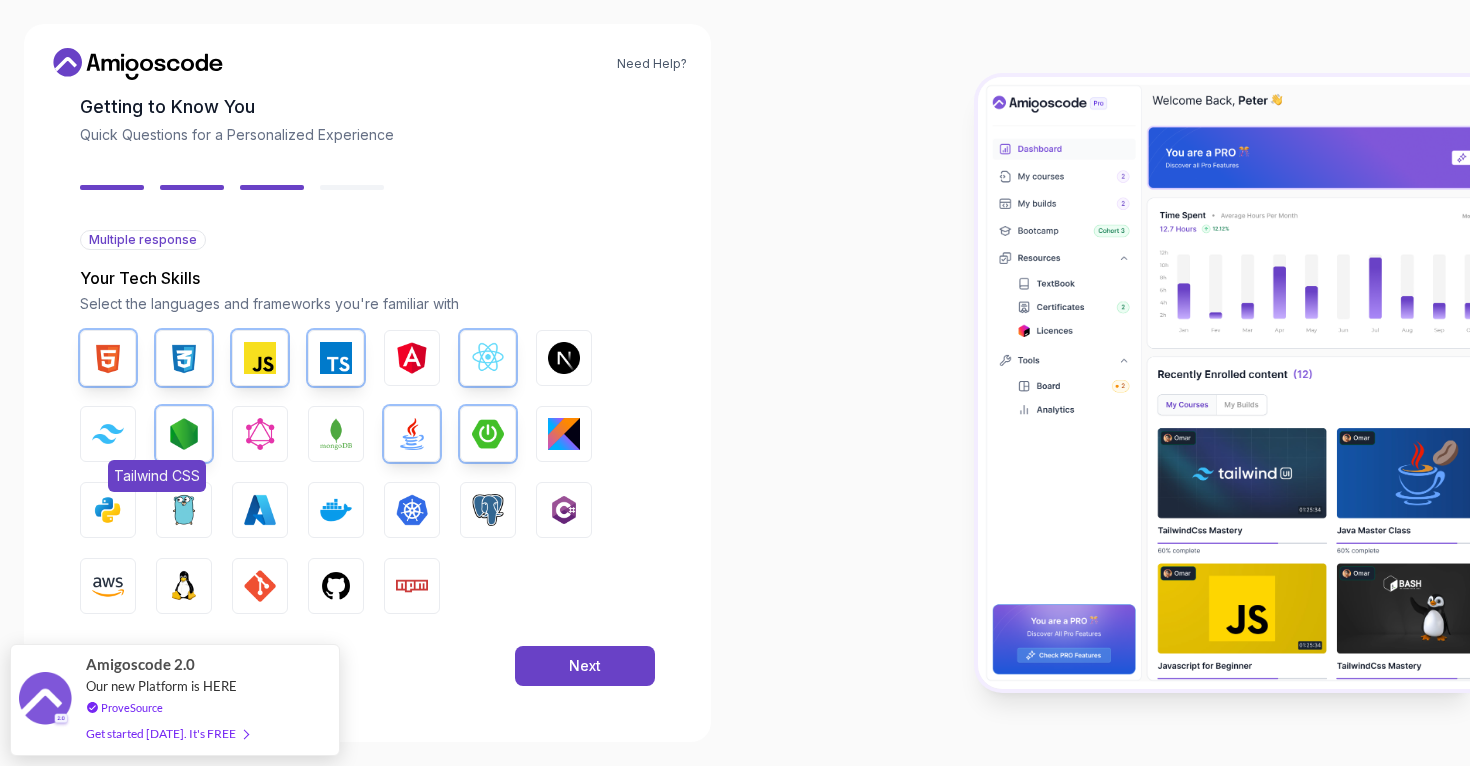 click on "Tailwind CSS" at bounding box center (108, 434) 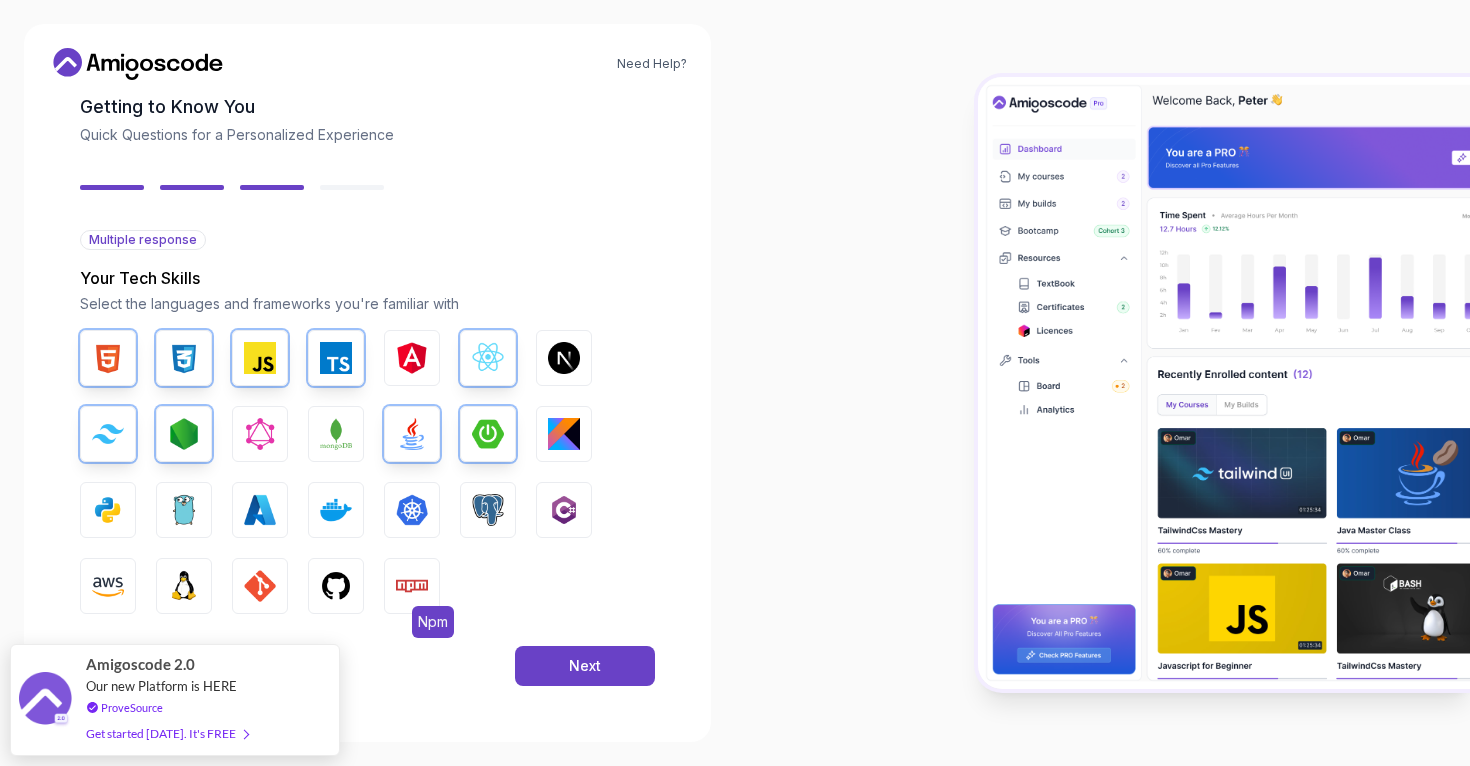click at bounding box center [412, 586] 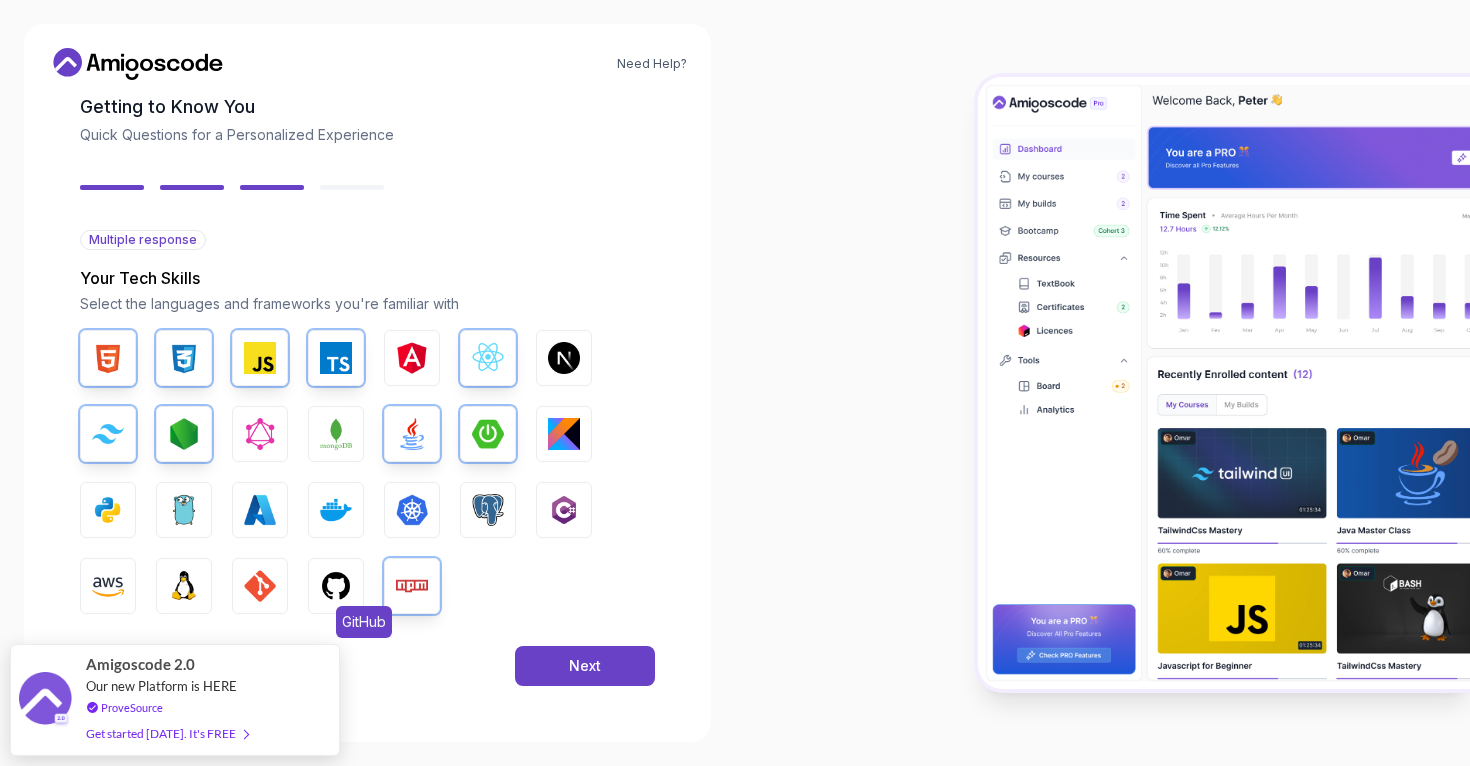 click at bounding box center [336, 586] 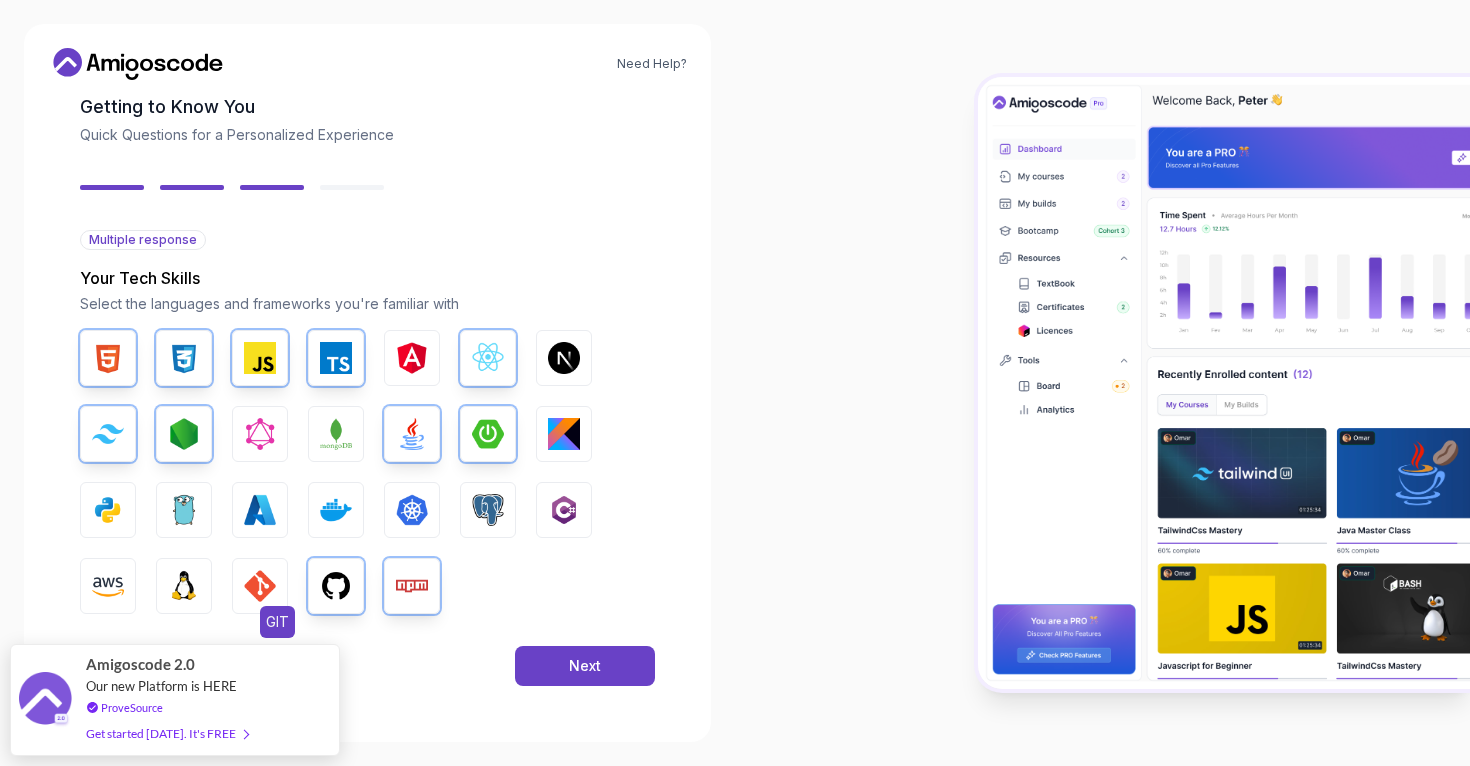 click at bounding box center [260, 586] 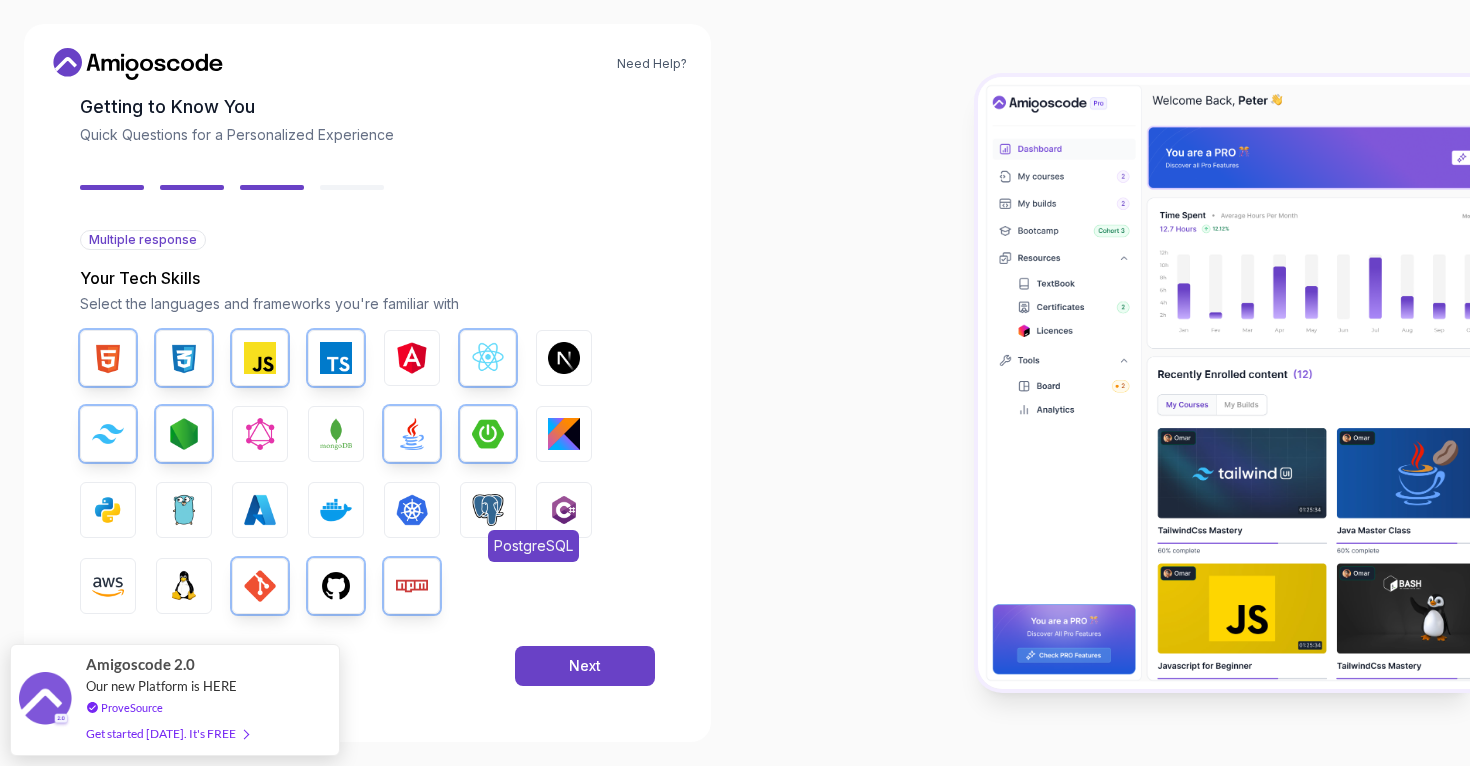 click on "PostgreSQL" at bounding box center (488, 510) 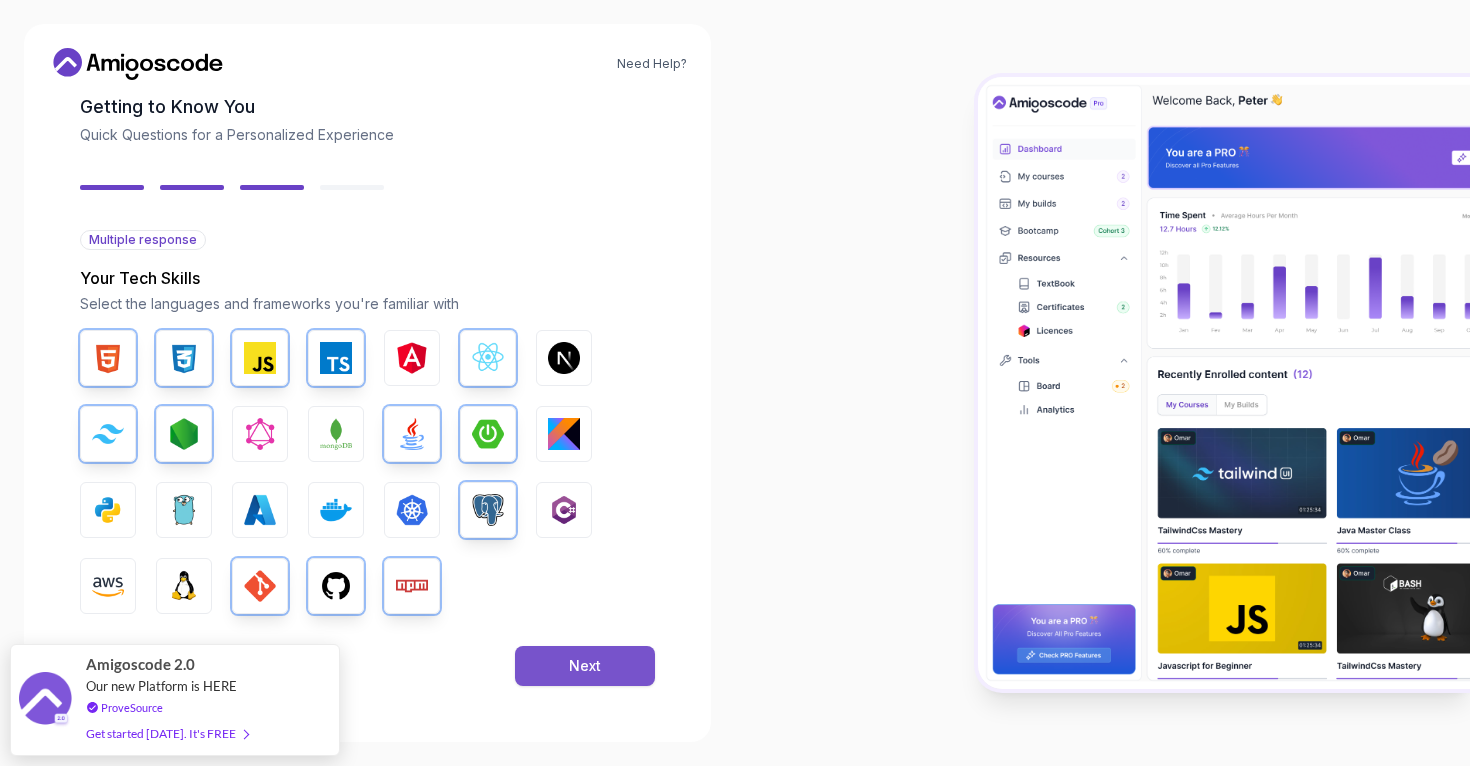 click on "Next" at bounding box center [585, 666] 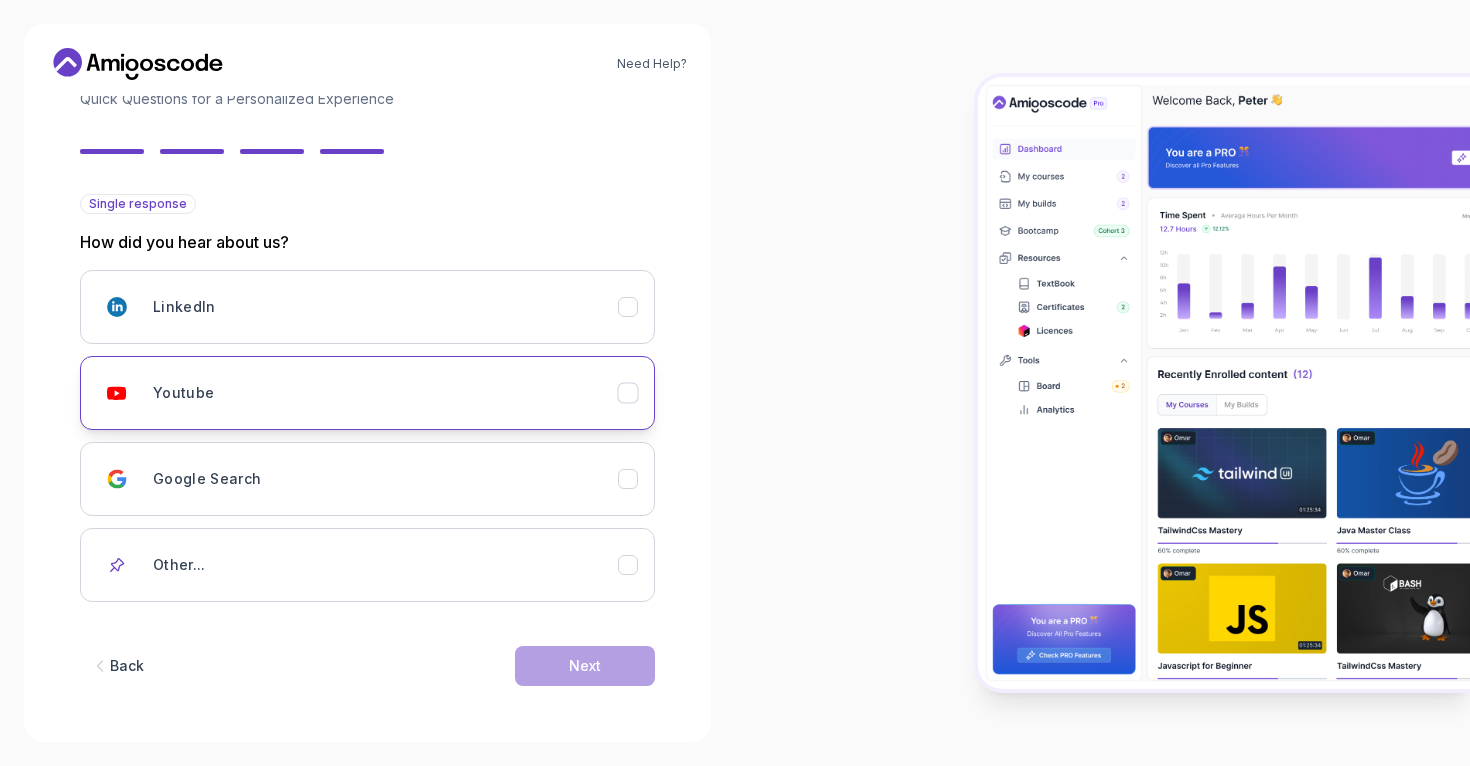 scroll, scrollTop: 0, scrollLeft: 0, axis: both 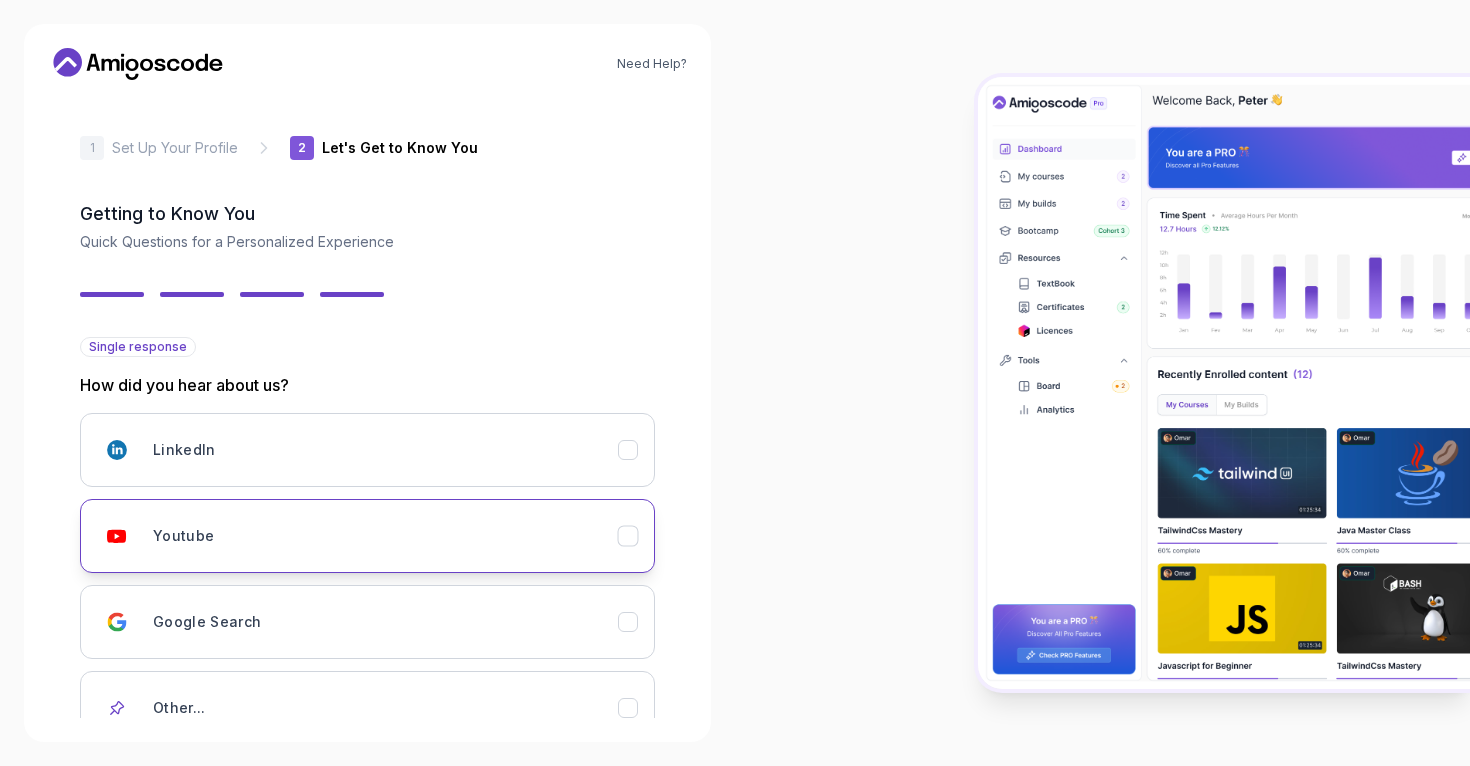 click on "Youtube" at bounding box center (385, 536) 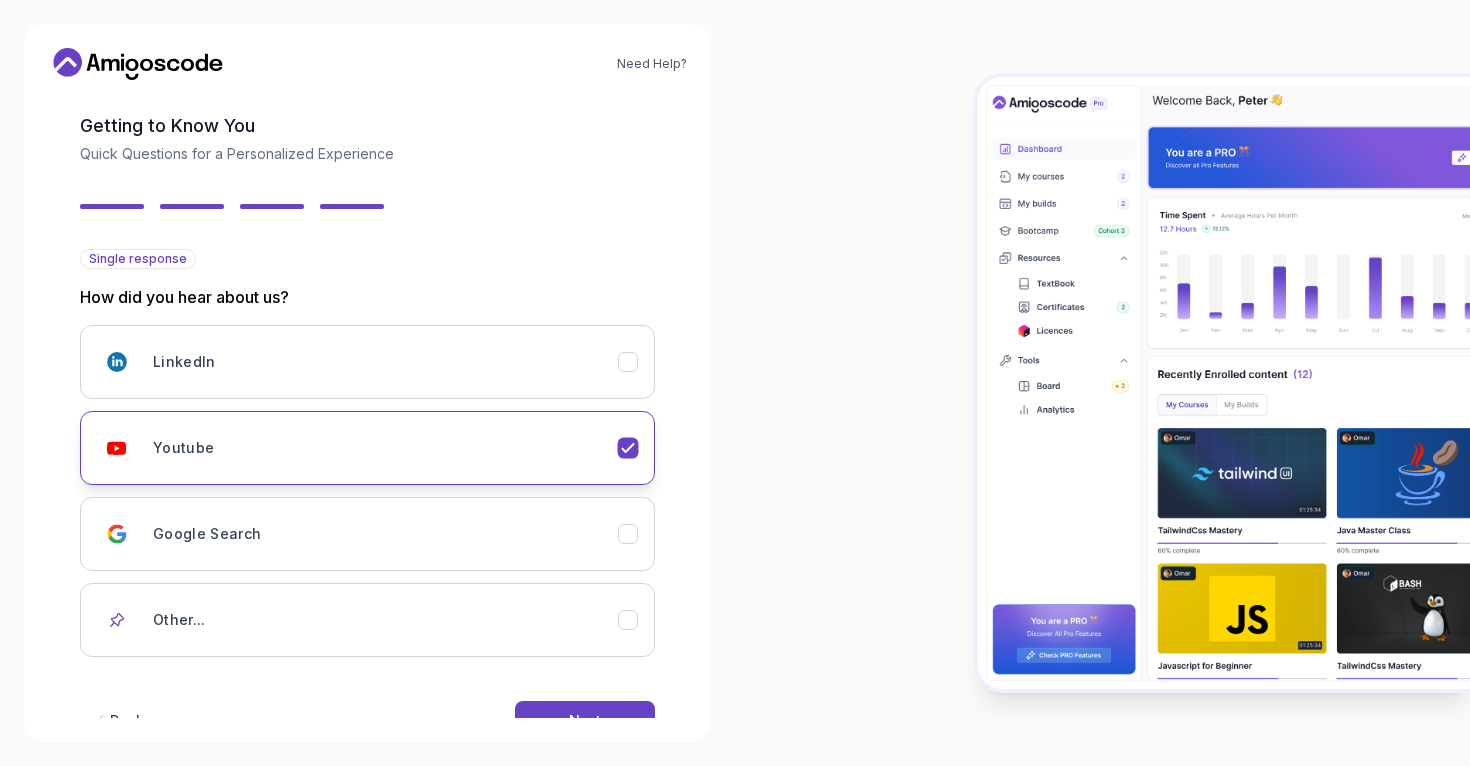 scroll, scrollTop: 143, scrollLeft: 0, axis: vertical 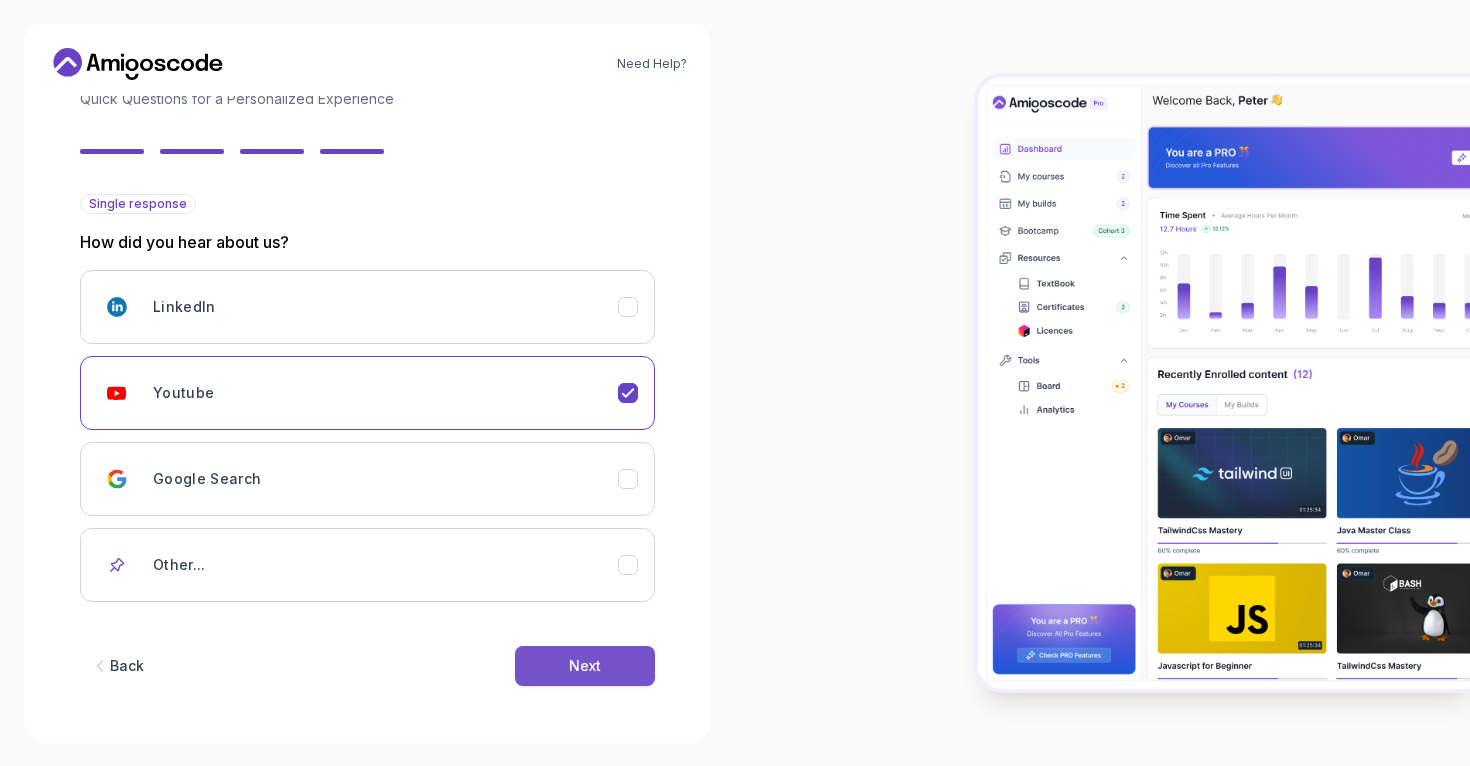 click on "Next" at bounding box center (585, 666) 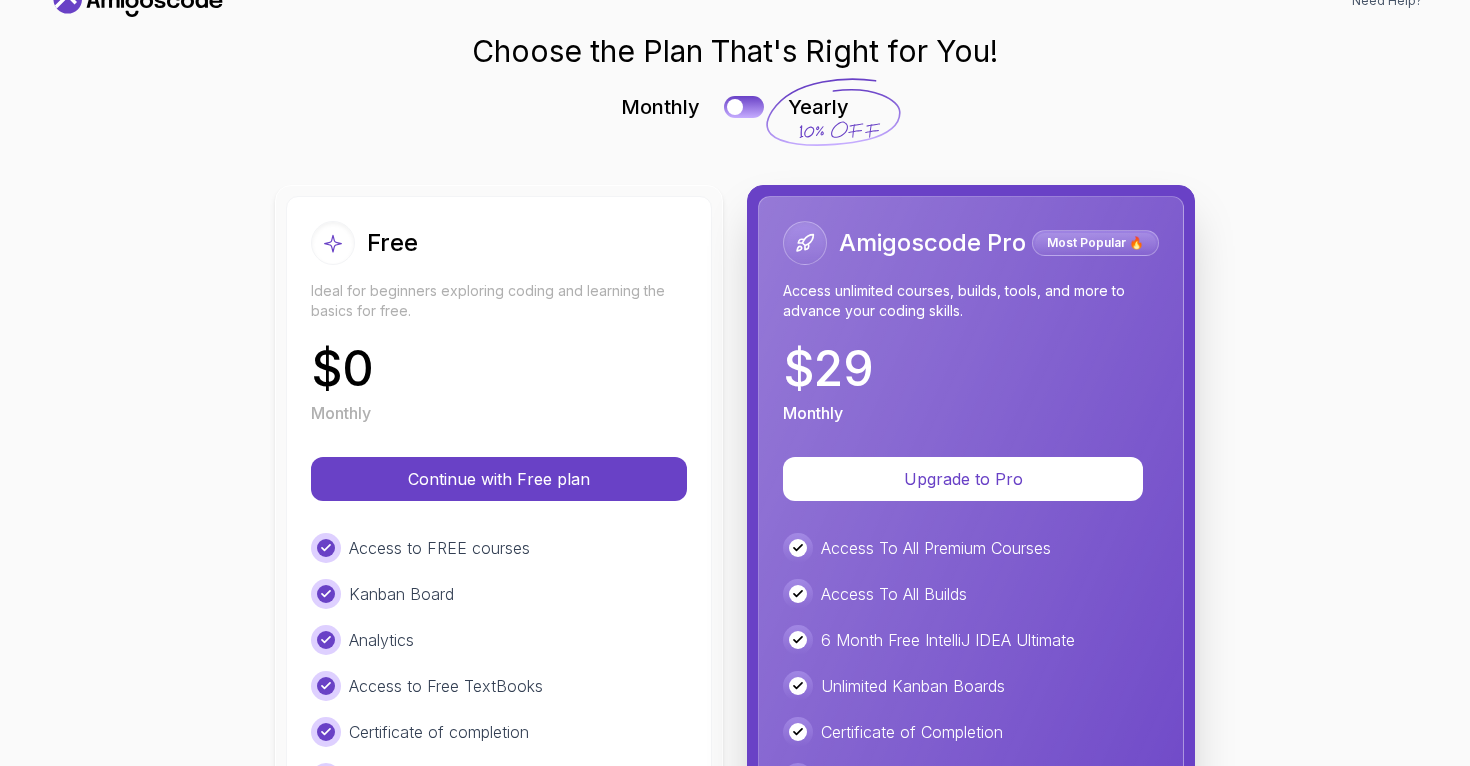 scroll, scrollTop: 53, scrollLeft: 0, axis: vertical 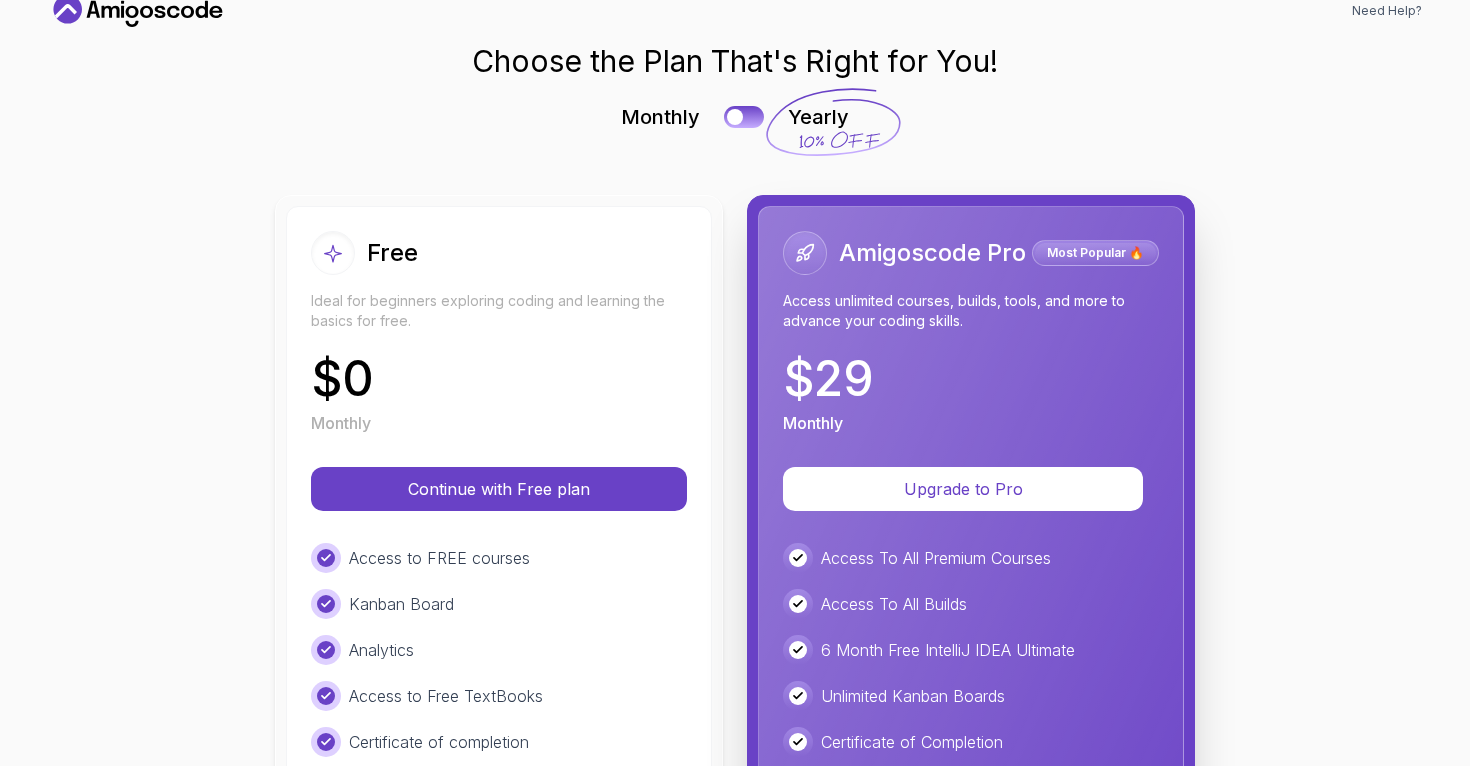 click on "Amigoscode Pro Most Popular 🔥 Access unlimited courses, builds, tools, and more to advance your coding skills. $ 29 Monthly Upgrade to Pro Access To All Premium Courses Access To All Builds 6 Month Free IntelliJ IDEA Ultimate Unlimited Kanban Boards Certificate of Completion Access To All TextBooks Priority Selection for 10 Week Bootcamp Access To Private Exclusive Community Webinar Access Code Reviews Try for FREE 🎓 Career-ready content 💰 Less than $1/day" at bounding box center (971, 678) 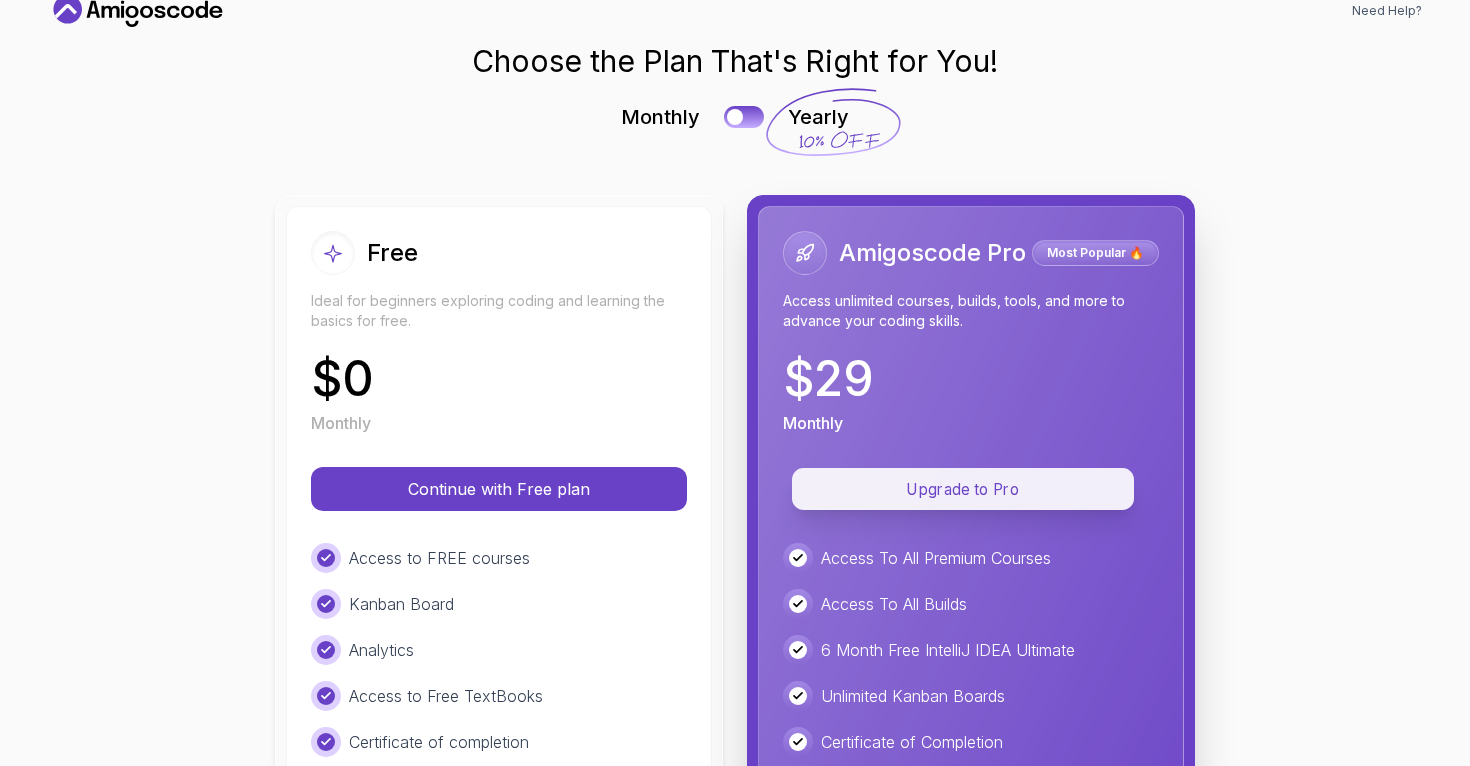 click on "Upgrade to Pro" at bounding box center (963, 489) 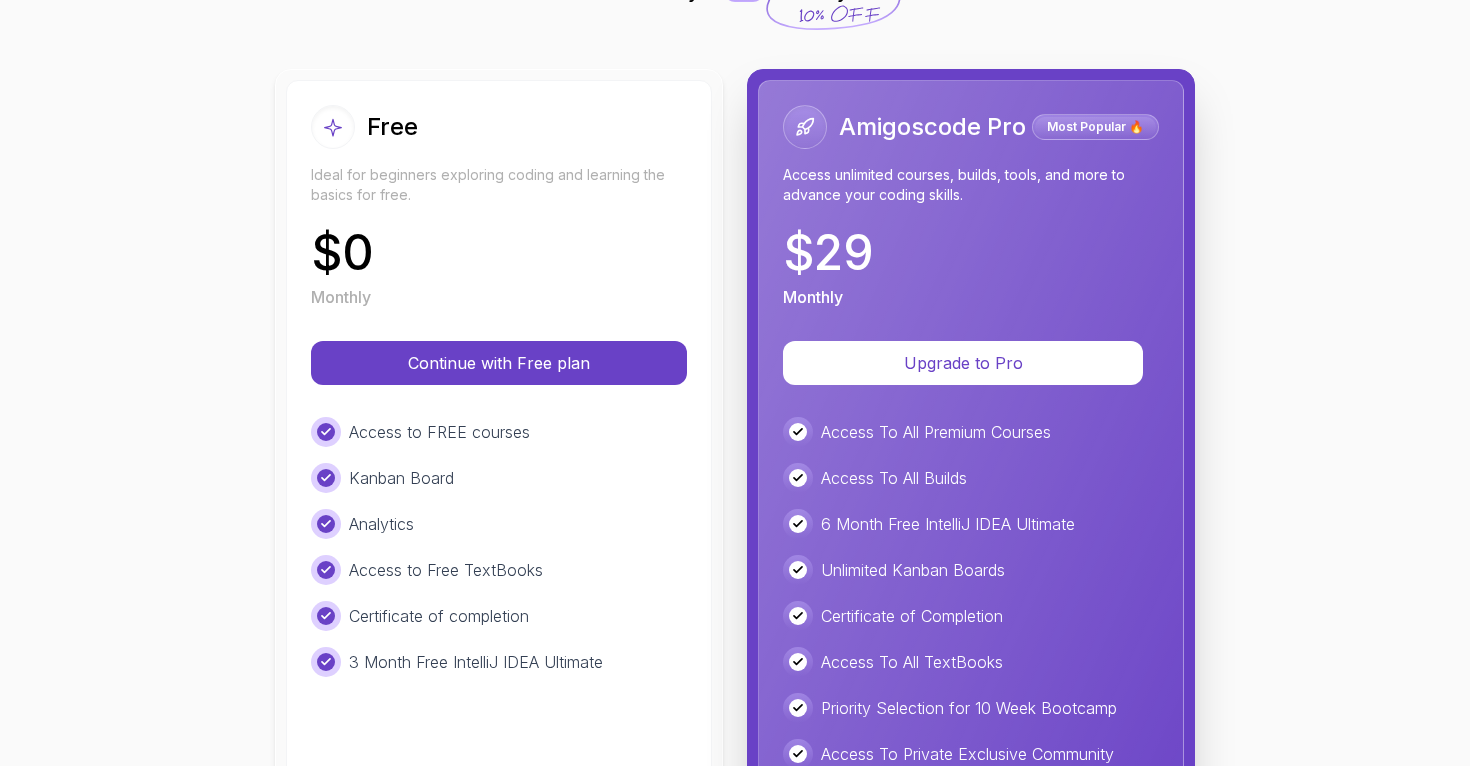scroll, scrollTop: 267, scrollLeft: 0, axis: vertical 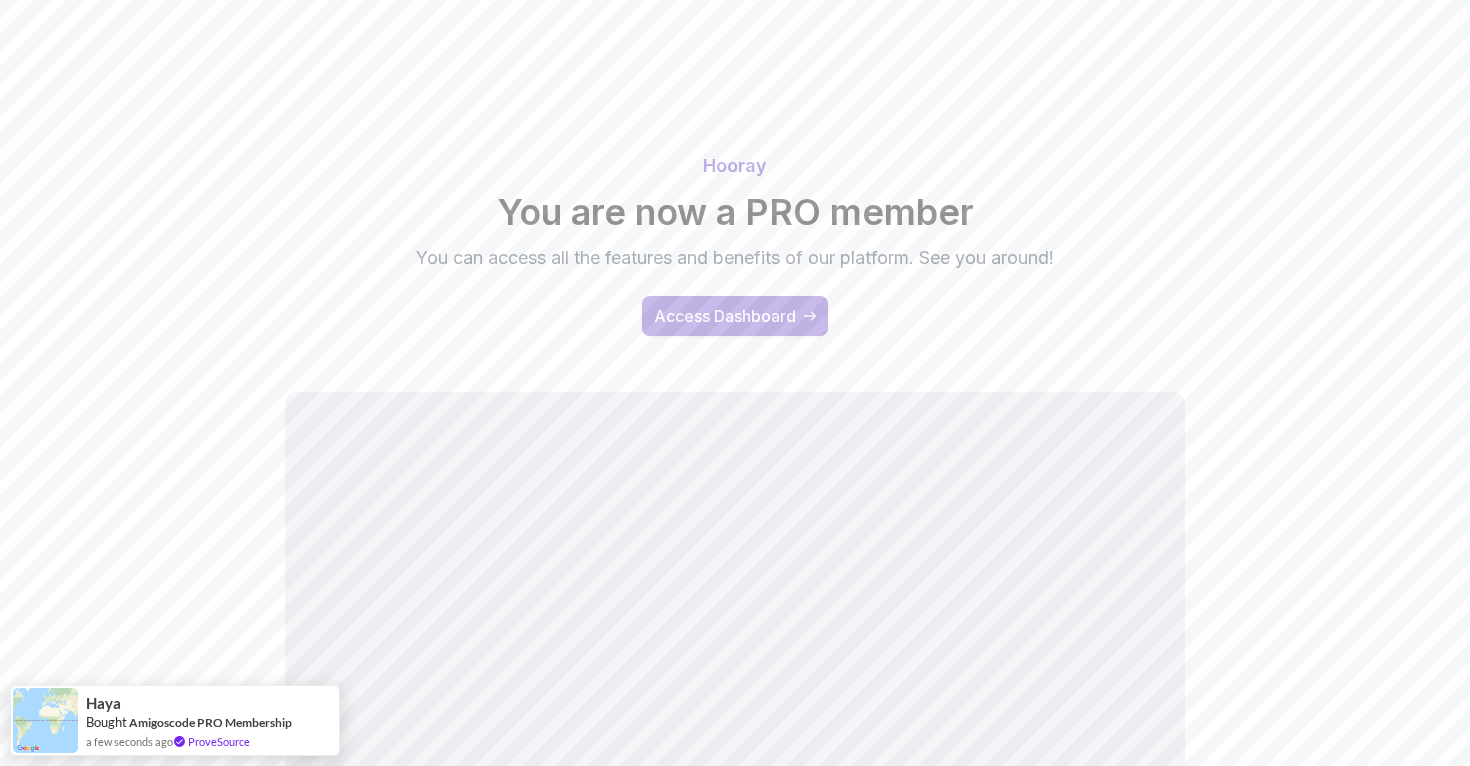 click on "Access Dashboard" at bounding box center (725, 316) 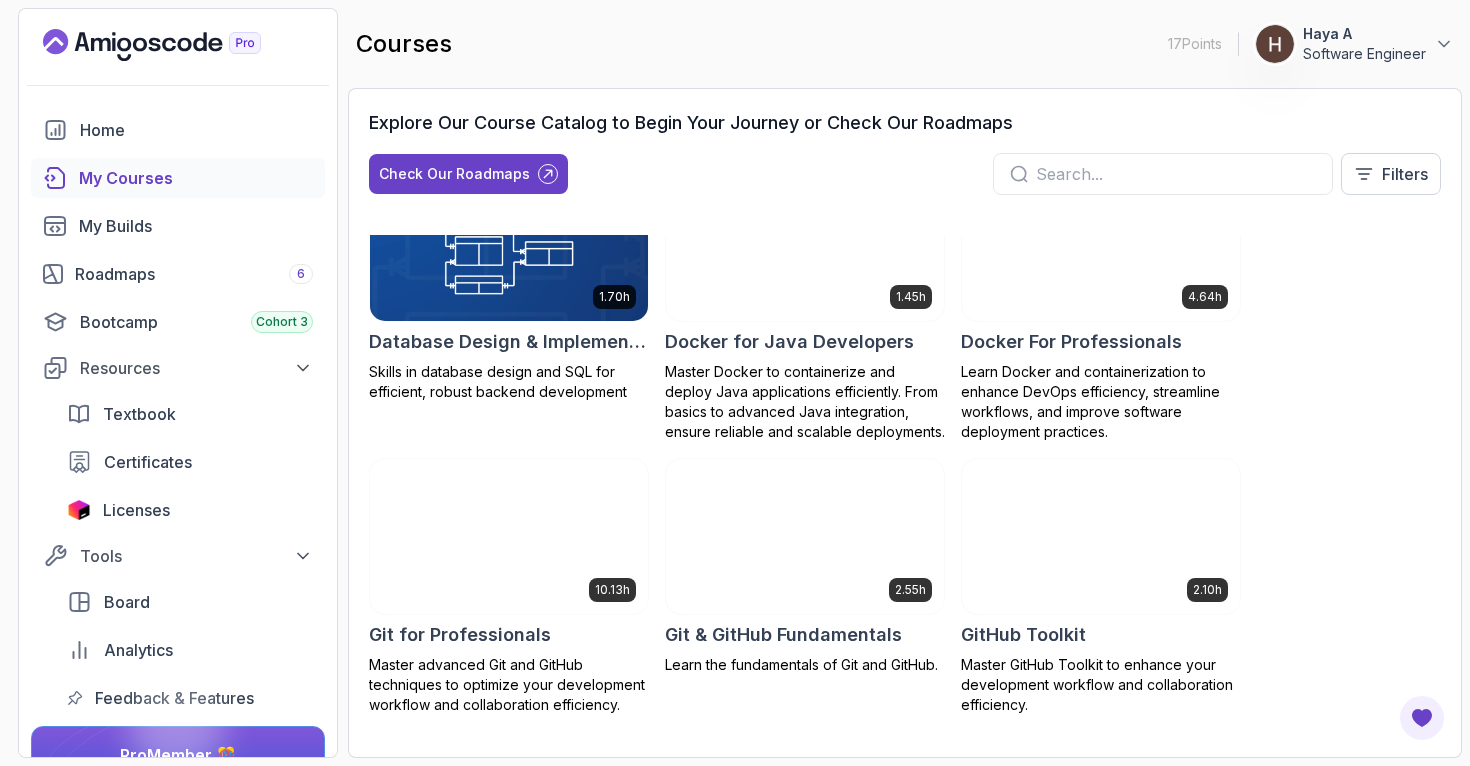 scroll, scrollTop: 639, scrollLeft: 0, axis: vertical 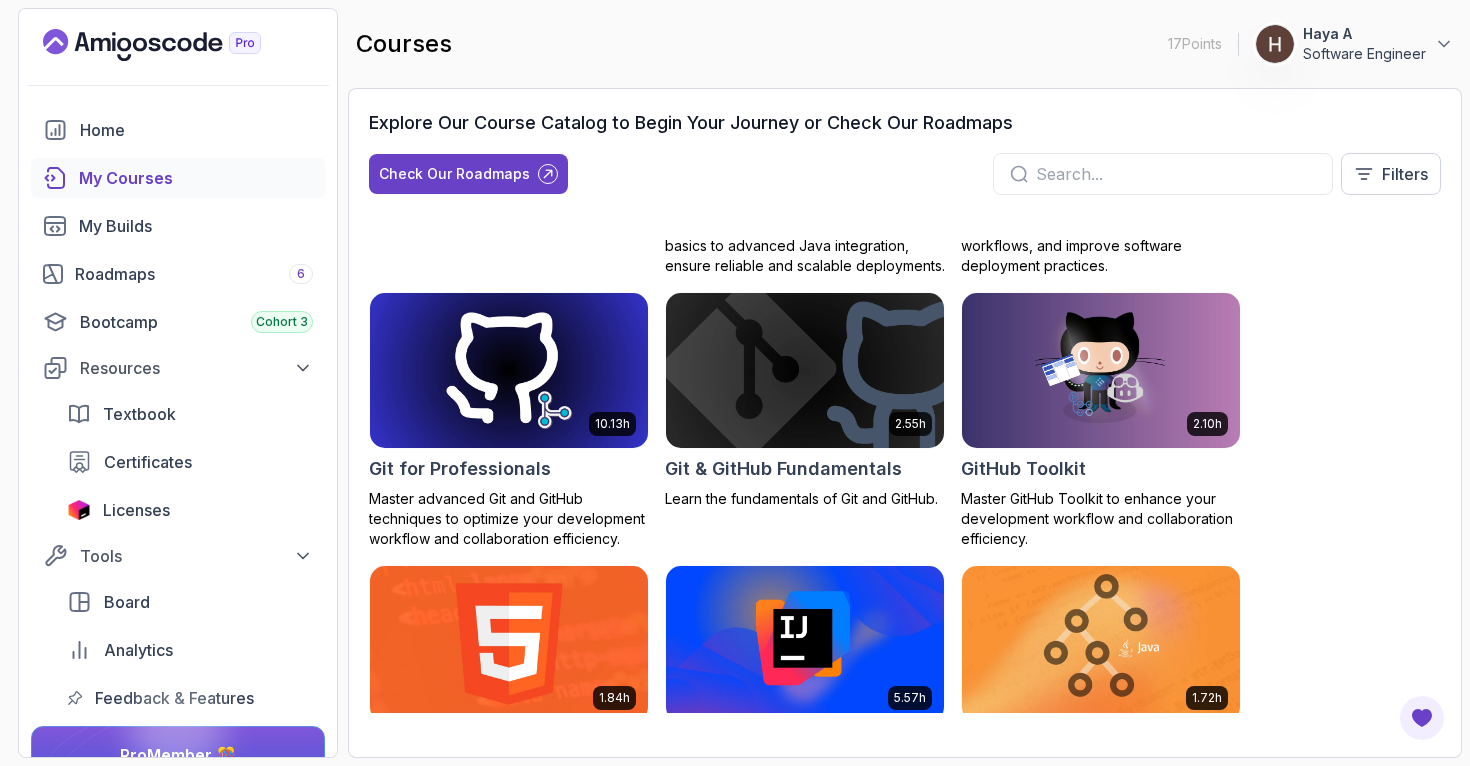 click at bounding box center (805, 371) 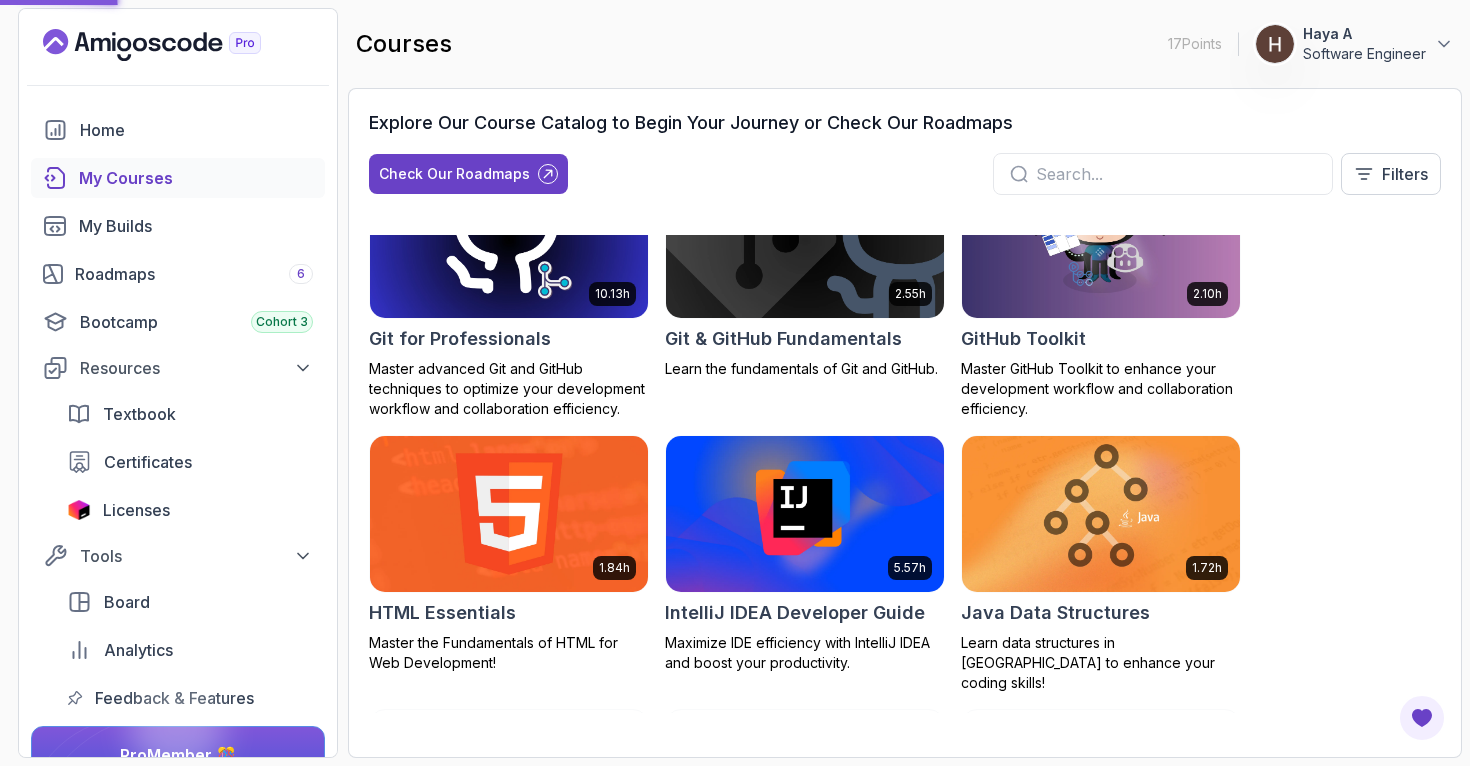 scroll, scrollTop: 988, scrollLeft: 0, axis: vertical 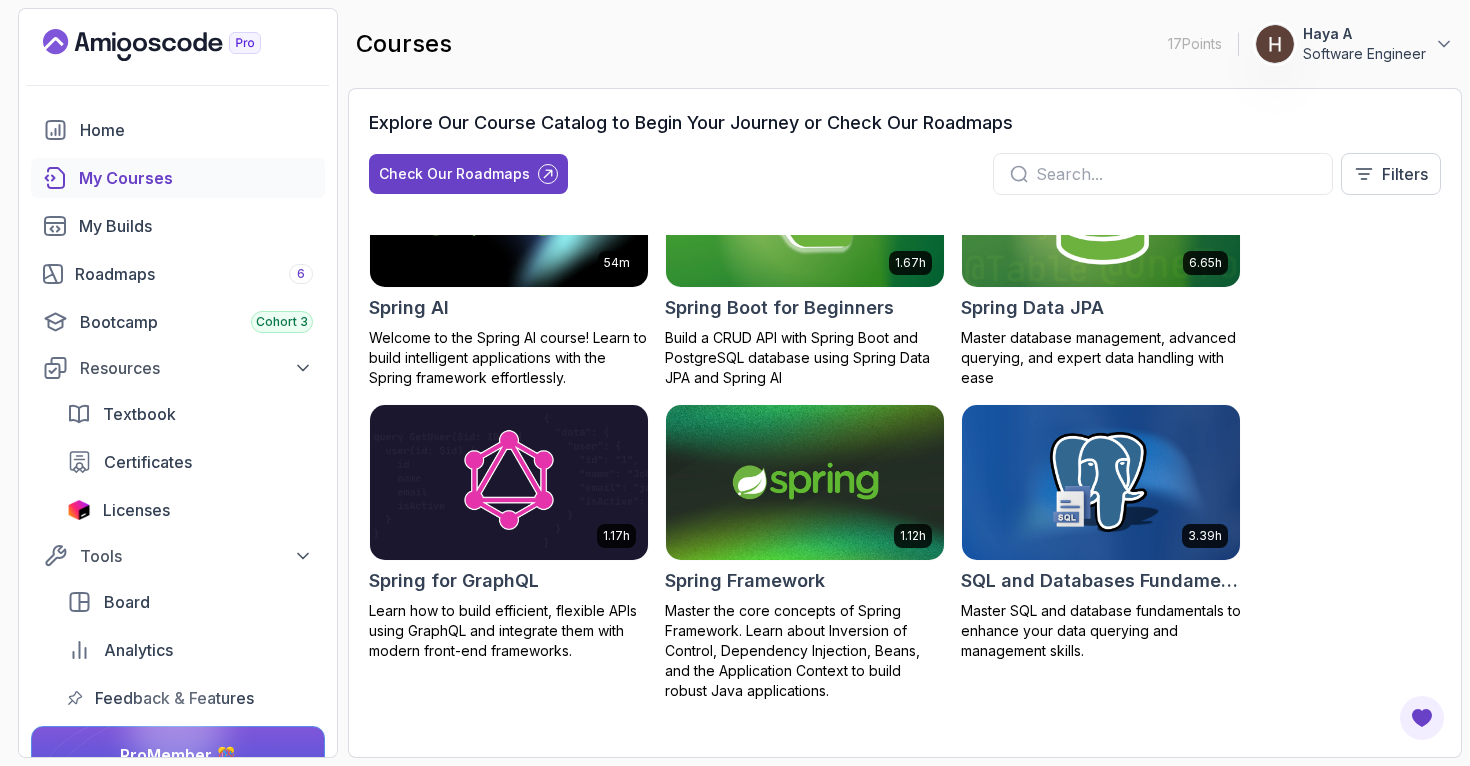 click at bounding box center [1101, 208] 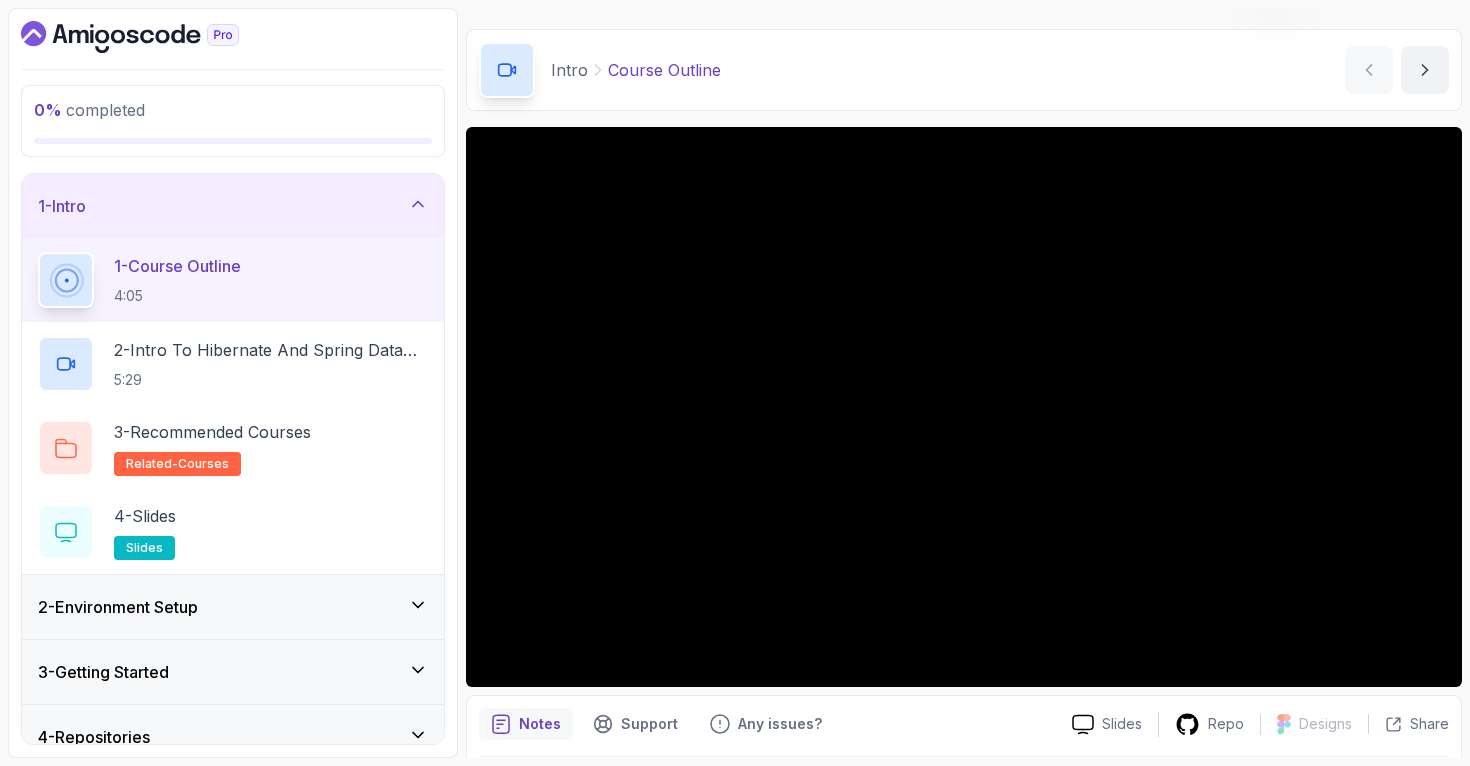 scroll, scrollTop: 68, scrollLeft: 0, axis: vertical 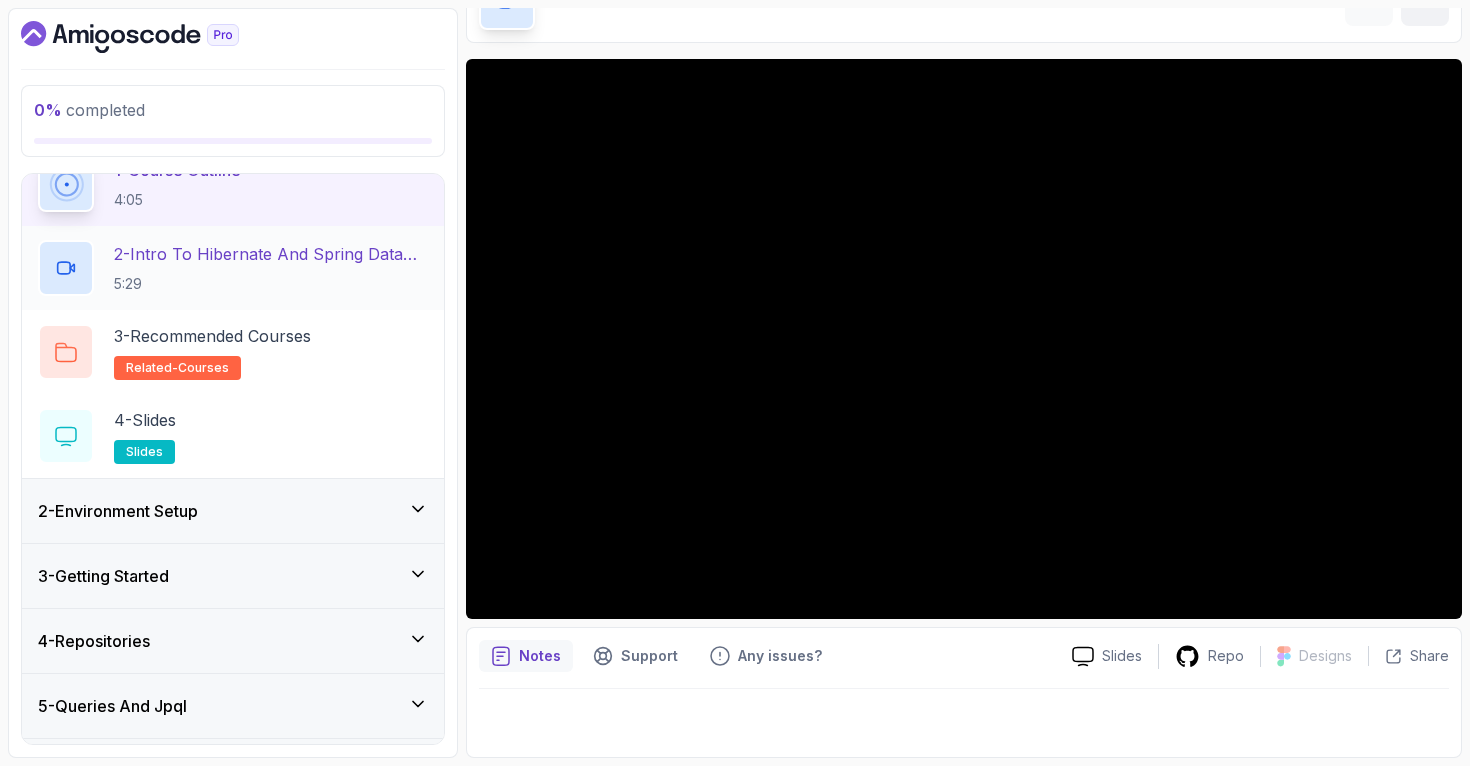 click on "5:29" at bounding box center (271, 284) 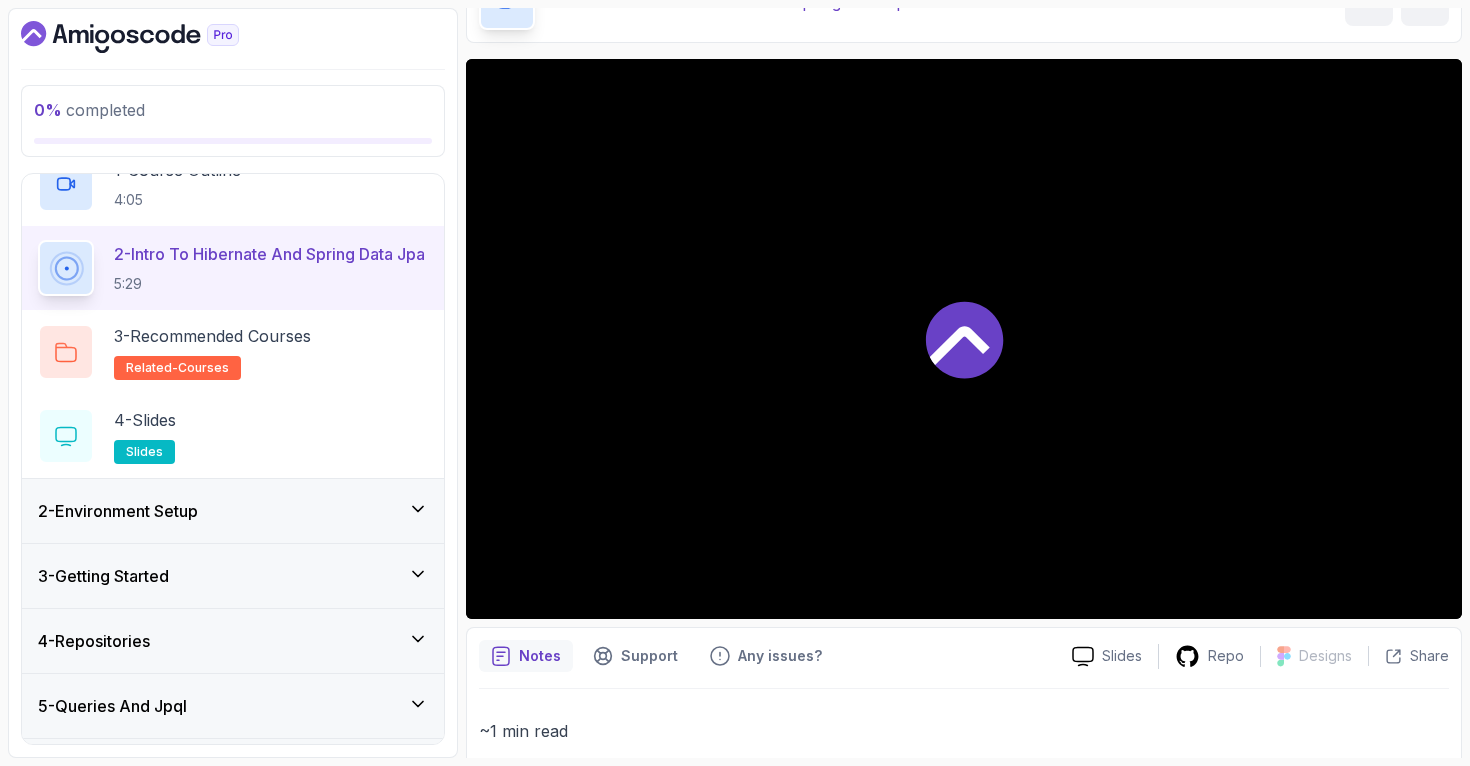 scroll, scrollTop: 109, scrollLeft: 0, axis: vertical 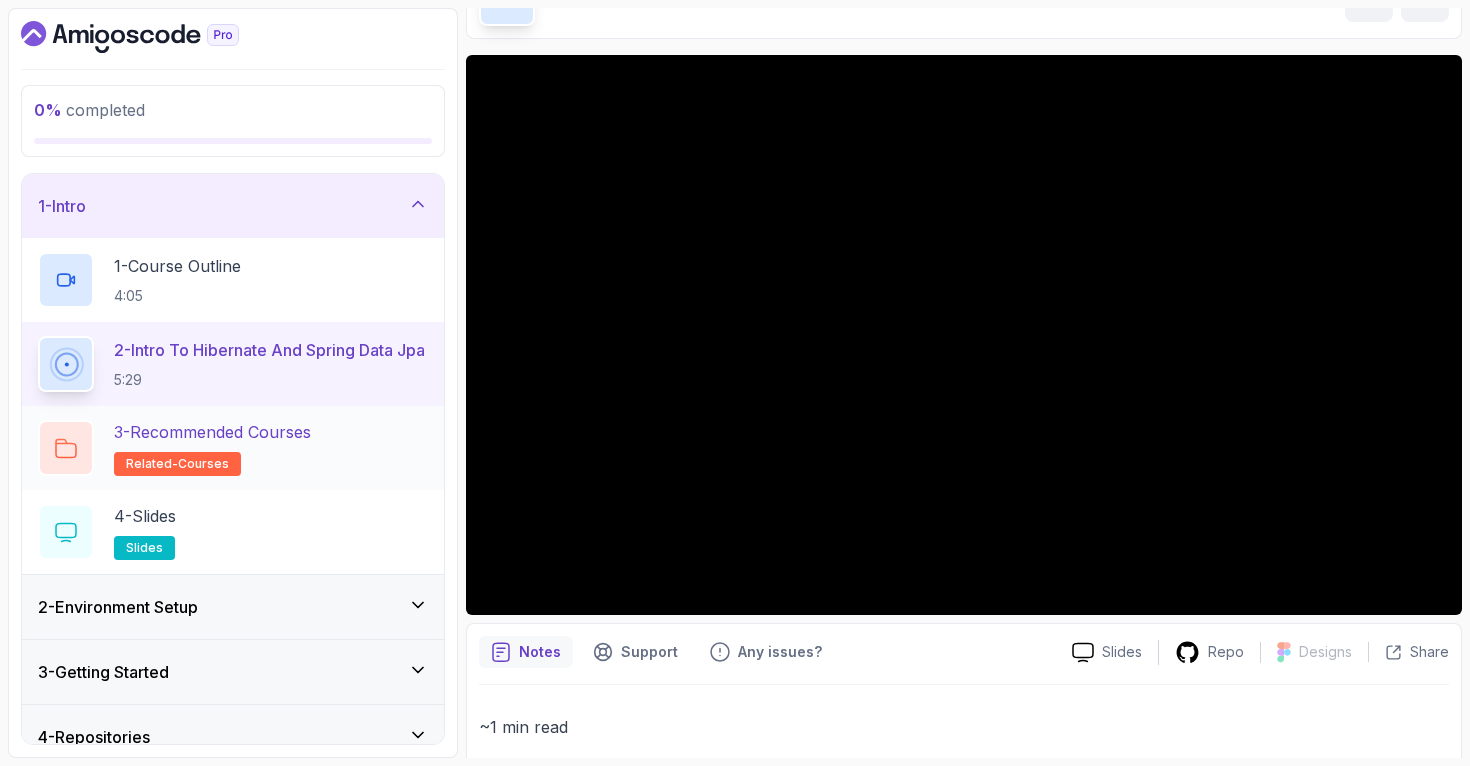 click on "3  -  Recommended Courses" at bounding box center (212, 432) 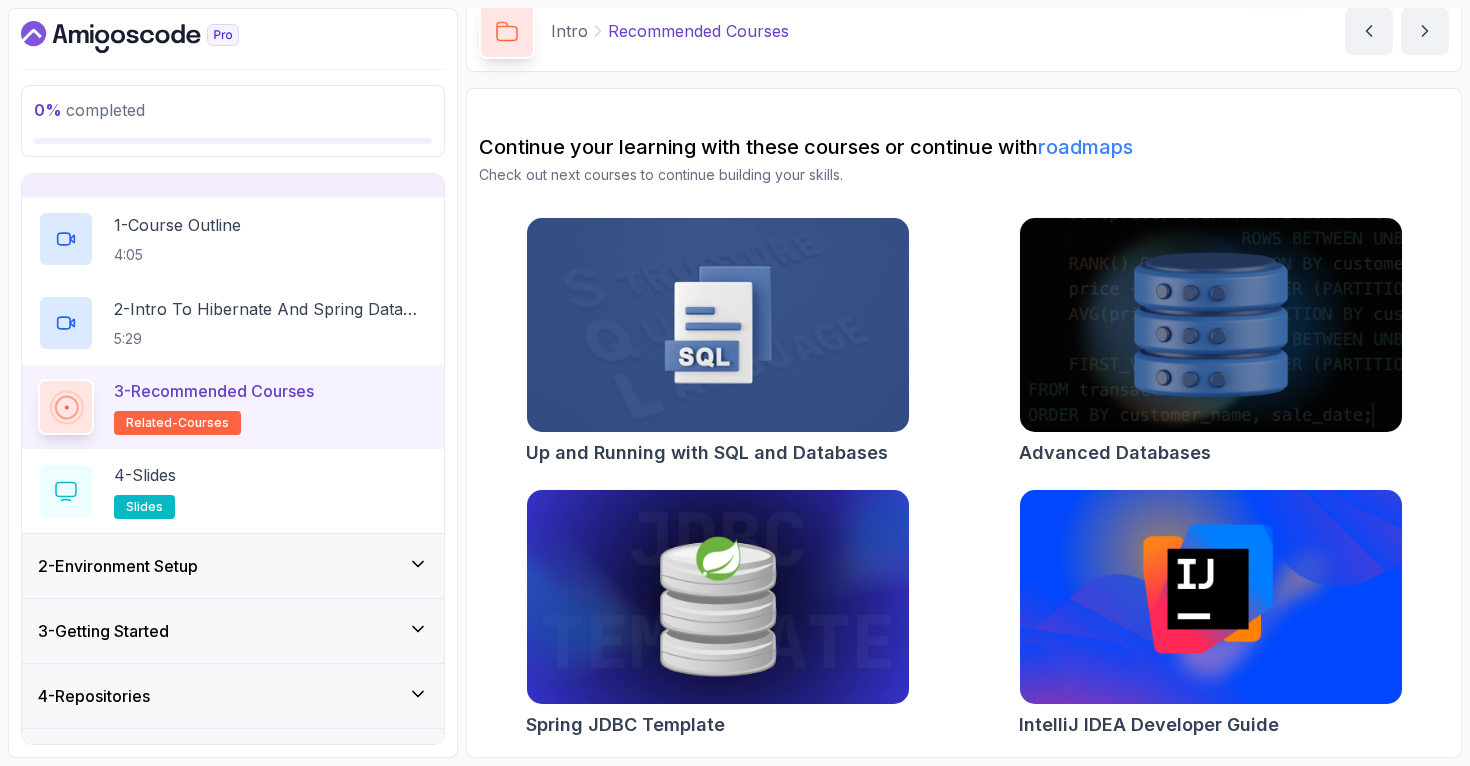 scroll, scrollTop: 43, scrollLeft: 0, axis: vertical 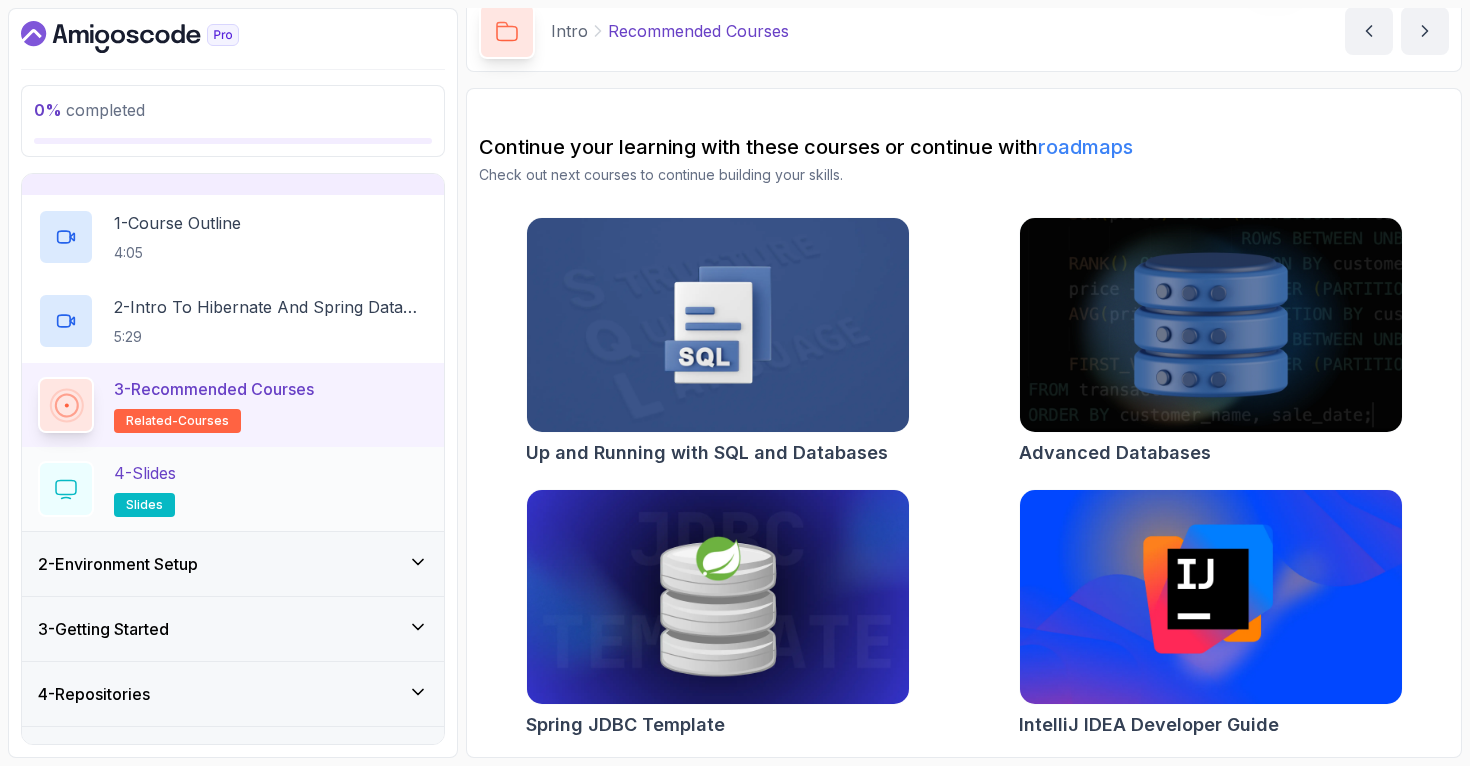click on "4  -  Slides slides" at bounding box center (233, 489) 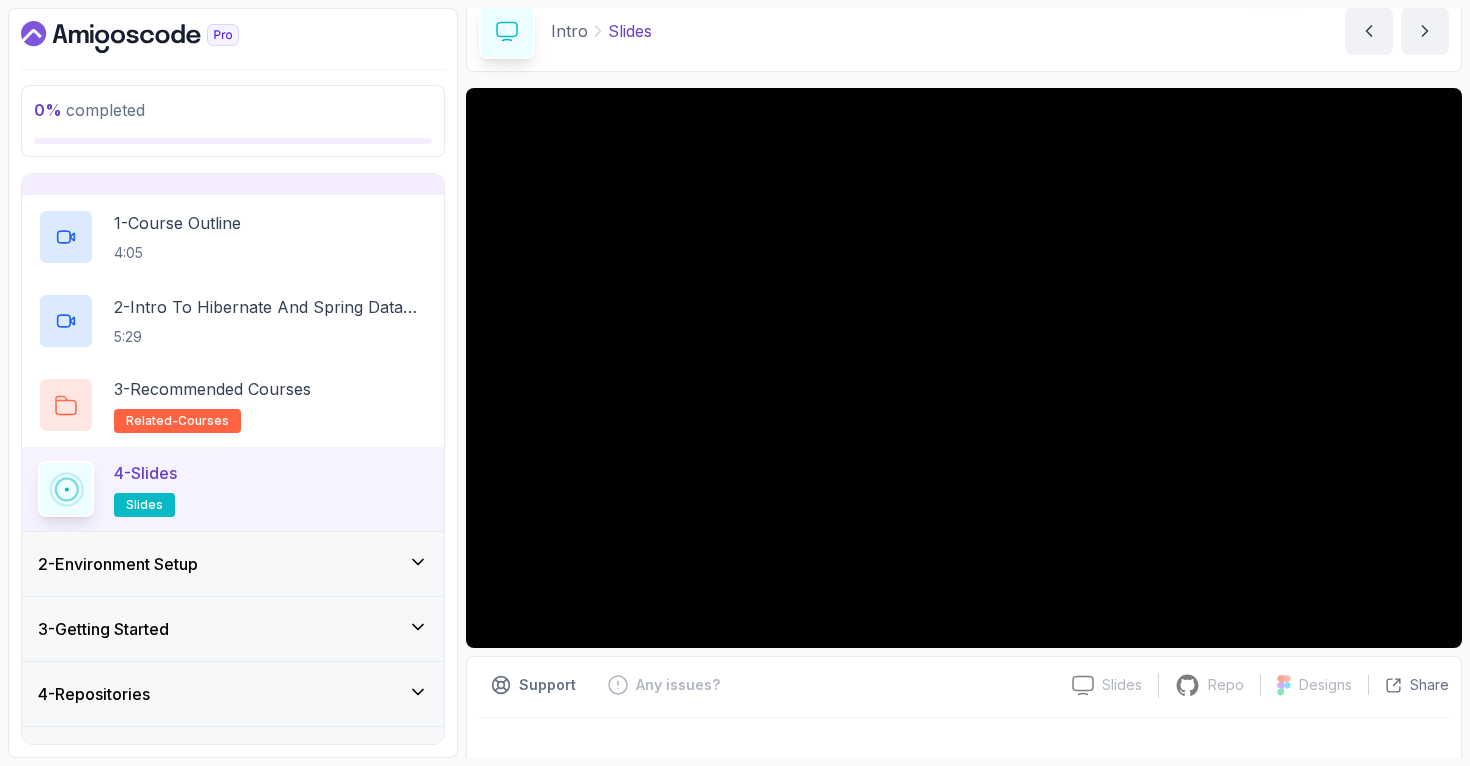 scroll, scrollTop: 119, scrollLeft: 0, axis: vertical 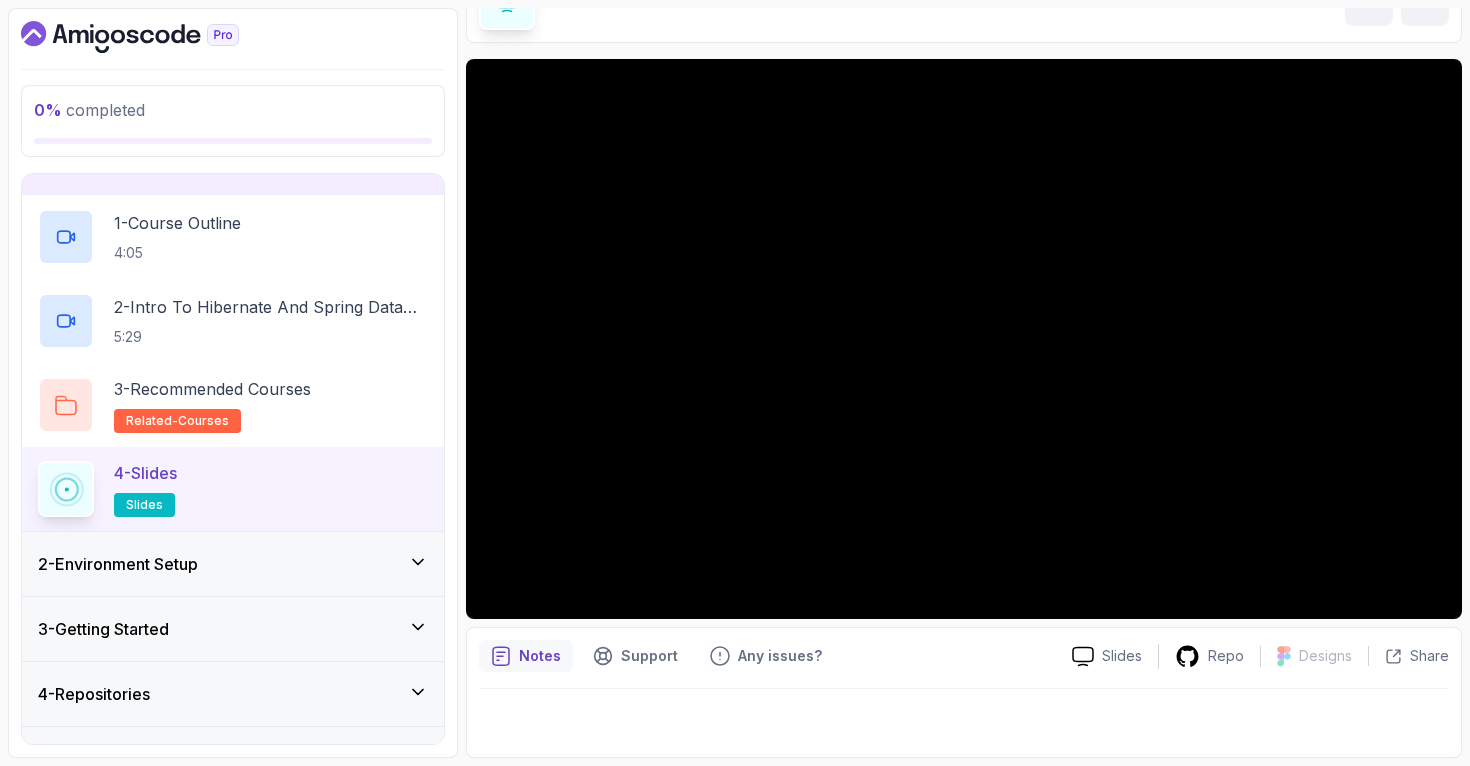 click on "2  -  Environment Setup" at bounding box center [233, 564] 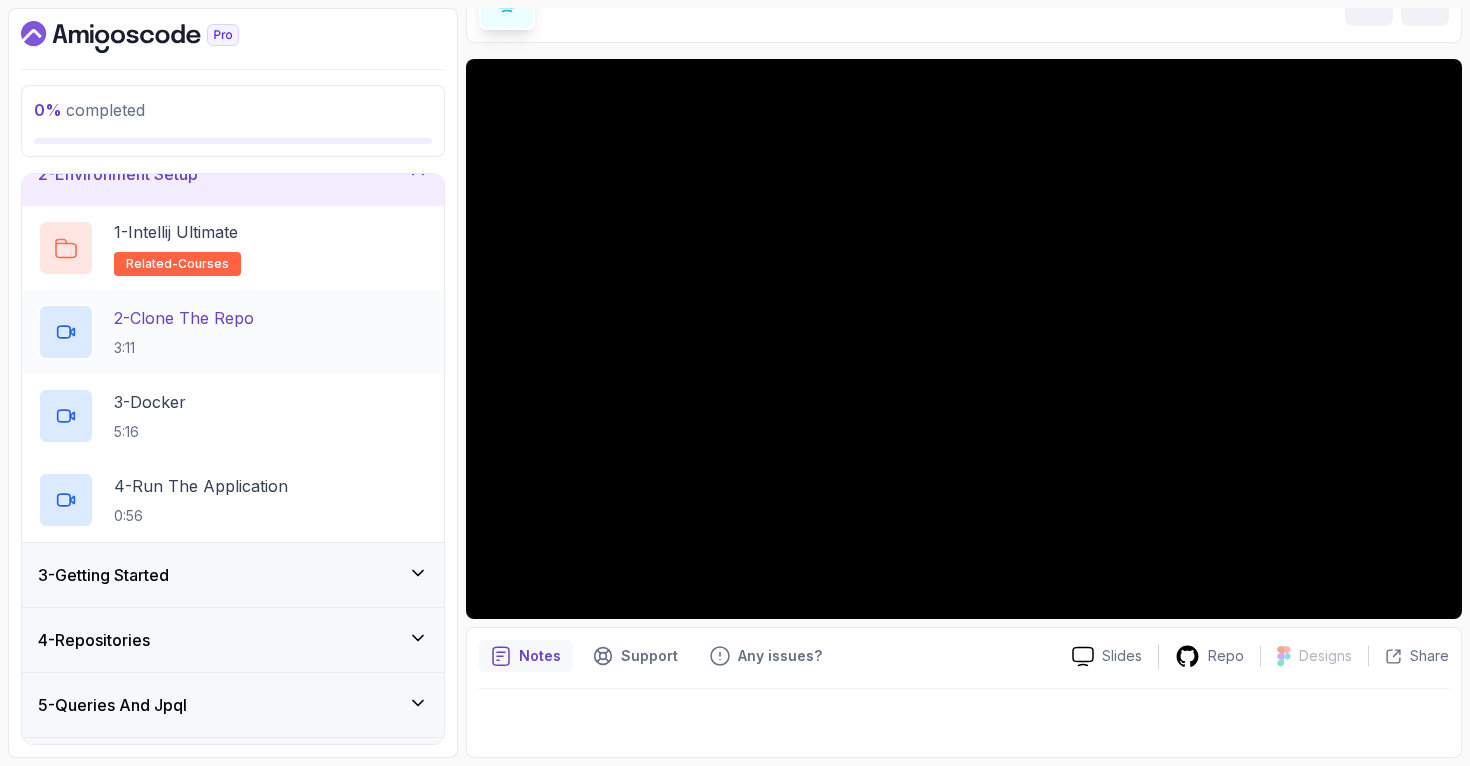 scroll, scrollTop: 100, scrollLeft: 0, axis: vertical 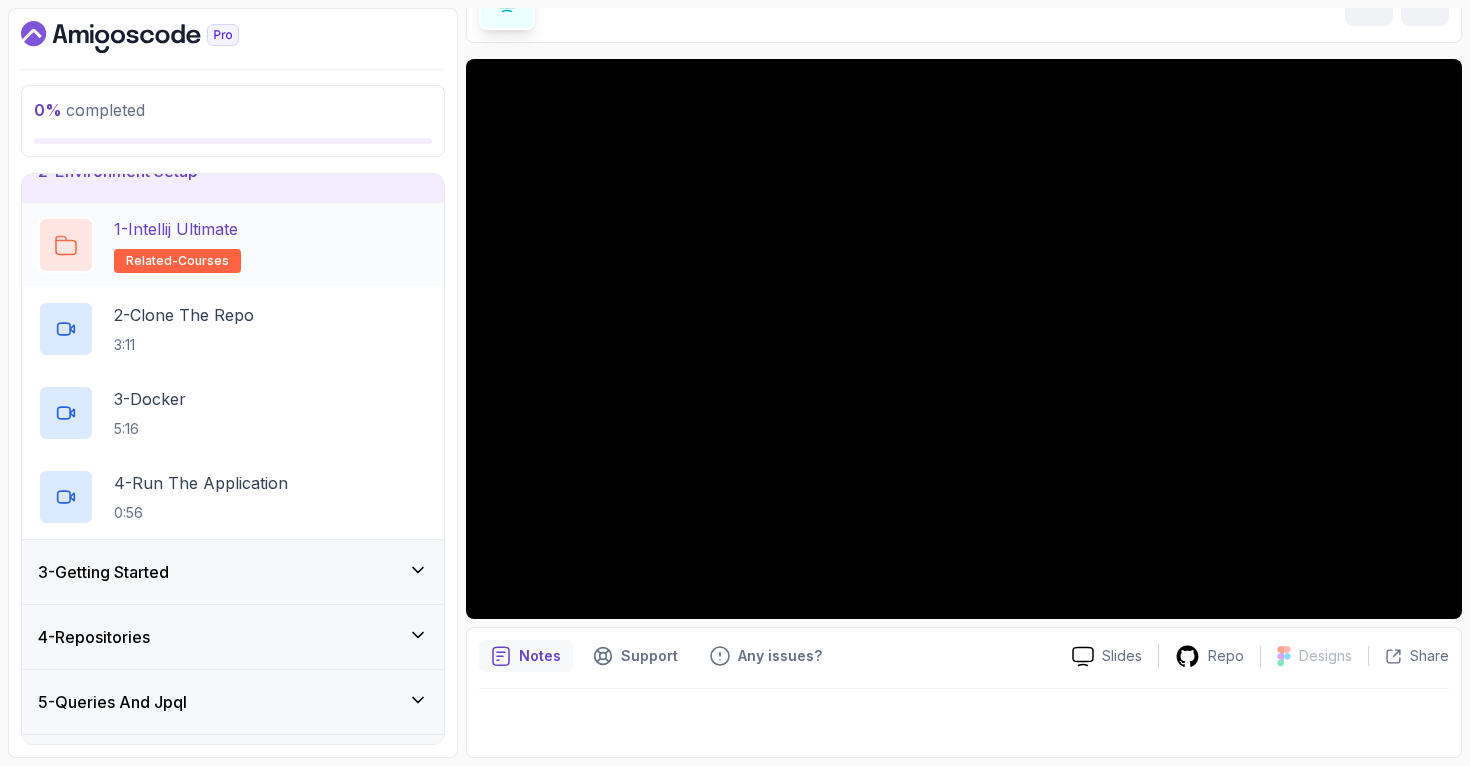 click on "1  -  Intellij Ultimate related-courses" at bounding box center (233, 245) 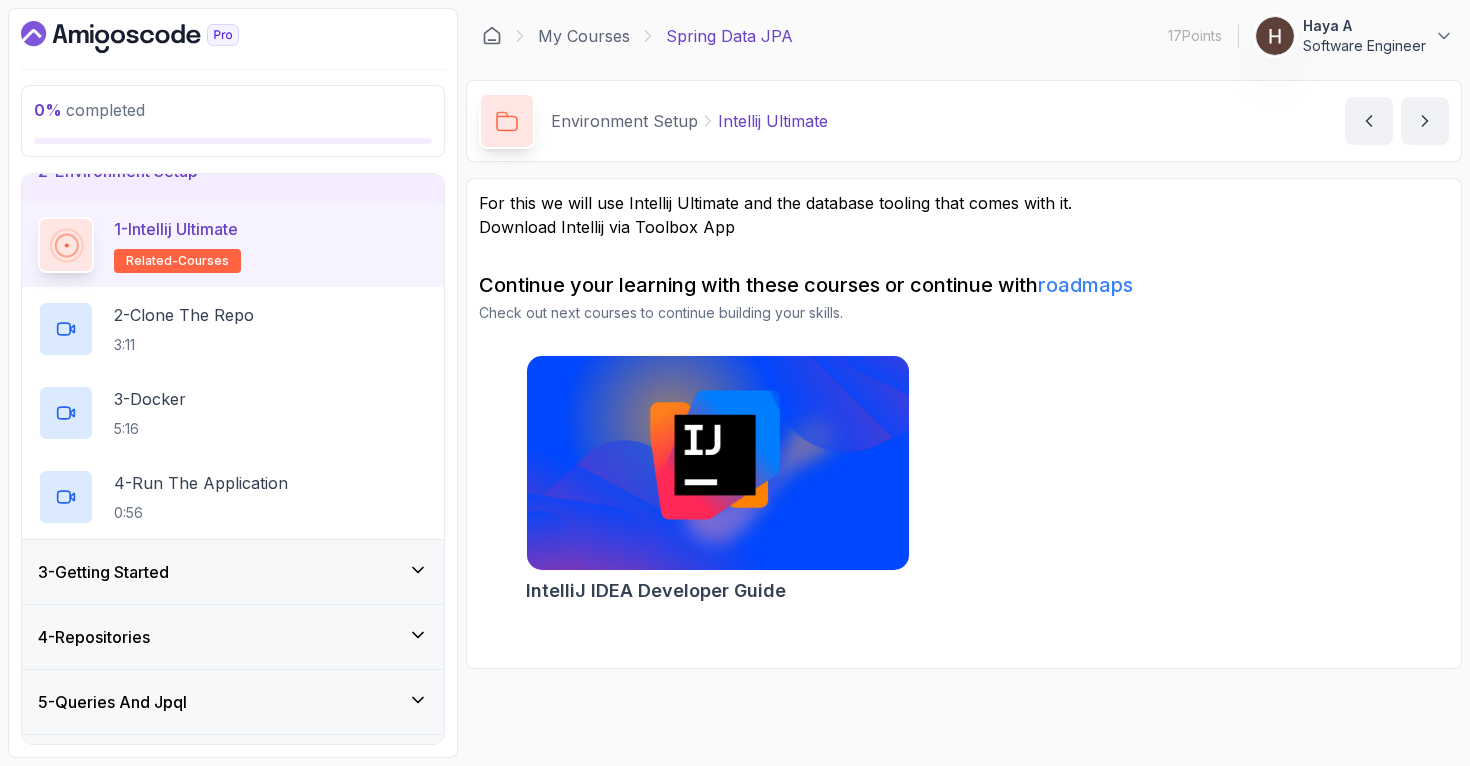 scroll, scrollTop: 0, scrollLeft: 0, axis: both 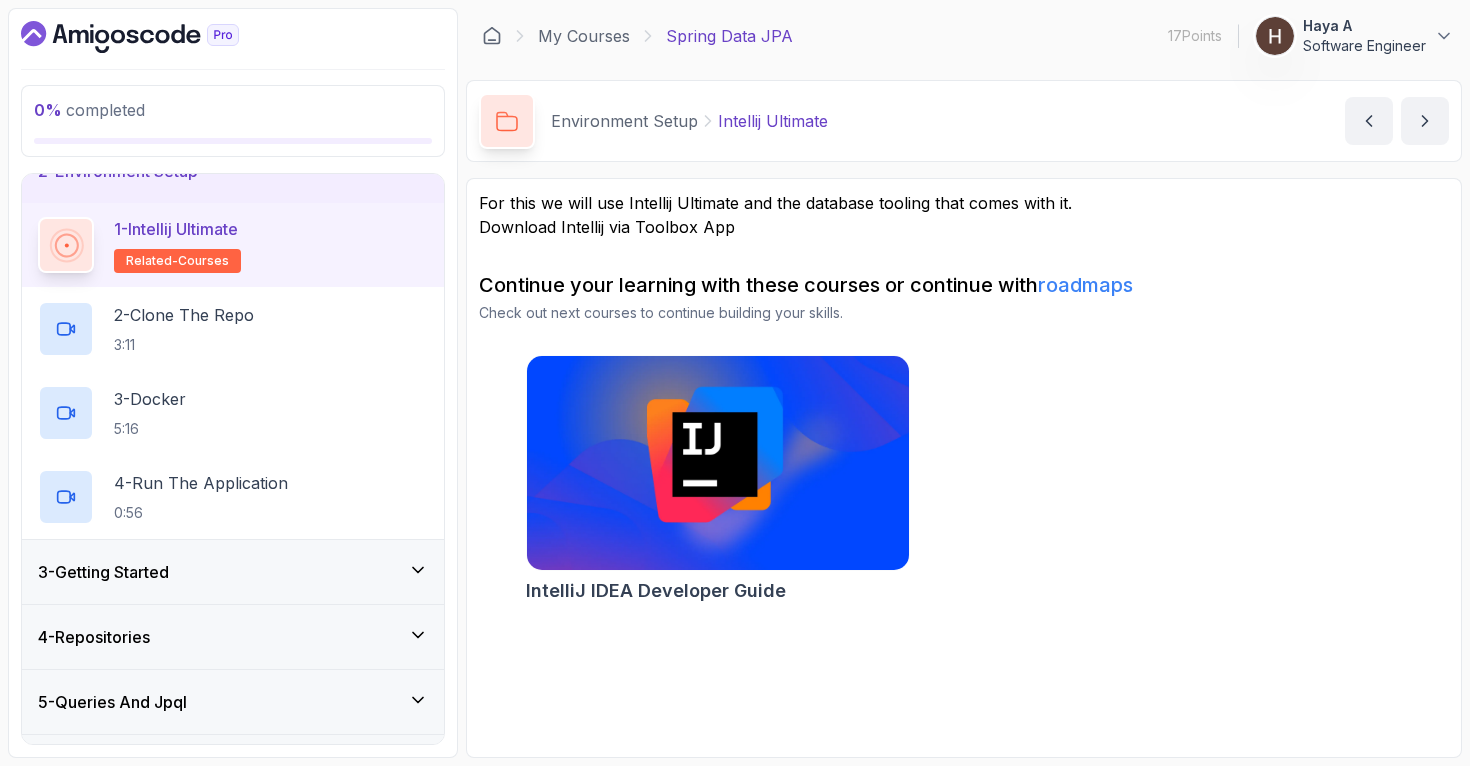 click at bounding box center (717, 463) 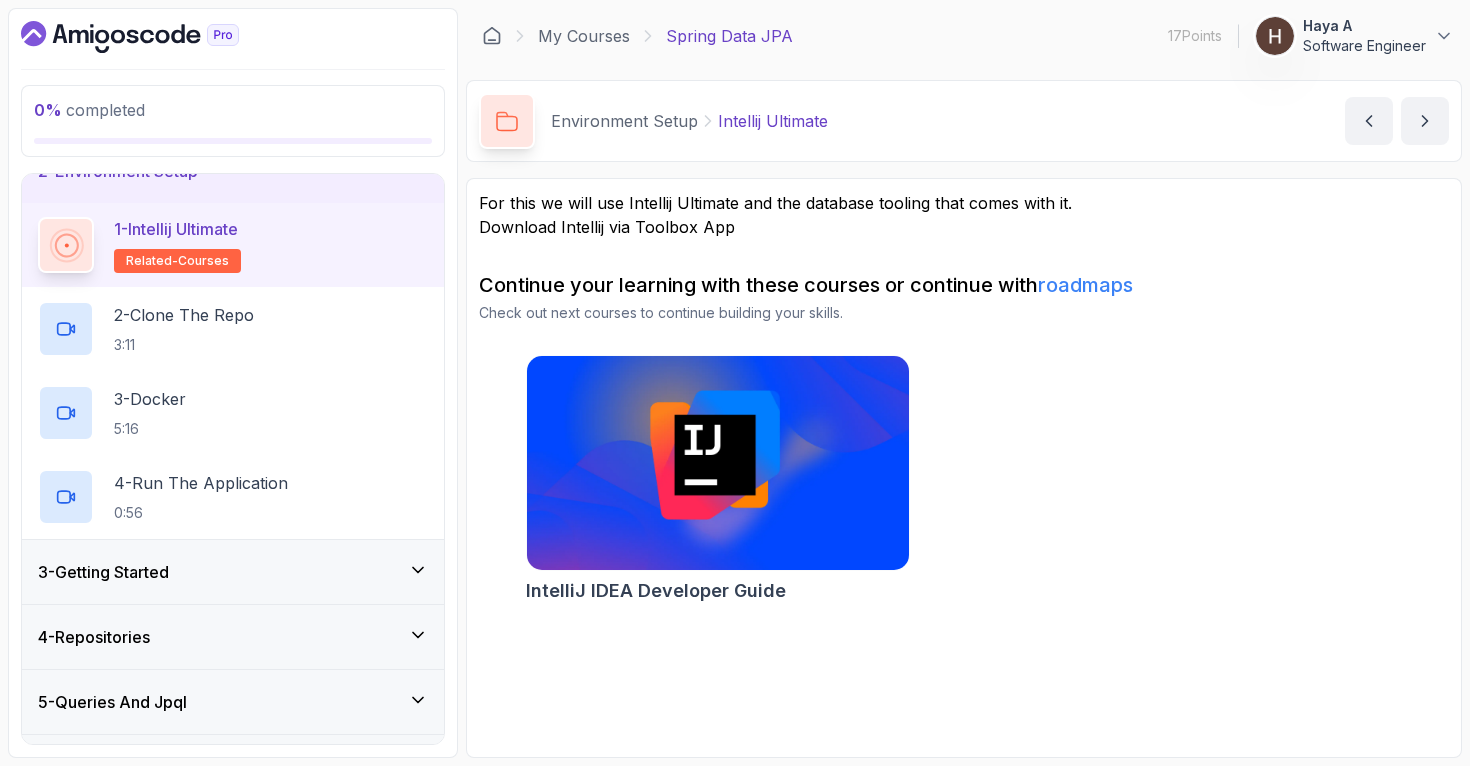 click on "3  -  Getting Started" at bounding box center (233, 572) 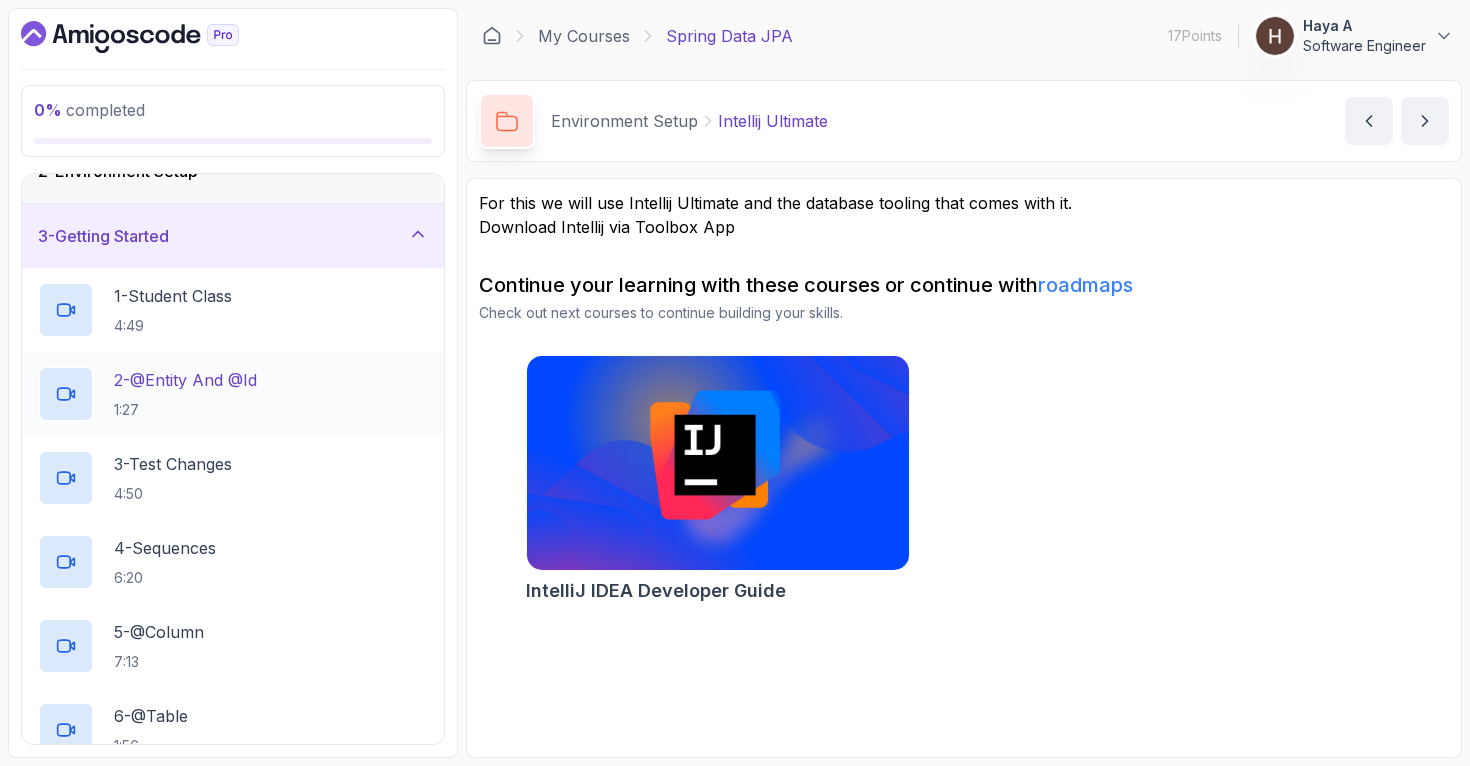 scroll, scrollTop: 0, scrollLeft: 0, axis: both 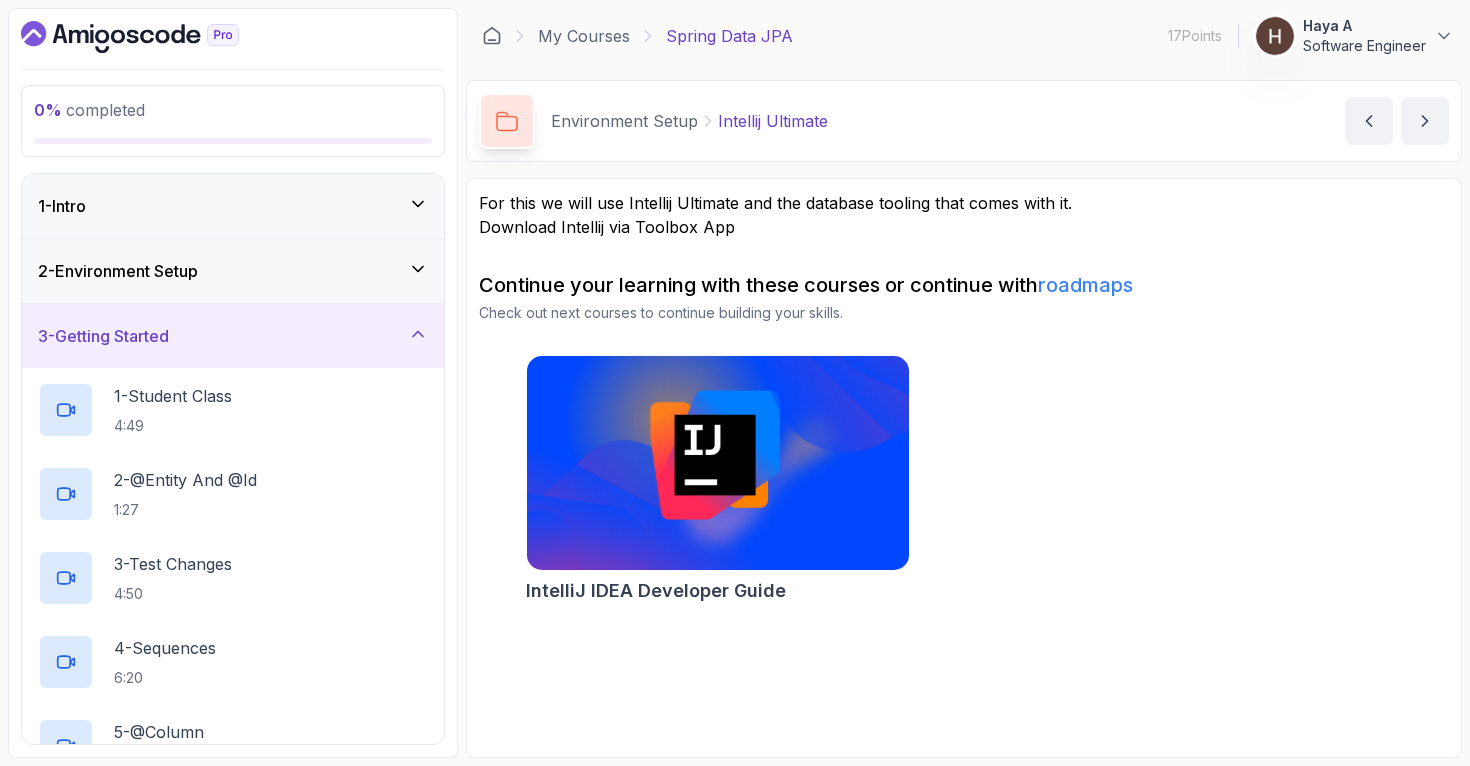 click on "2  -  Environment Setup" at bounding box center [233, 271] 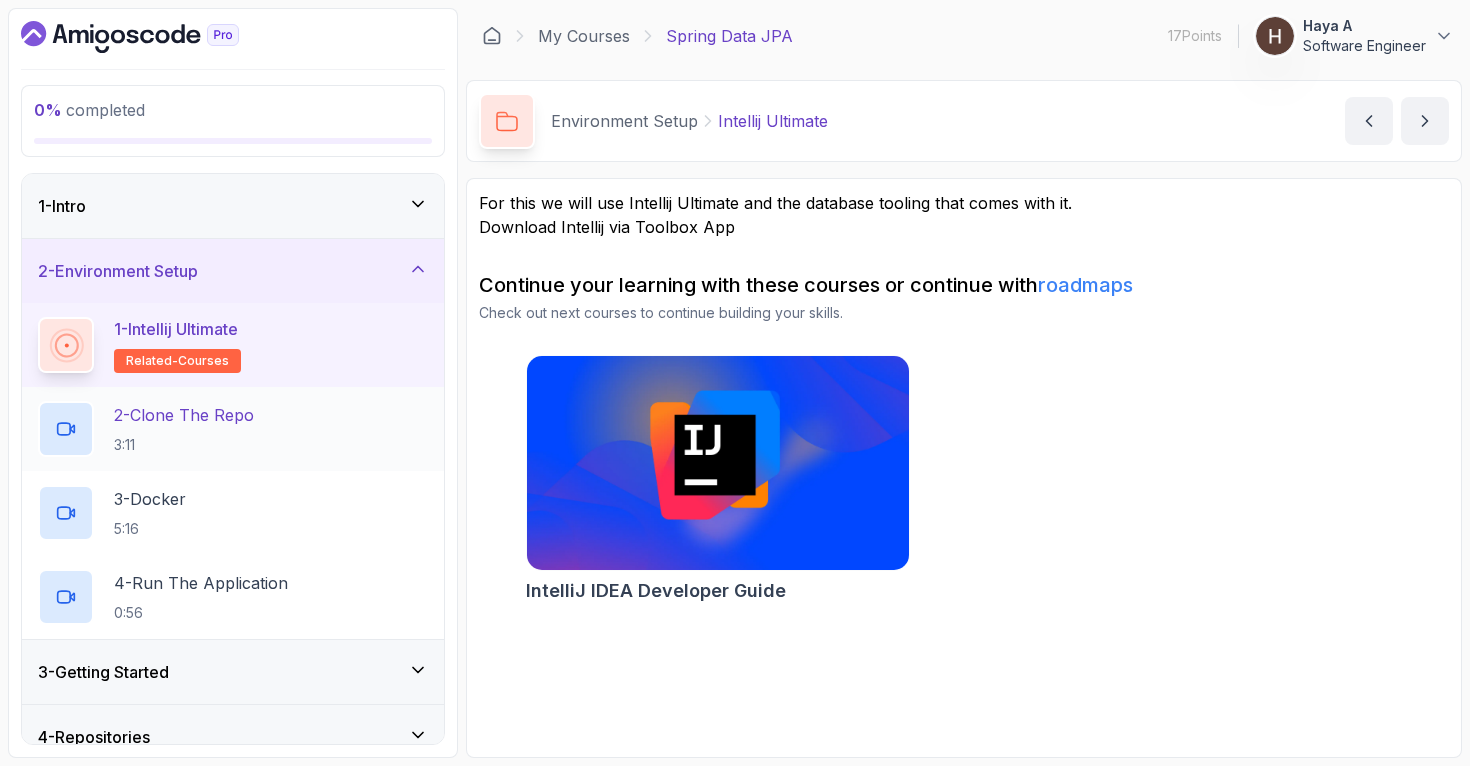 click on "2  -  Clone The Repo 3:11" at bounding box center [233, 429] 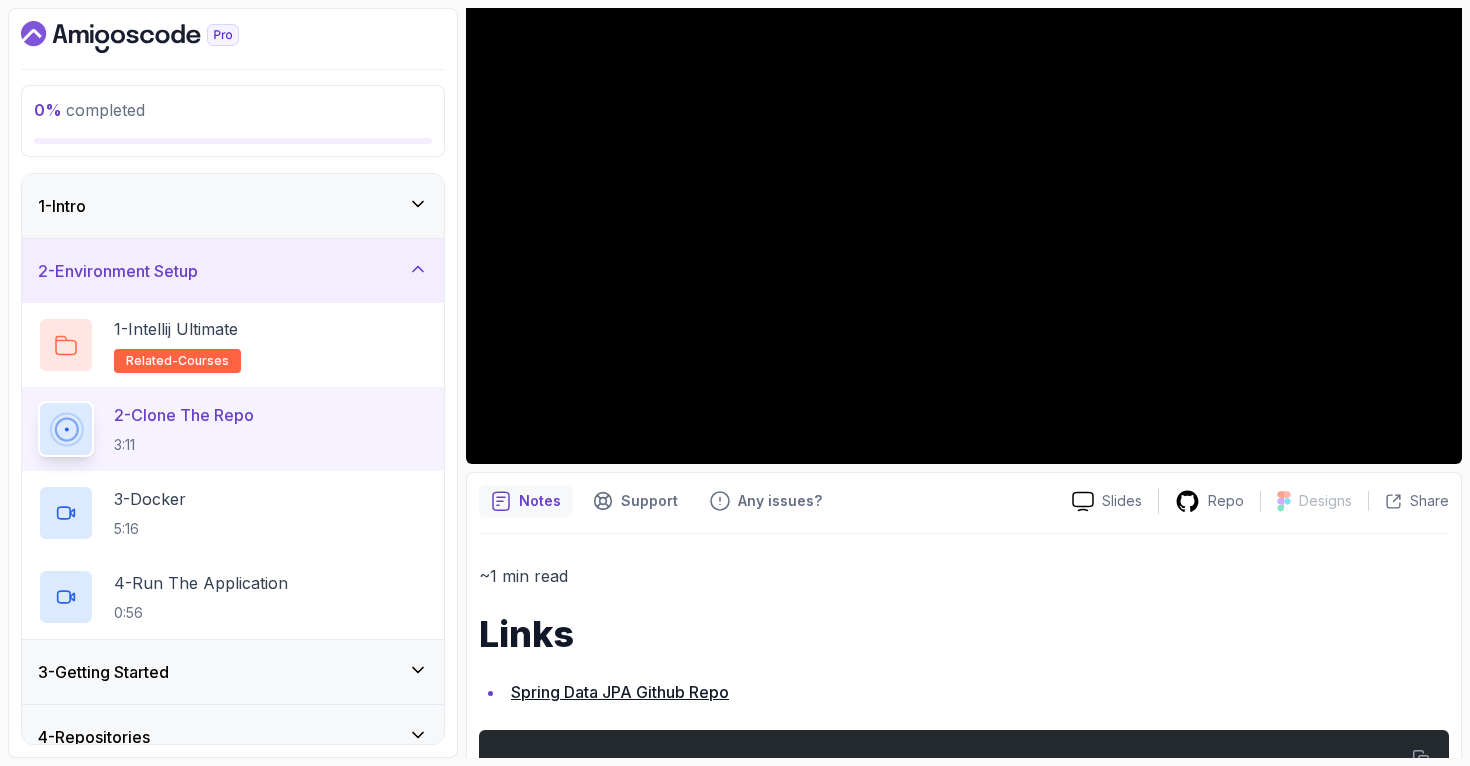 scroll, scrollTop: 396, scrollLeft: 0, axis: vertical 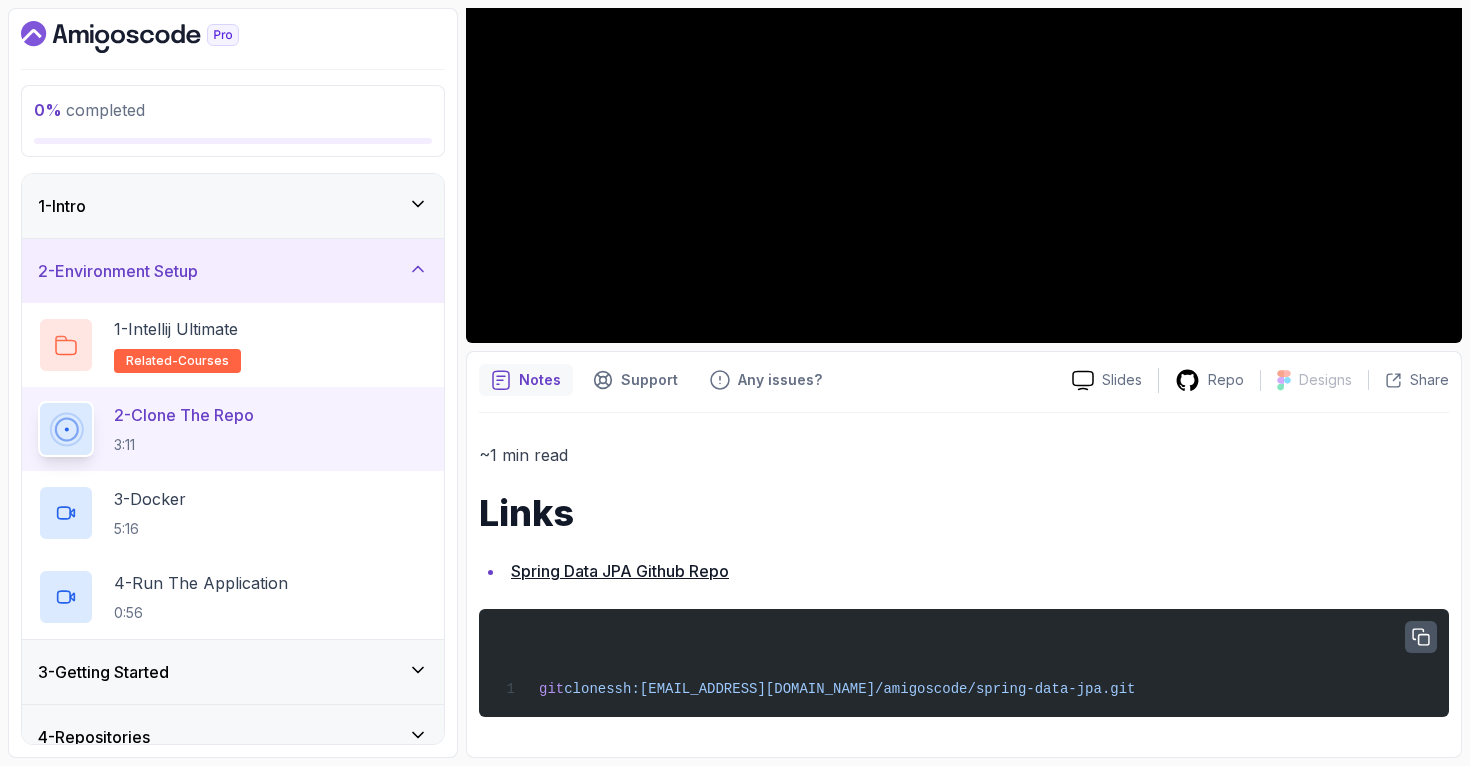 click 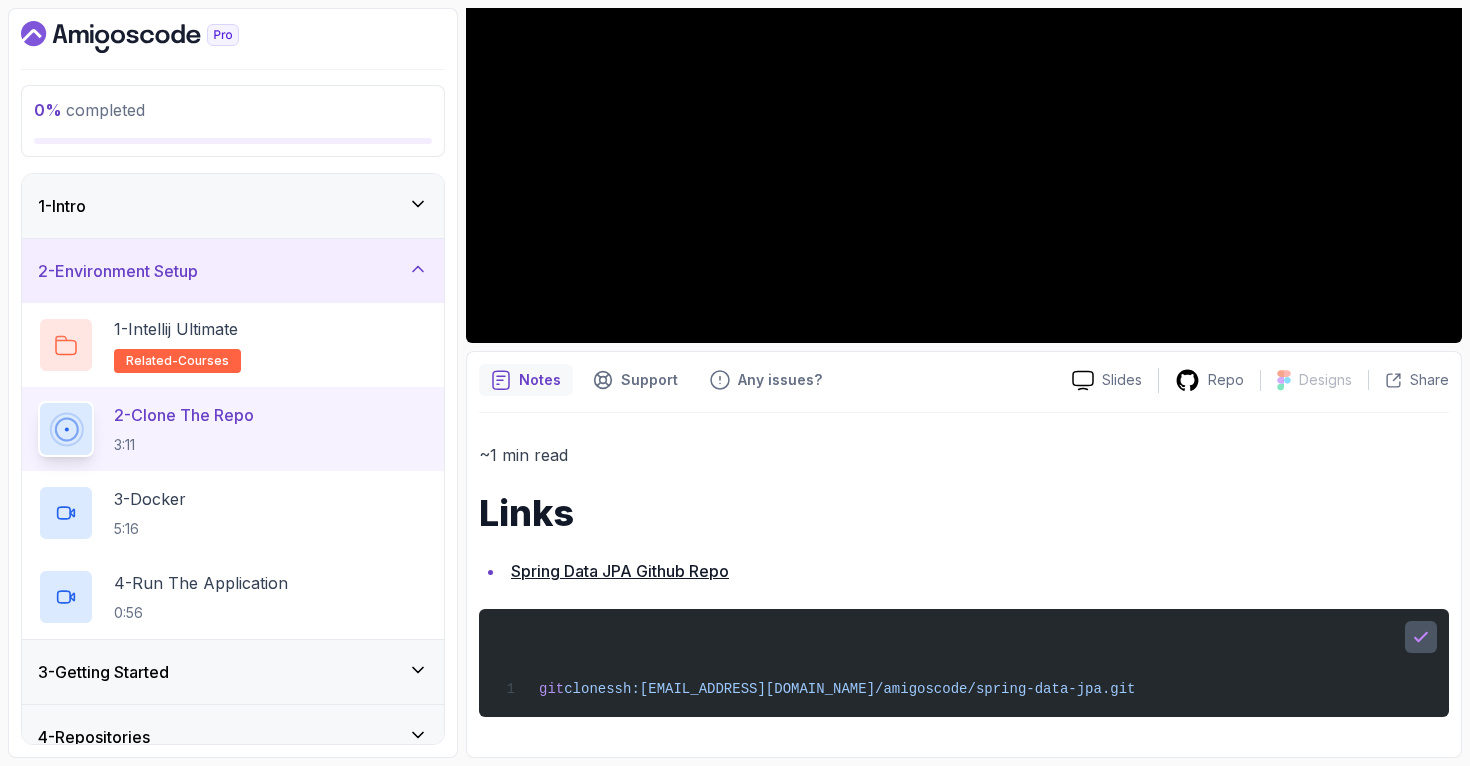 type 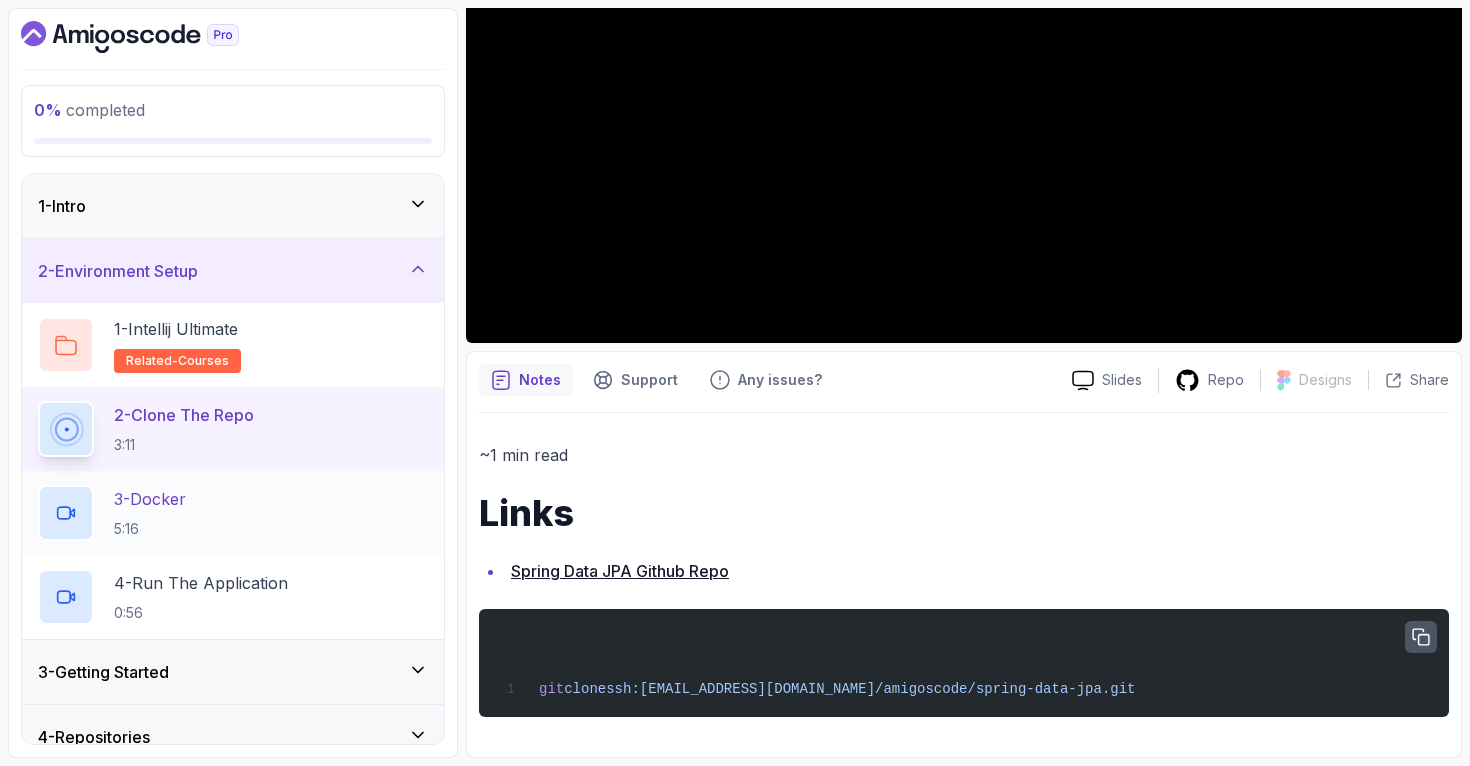 click on "3  -  Docker 5:16" at bounding box center [233, 513] 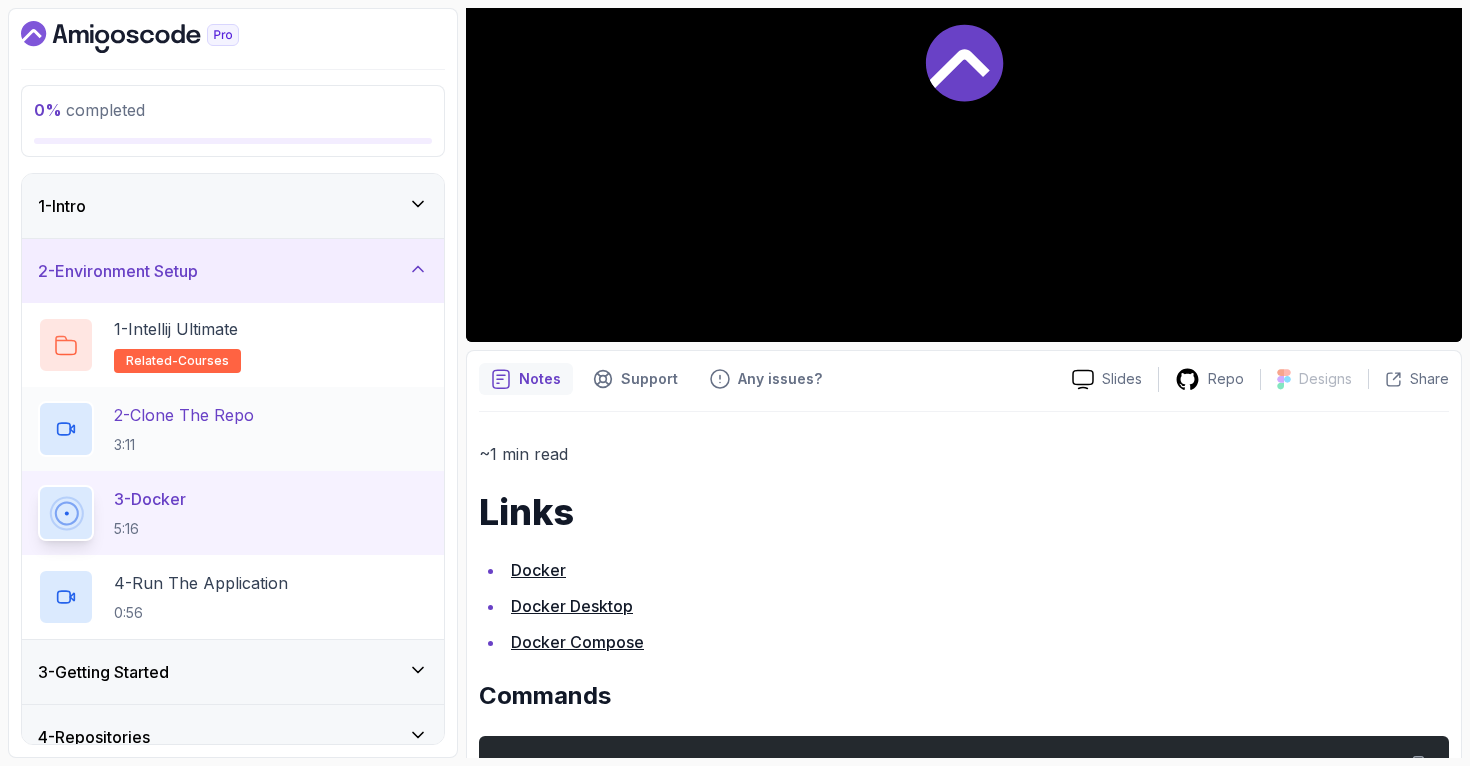 click on "3:11" at bounding box center [184, 445] 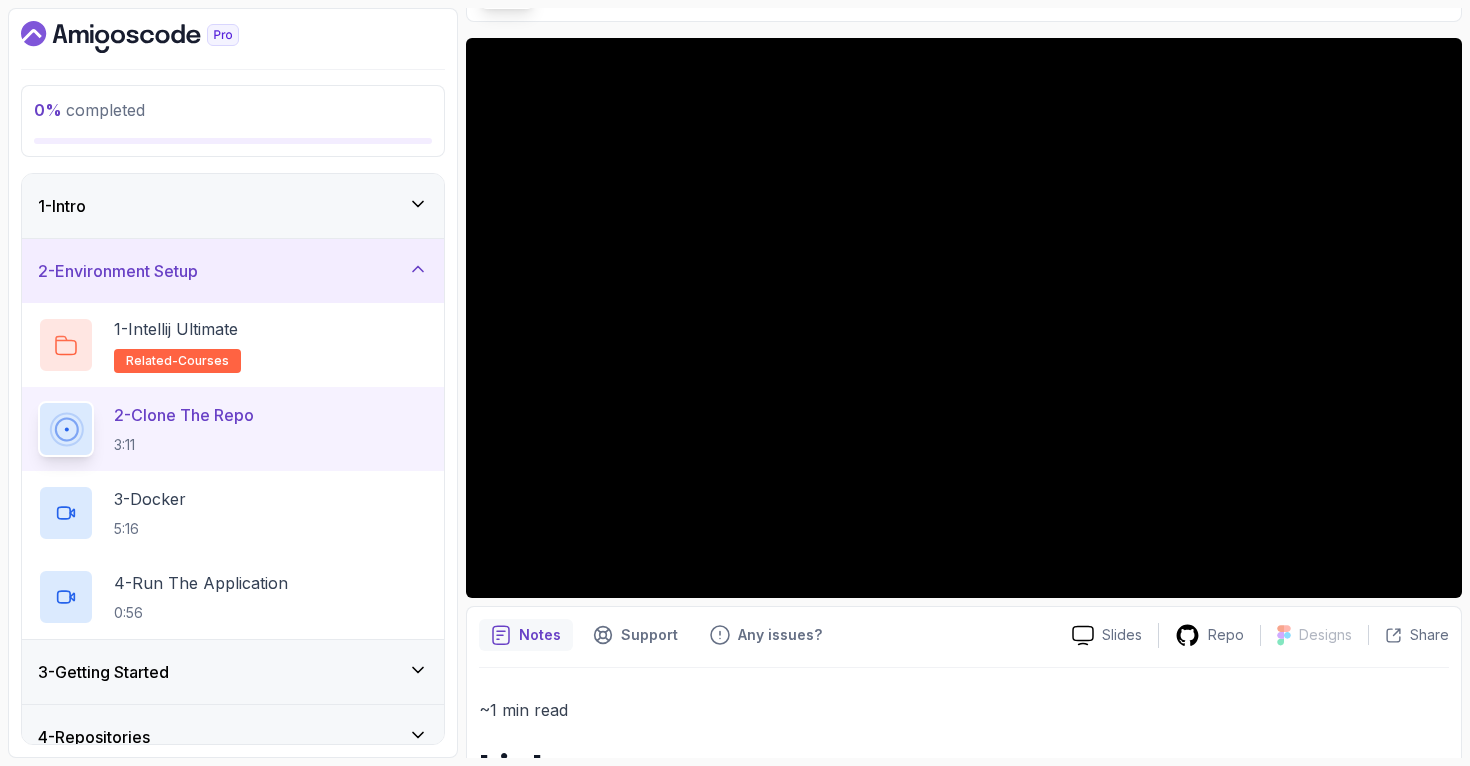 scroll, scrollTop: 125, scrollLeft: 0, axis: vertical 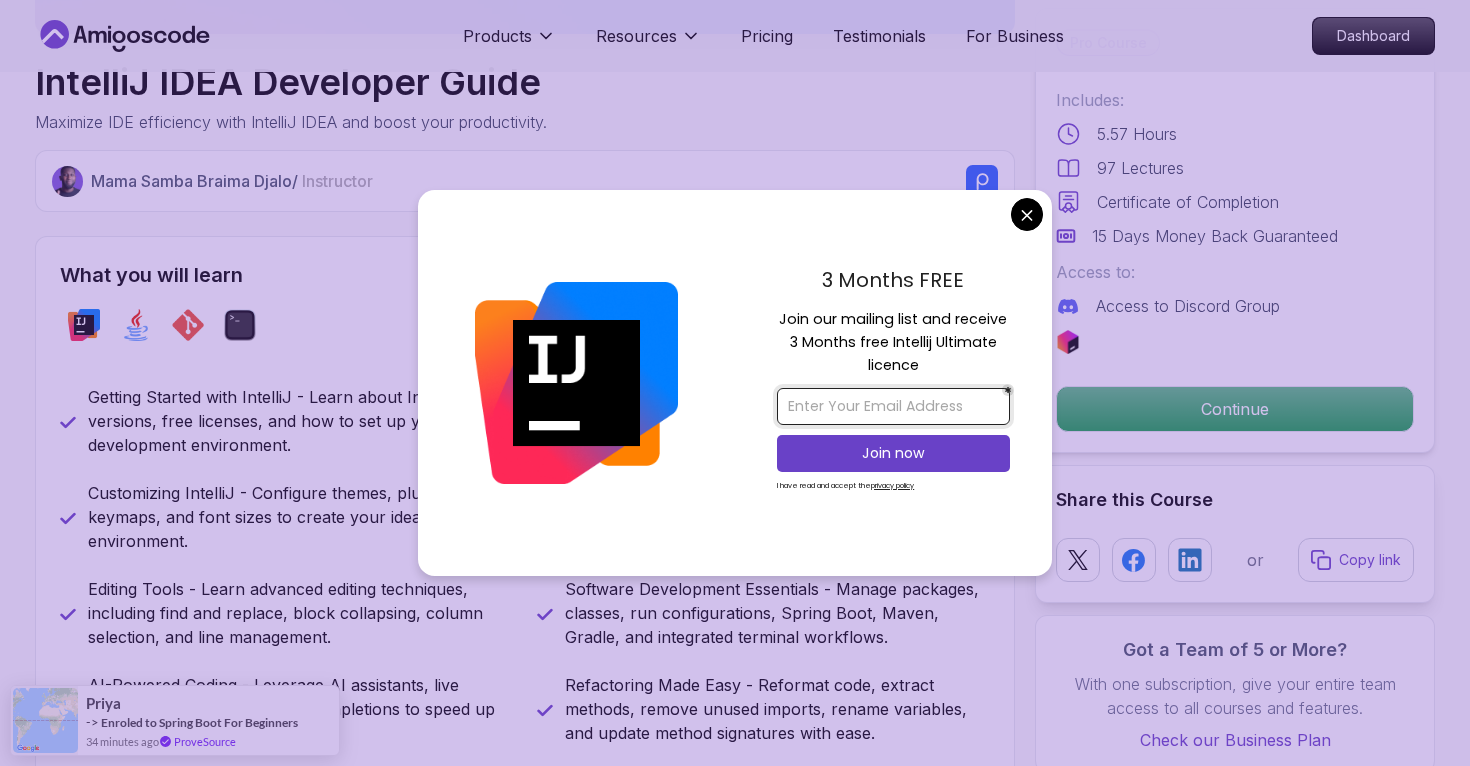 click at bounding box center (893, 406) 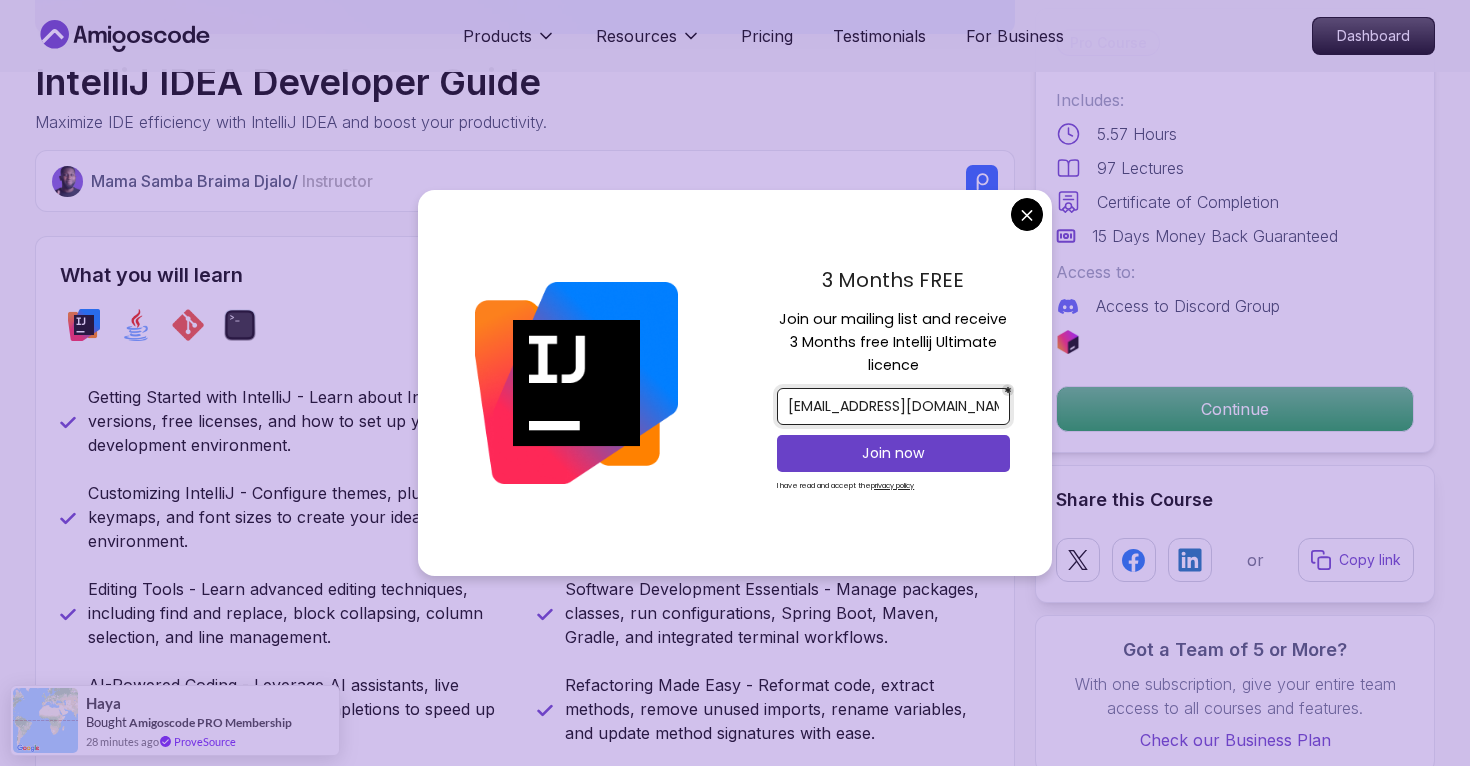 type on "[EMAIL_ADDRESS][DOMAIN_NAME]" 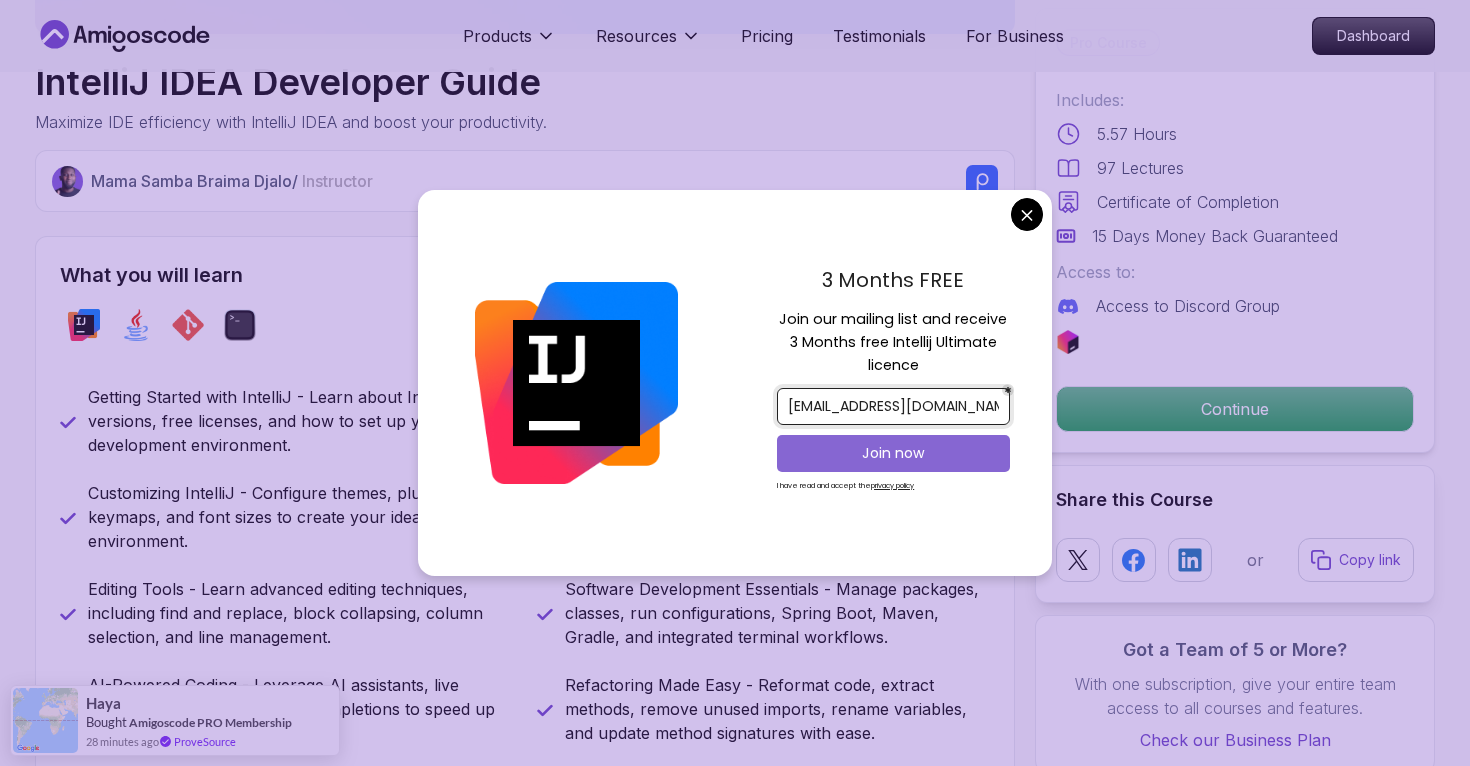 click on "Join now" at bounding box center [893, 453] 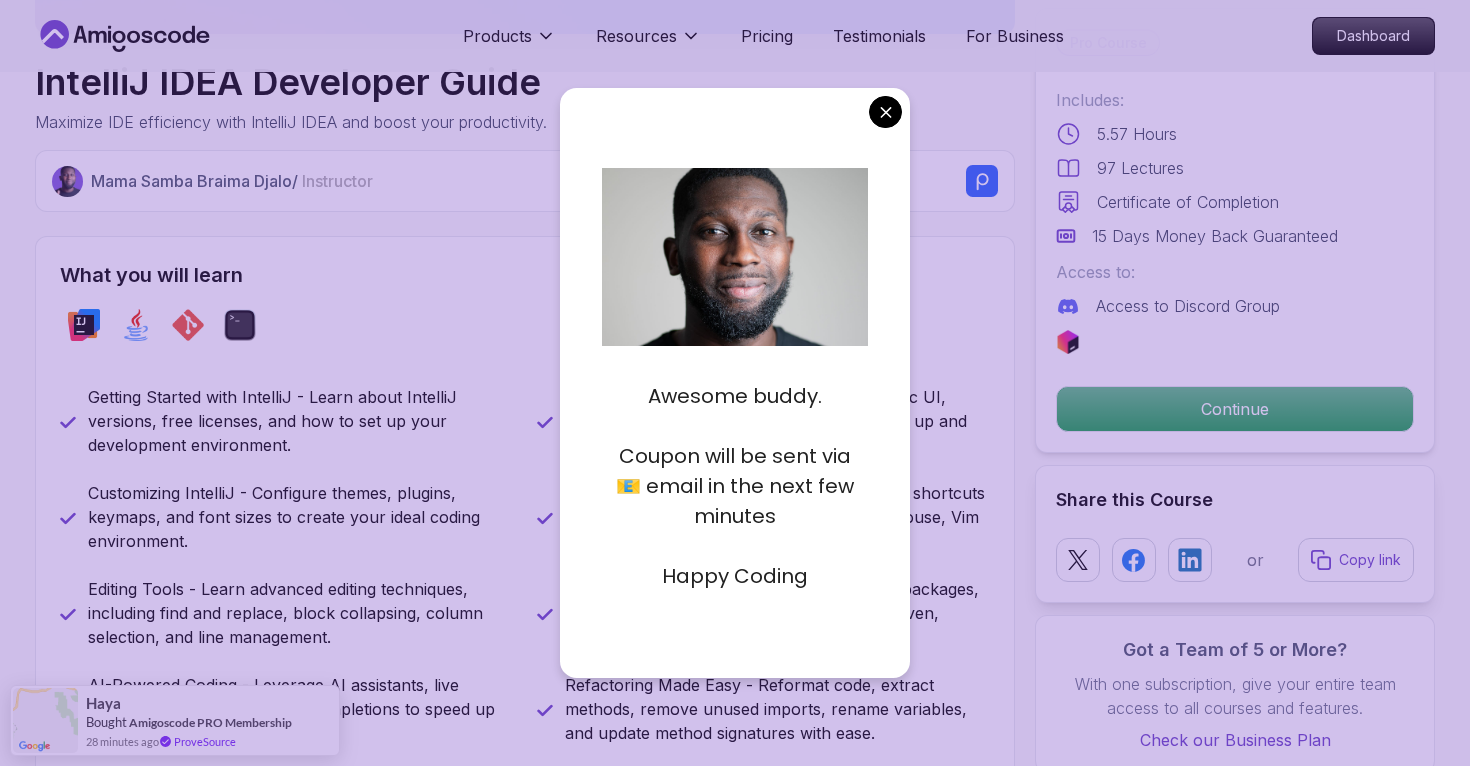 click on "Products Resources Pricing Testimonials For Business Dashboard Products Resources Pricing Testimonials For Business Dashboard IntelliJ IDEA Developer Guide Maximize IDE efficiency with IntelliJ IDEA and boost your productivity. Mama Samba Braima Djalo  /   Instructor Pro Course Includes: 5.57 Hours 97 Lectures Certificate of Completion 15 Days Money Back Guaranteed Access to: Access to Discord Group Continue Share this Course or Copy link Got a Team of 5 or More? With one subscription, give your entire team access to all courses and features. Check our Business Plan Mama Samba Braima Djalo  /   Instructor What you will learn intellij java git terminal Getting Started with IntelliJ - Learn about IntelliJ versions, free licenses, and how to set up your development environment. Navigating IntelliJ - Explore the new vs classic UI, menus, editor features, and IntelliJ tips to get up and running quickly. Become a Power User with IntelliJ IDEA
Mastering IntelliJ IDEA
Why This Course Is a Must" at bounding box center [735, 3029] 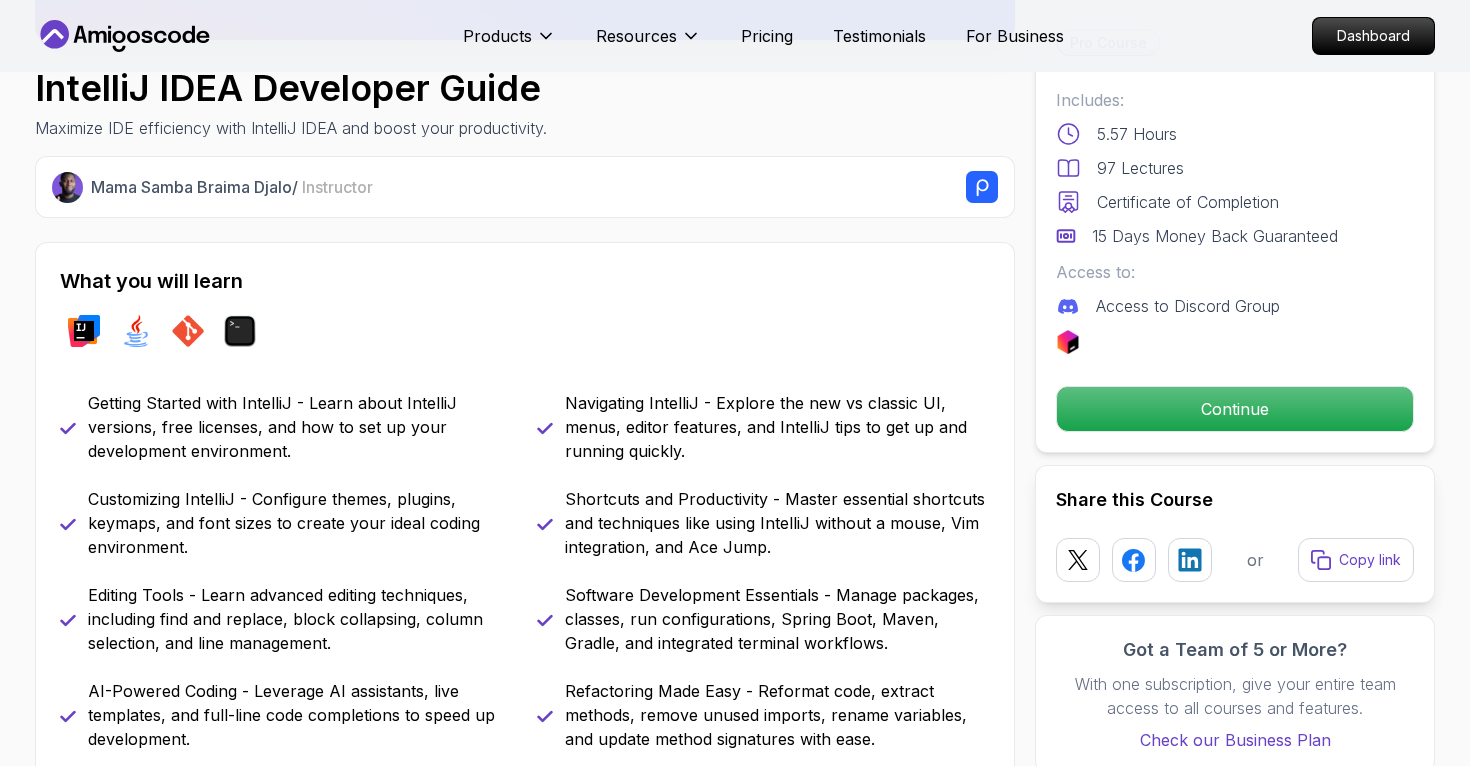 scroll, scrollTop: 630, scrollLeft: 0, axis: vertical 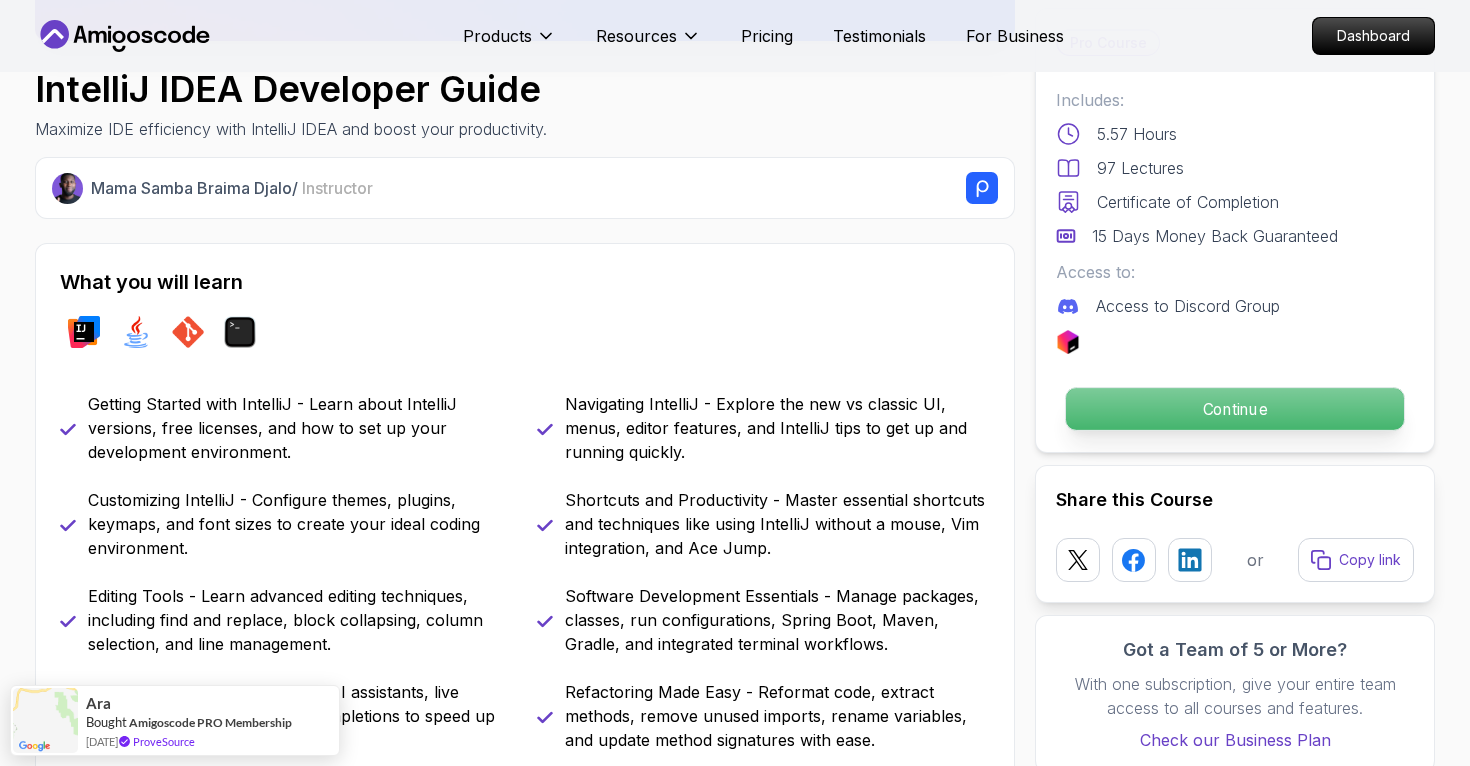 click on "Continue" at bounding box center [1235, 409] 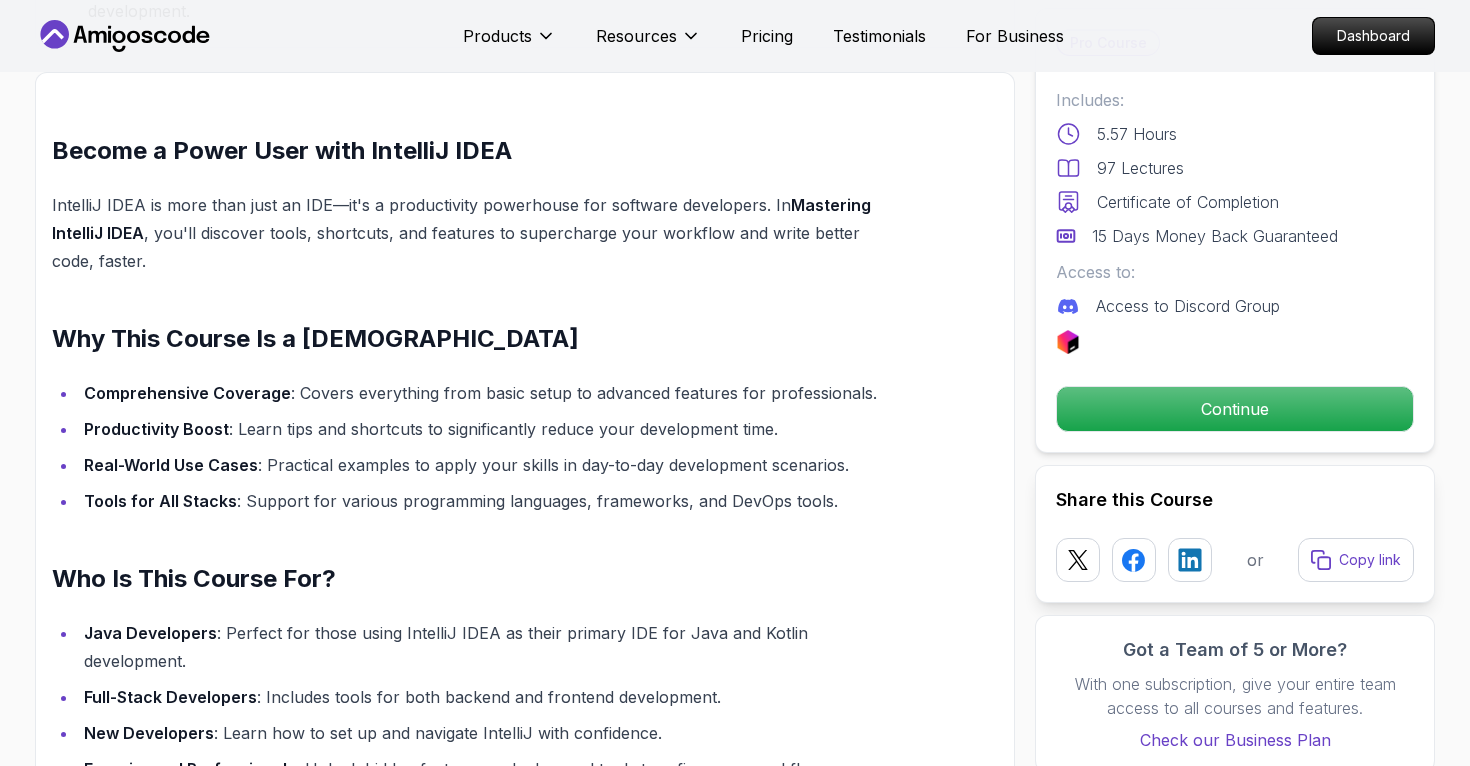 scroll, scrollTop: 1589, scrollLeft: 0, axis: vertical 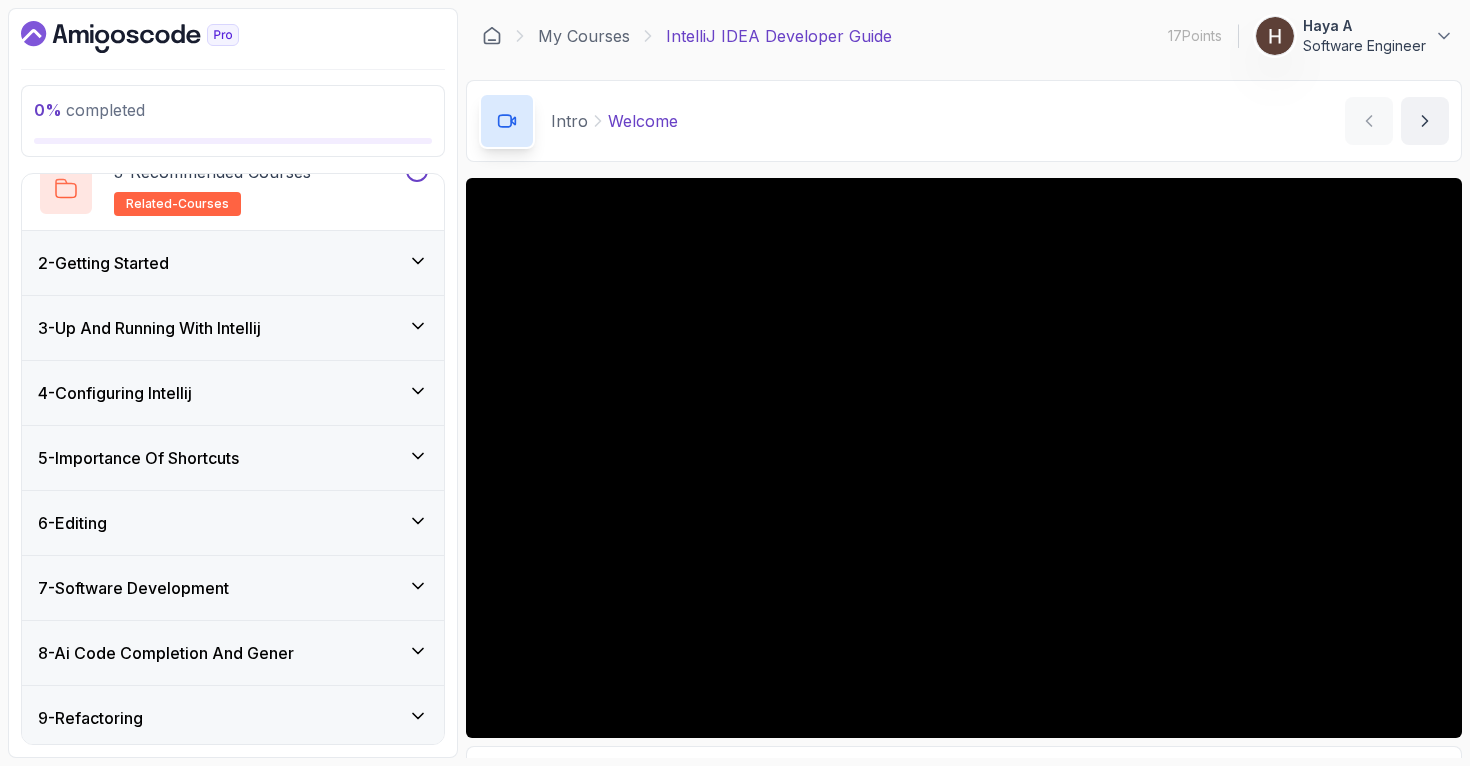 click on "5  -  Importance Of Shortcuts" at bounding box center [233, 458] 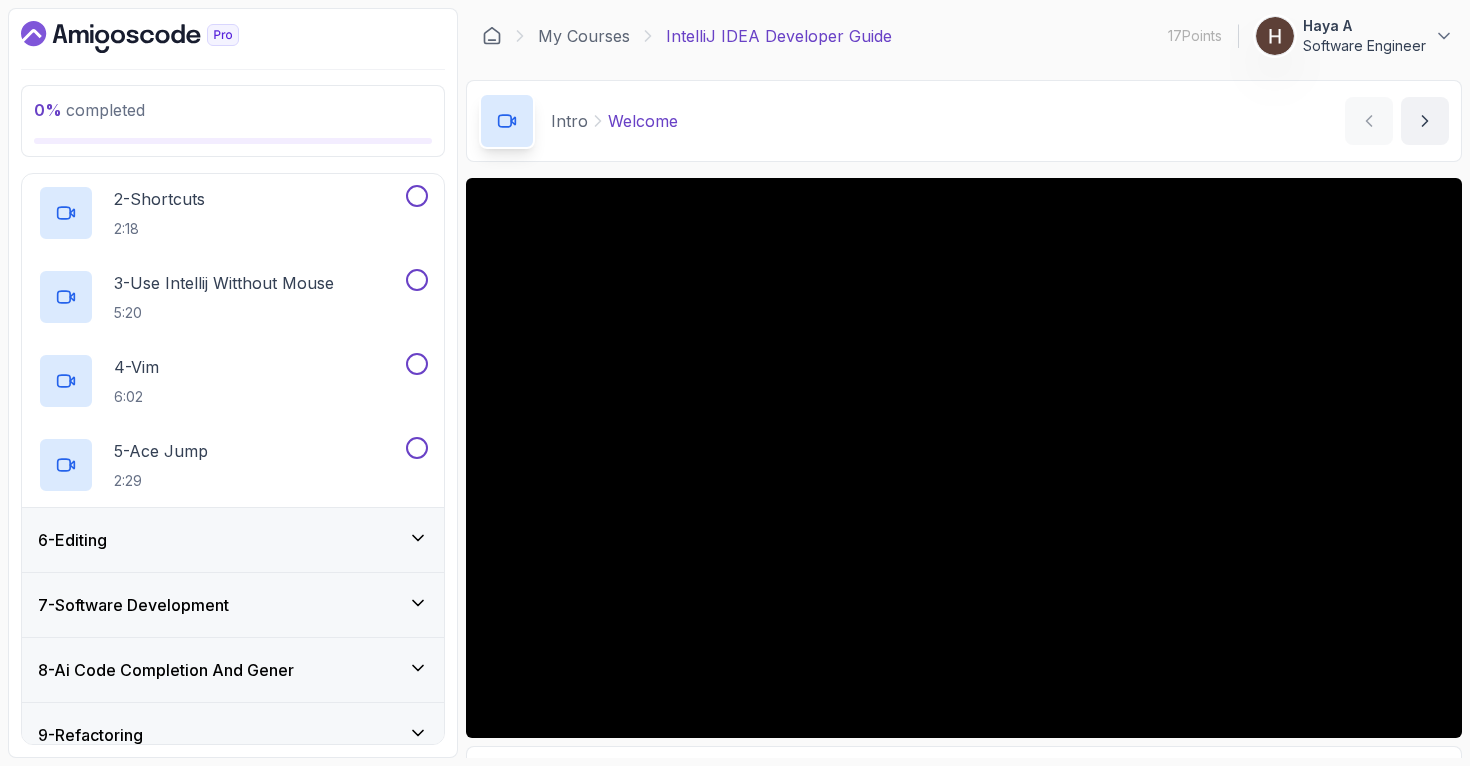 scroll, scrollTop: 412, scrollLeft: 0, axis: vertical 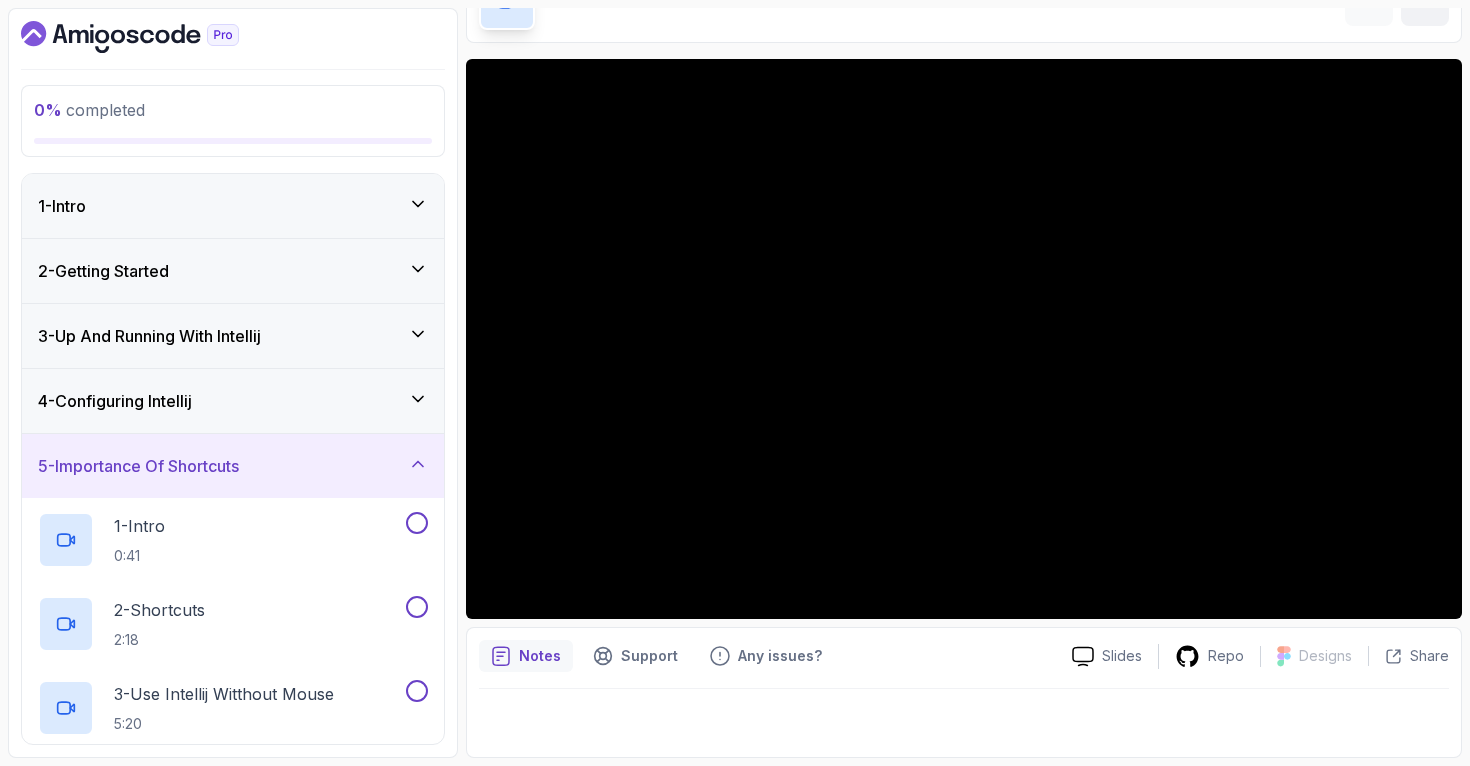 click on "2  -  Getting Started" at bounding box center (233, 271) 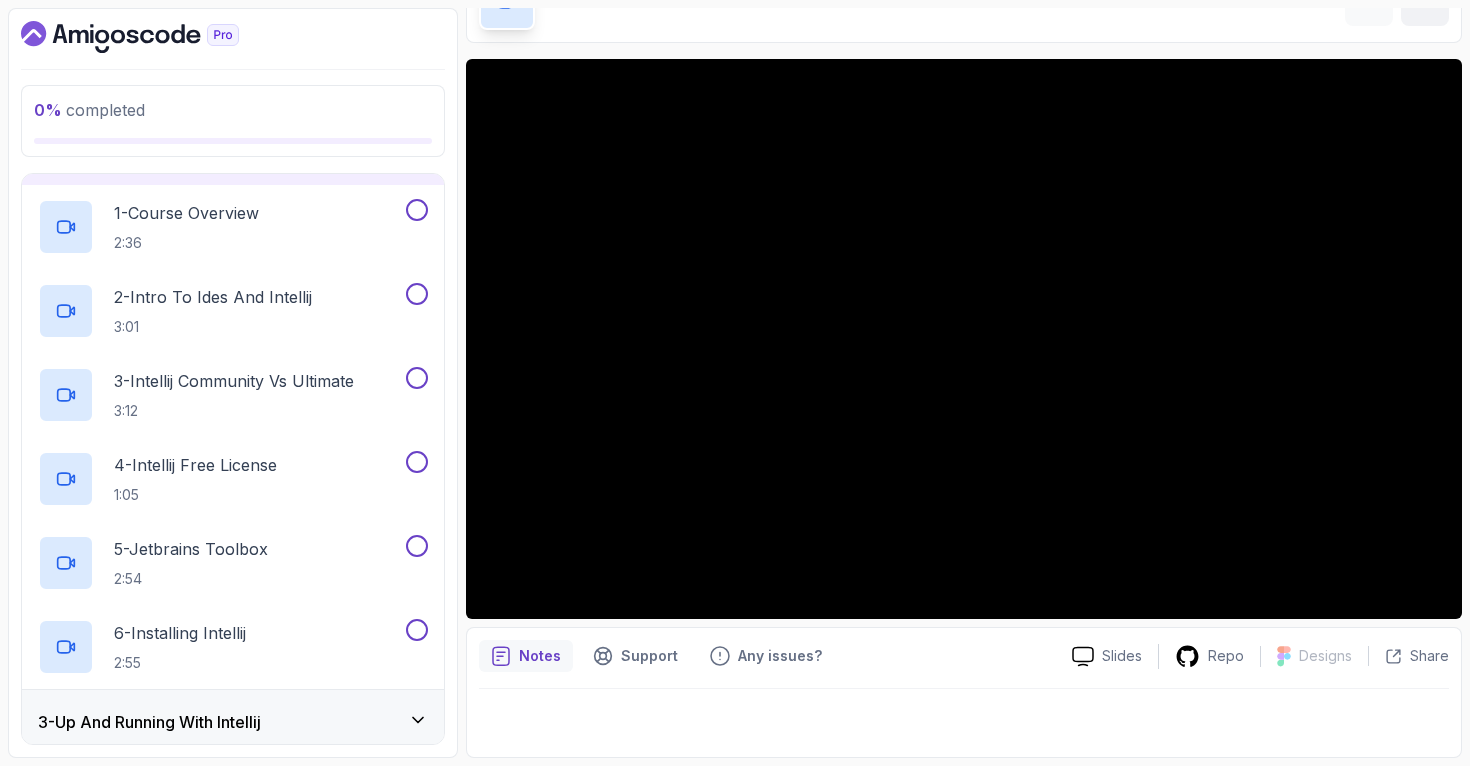 scroll, scrollTop: 121, scrollLeft: 0, axis: vertical 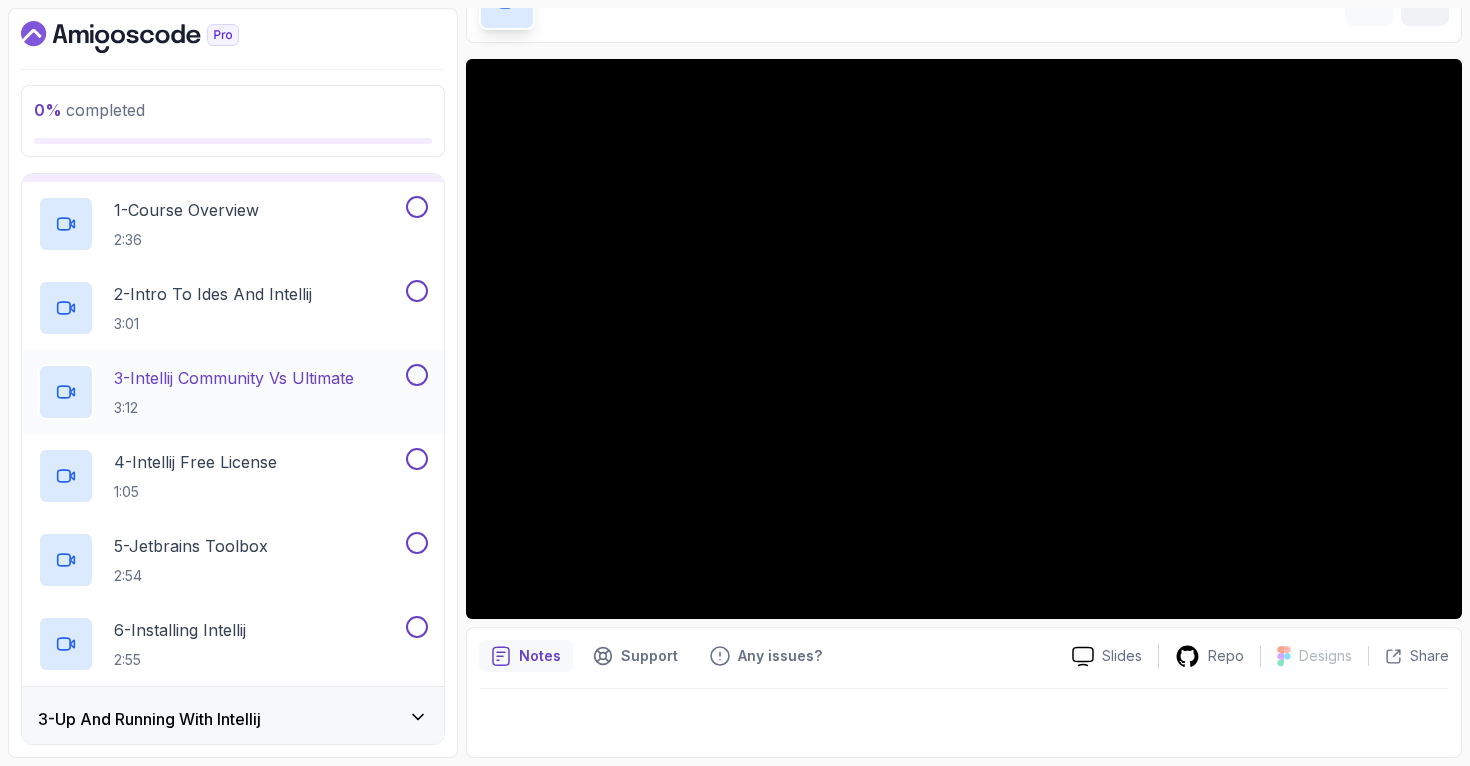 click on "3  -  Intellij Community Vs Ultimate" at bounding box center [234, 378] 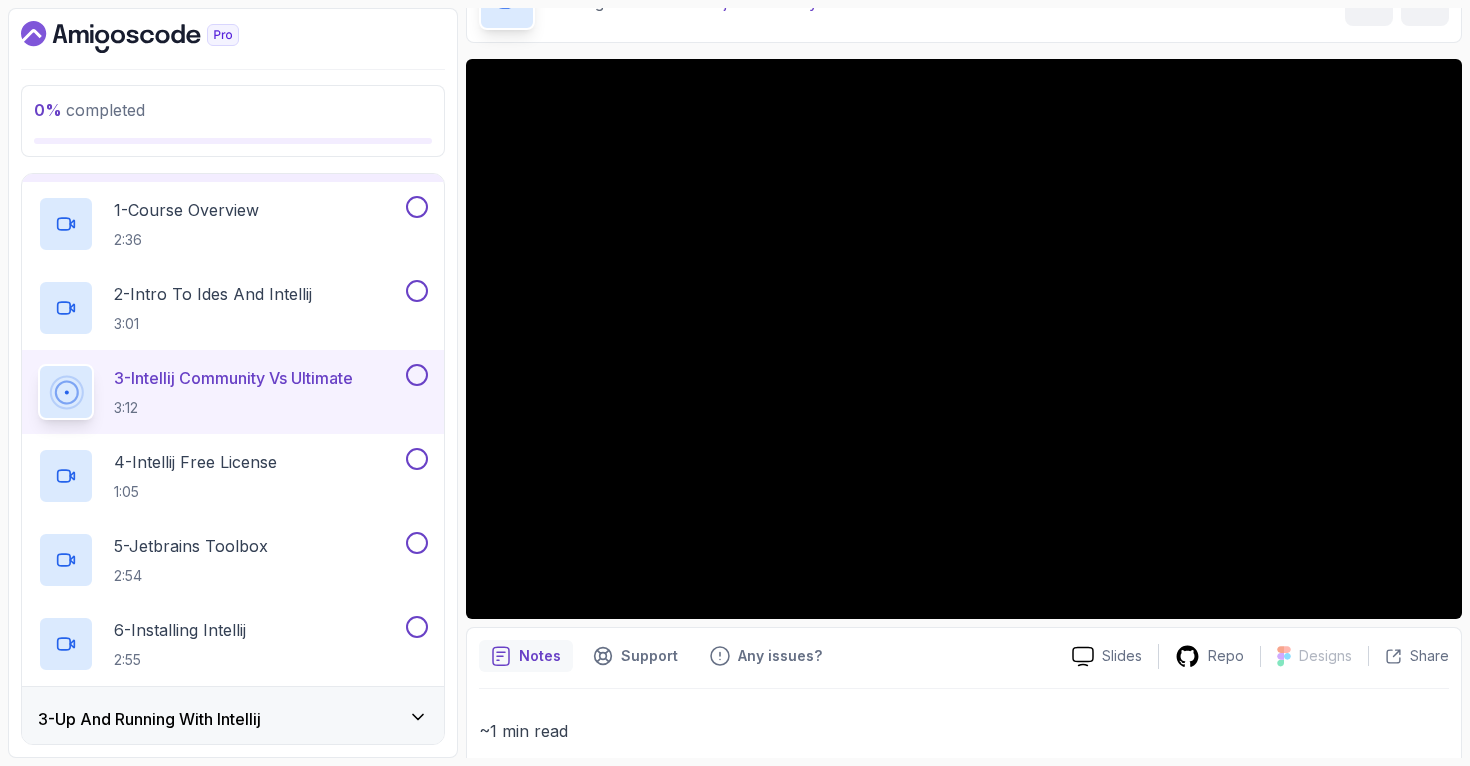 type 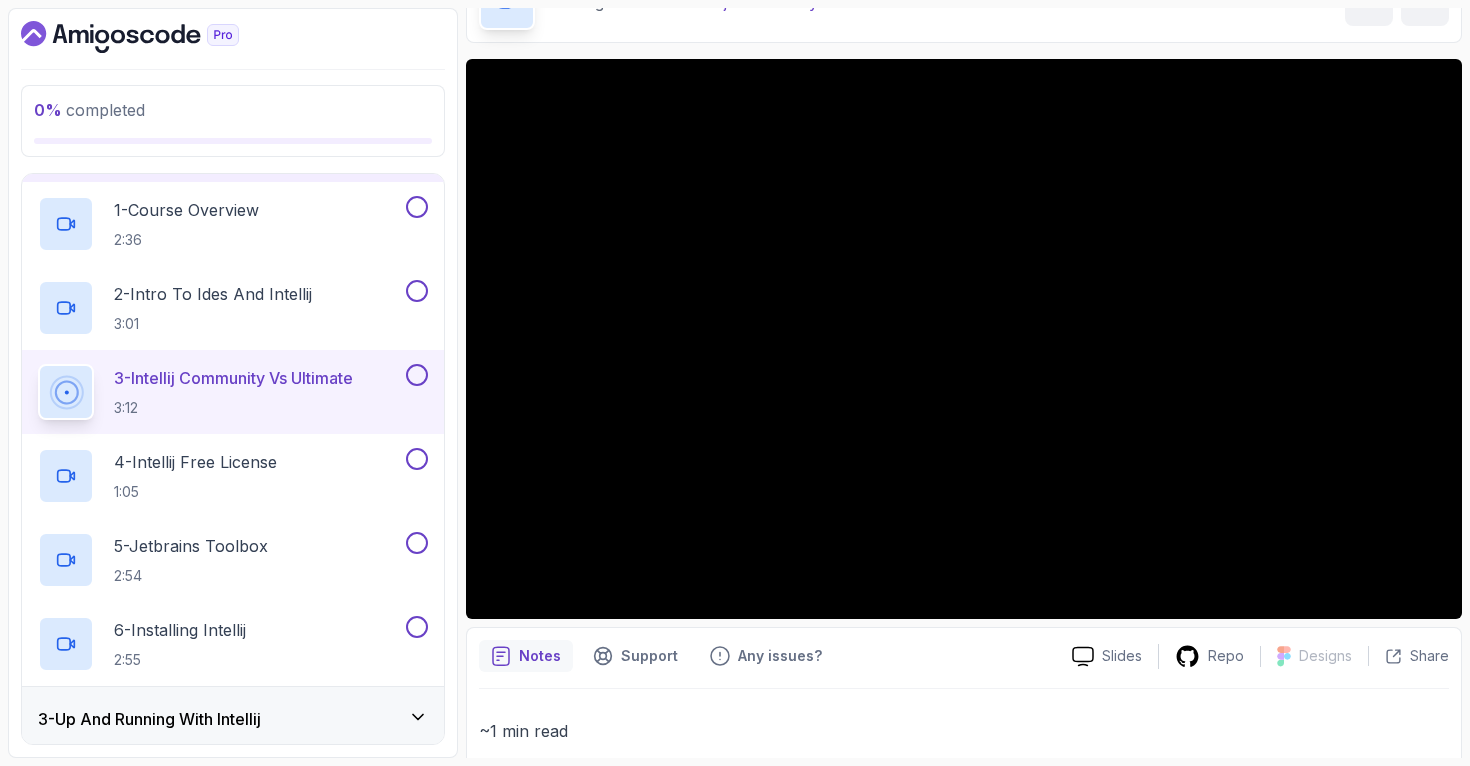 click on "3  -  Intellij Community Vs Ultimate 3:12" at bounding box center [233, 392] 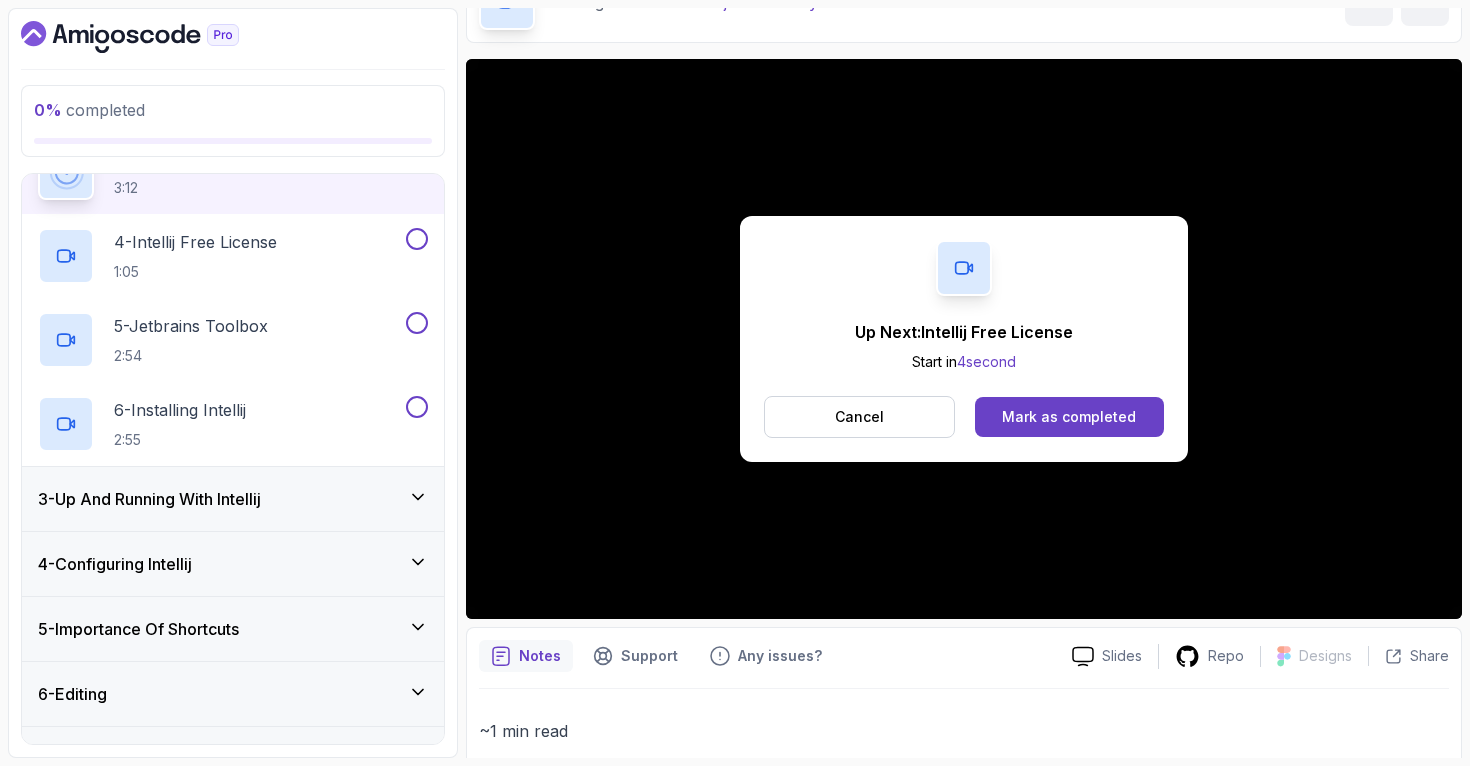 click on "3  -  Up And Running With Intellij" at bounding box center [233, 499] 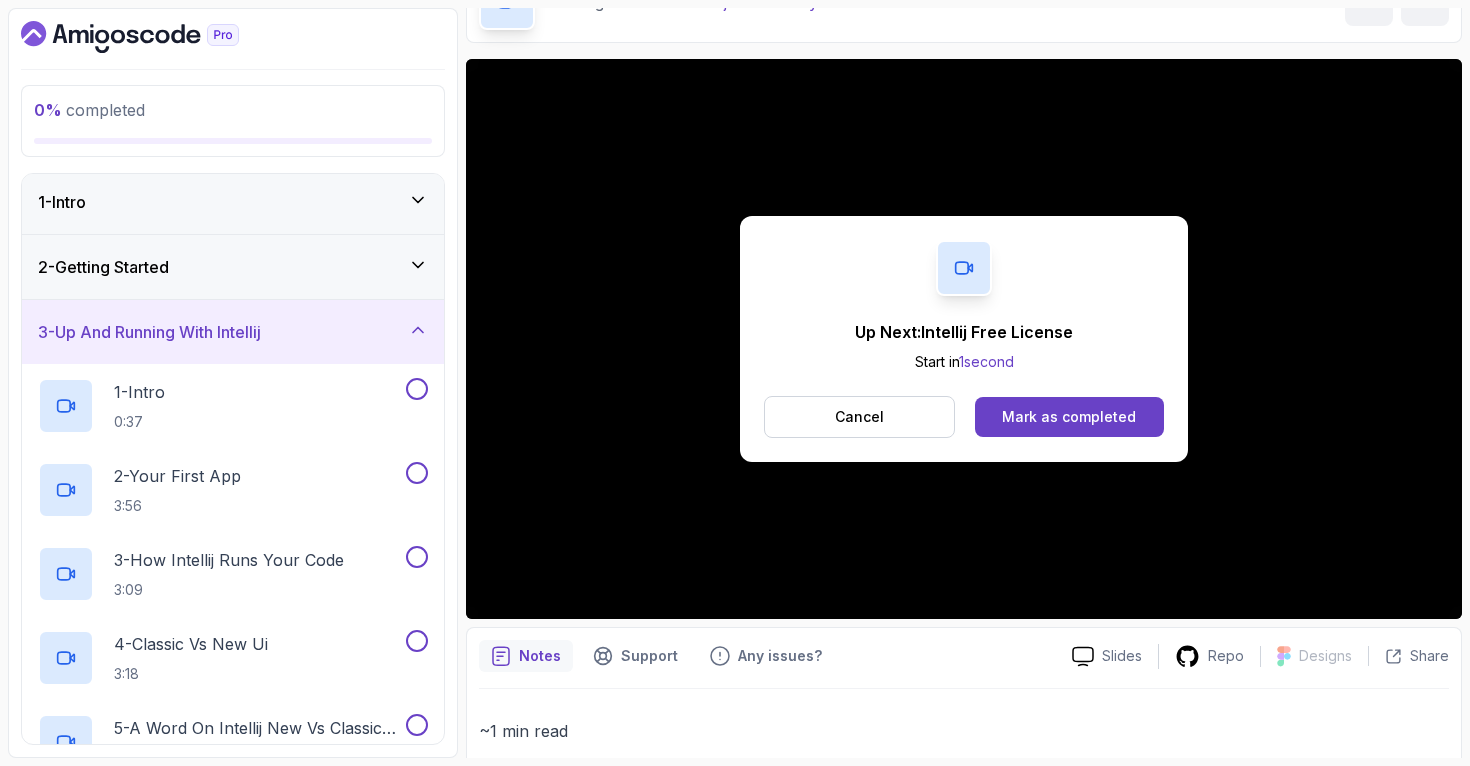 scroll, scrollTop: 0, scrollLeft: 0, axis: both 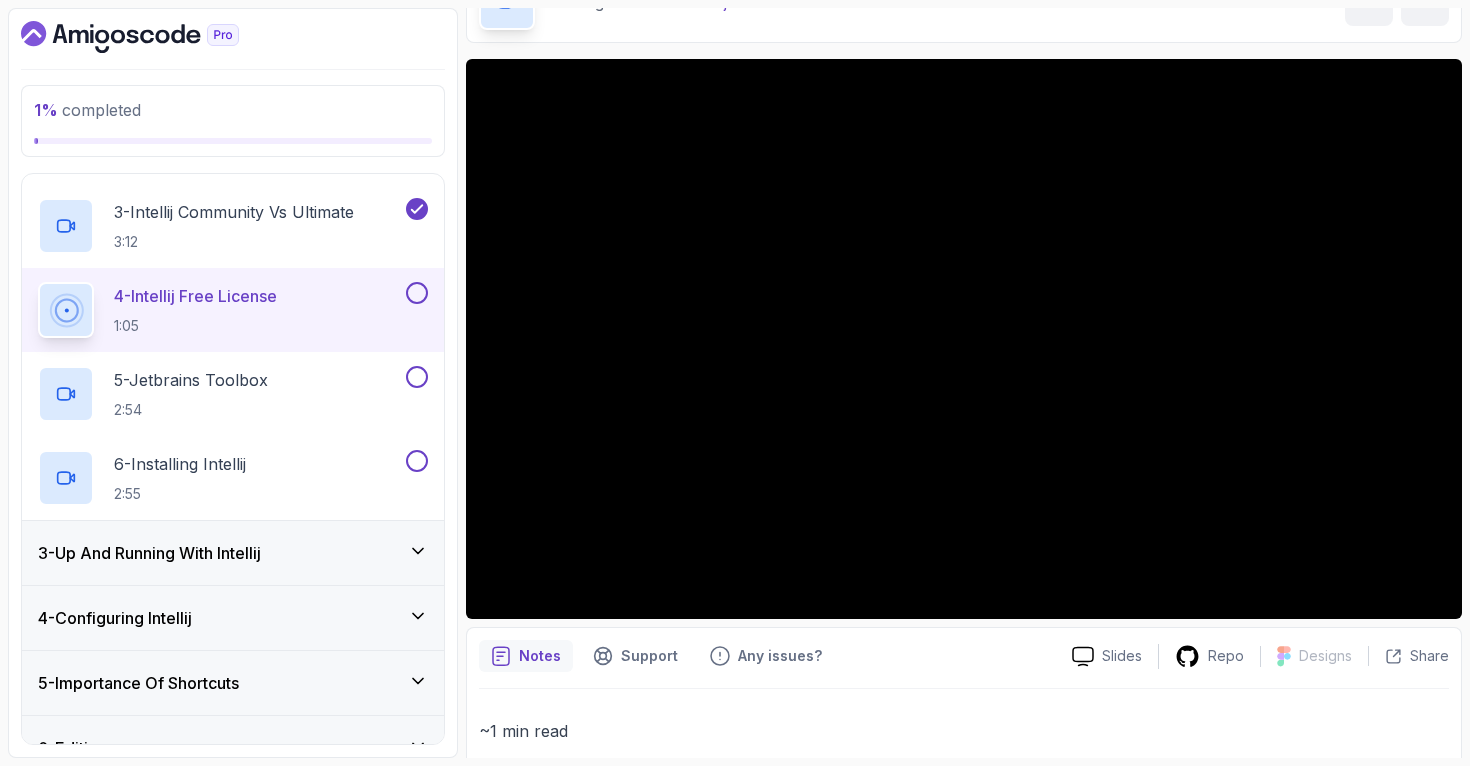 click on "3  -  Up And Running With Intellij" at bounding box center [233, 553] 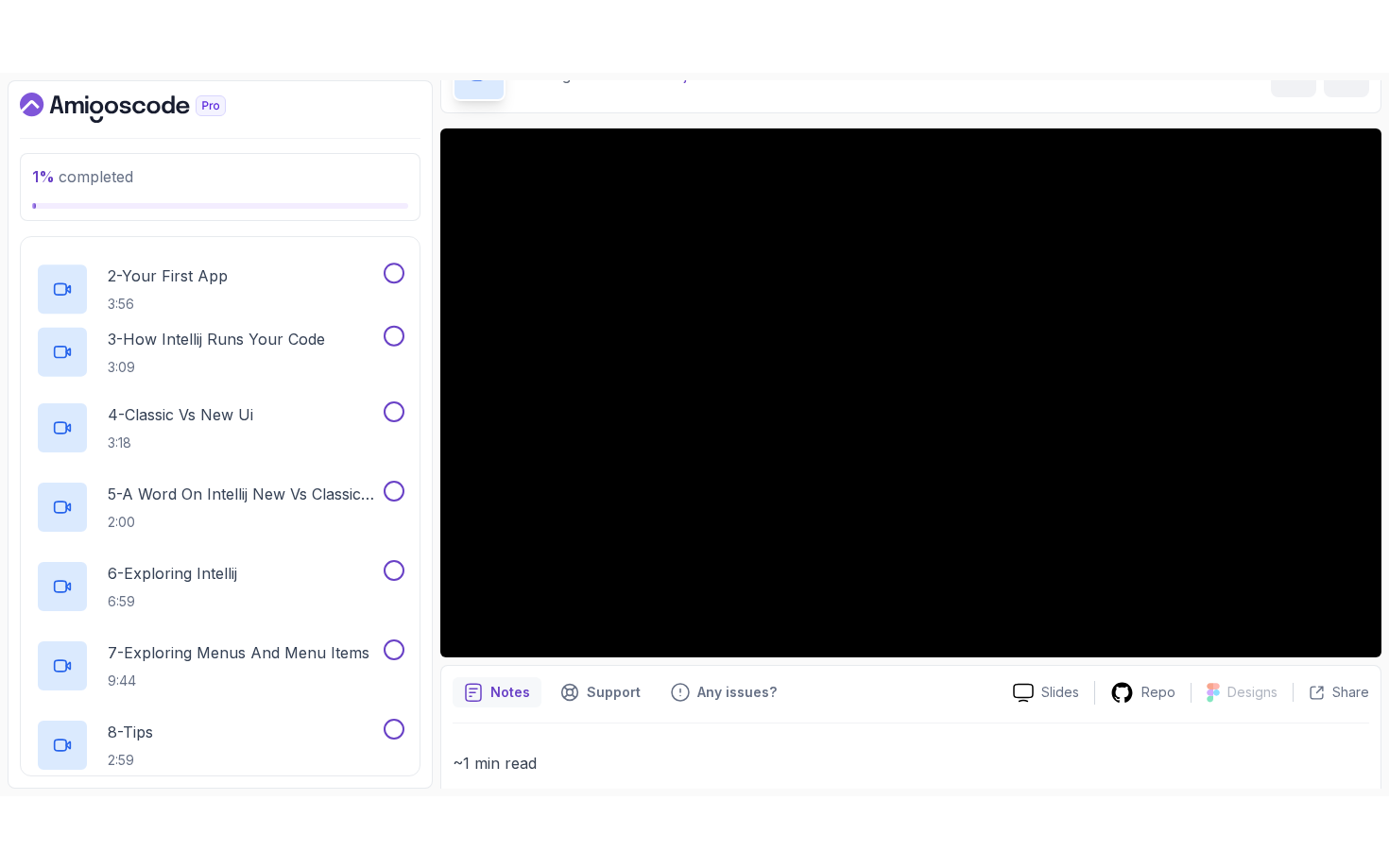 scroll, scrollTop: 179, scrollLeft: 0, axis: vertical 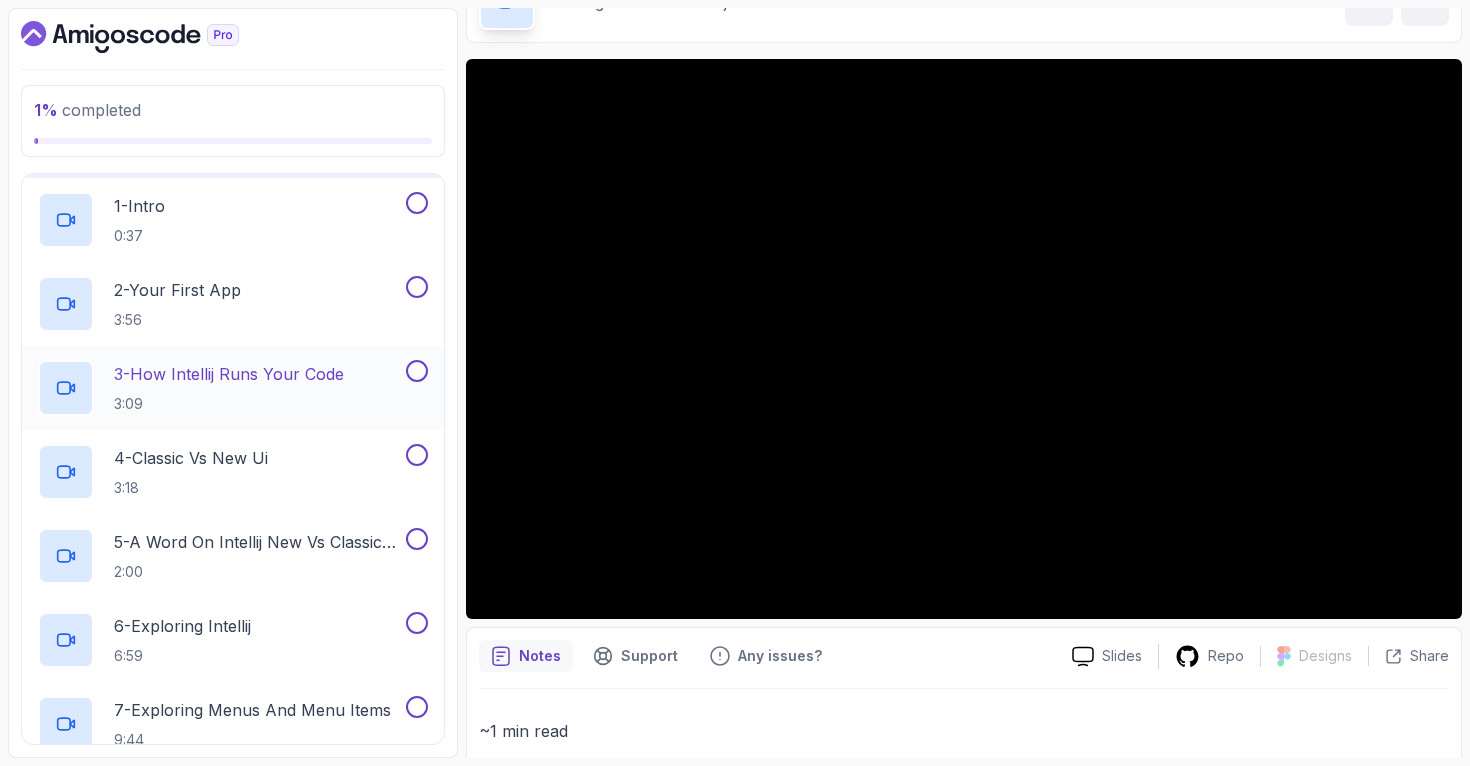 click on "3  -  How Intellij Runs Your Code" at bounding box center [229, 374] 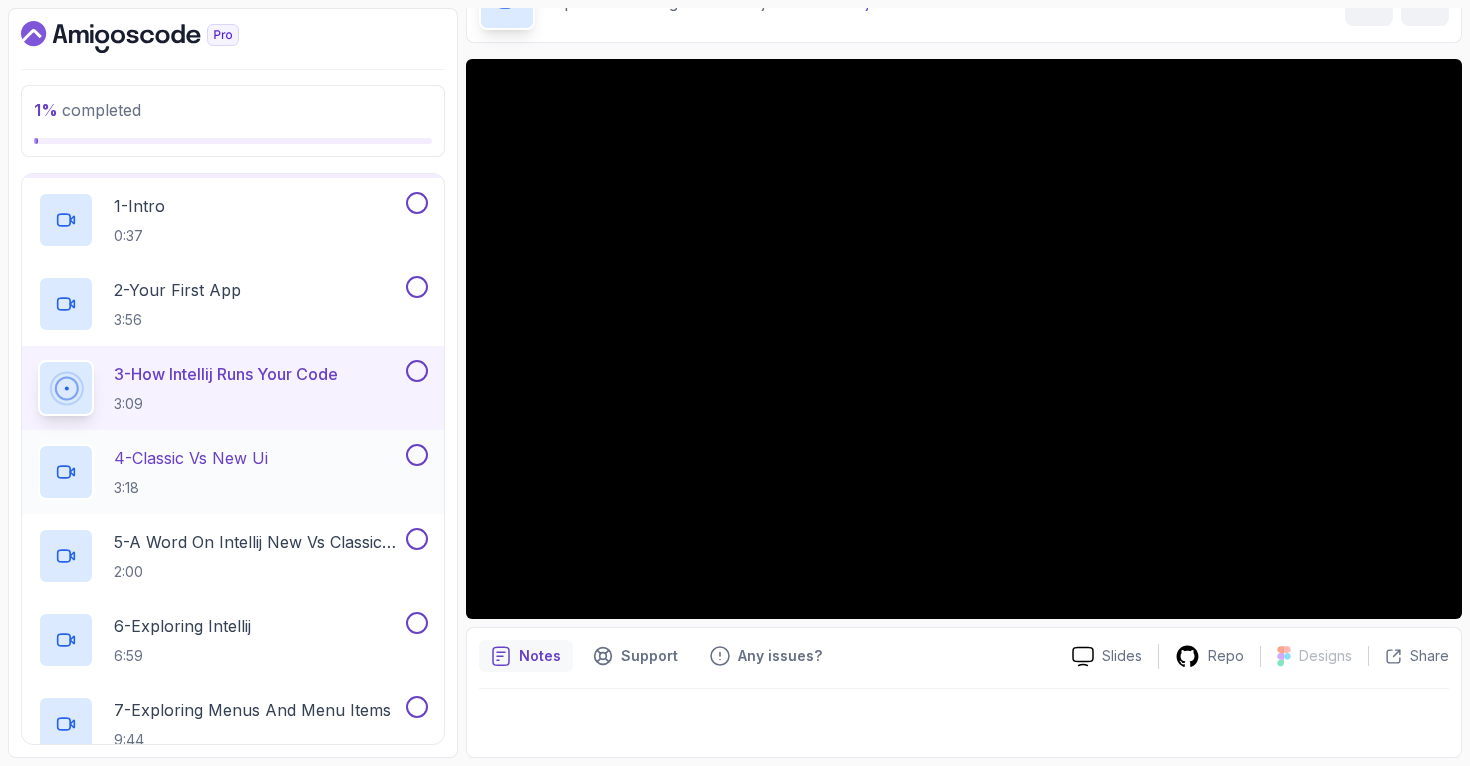 click on "4  -  Classic Vs New Ui 3:18" at bounding box center (220, 472) 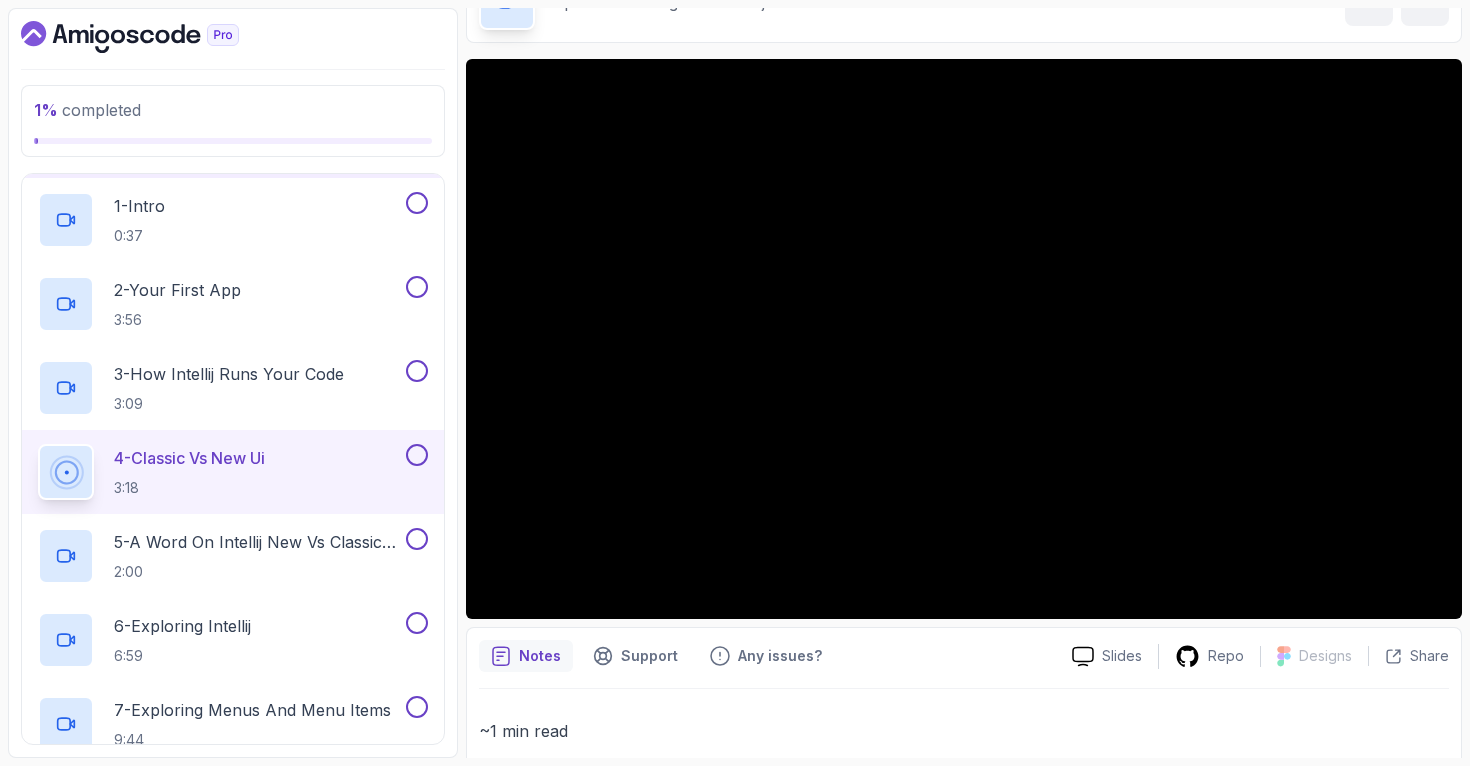 type 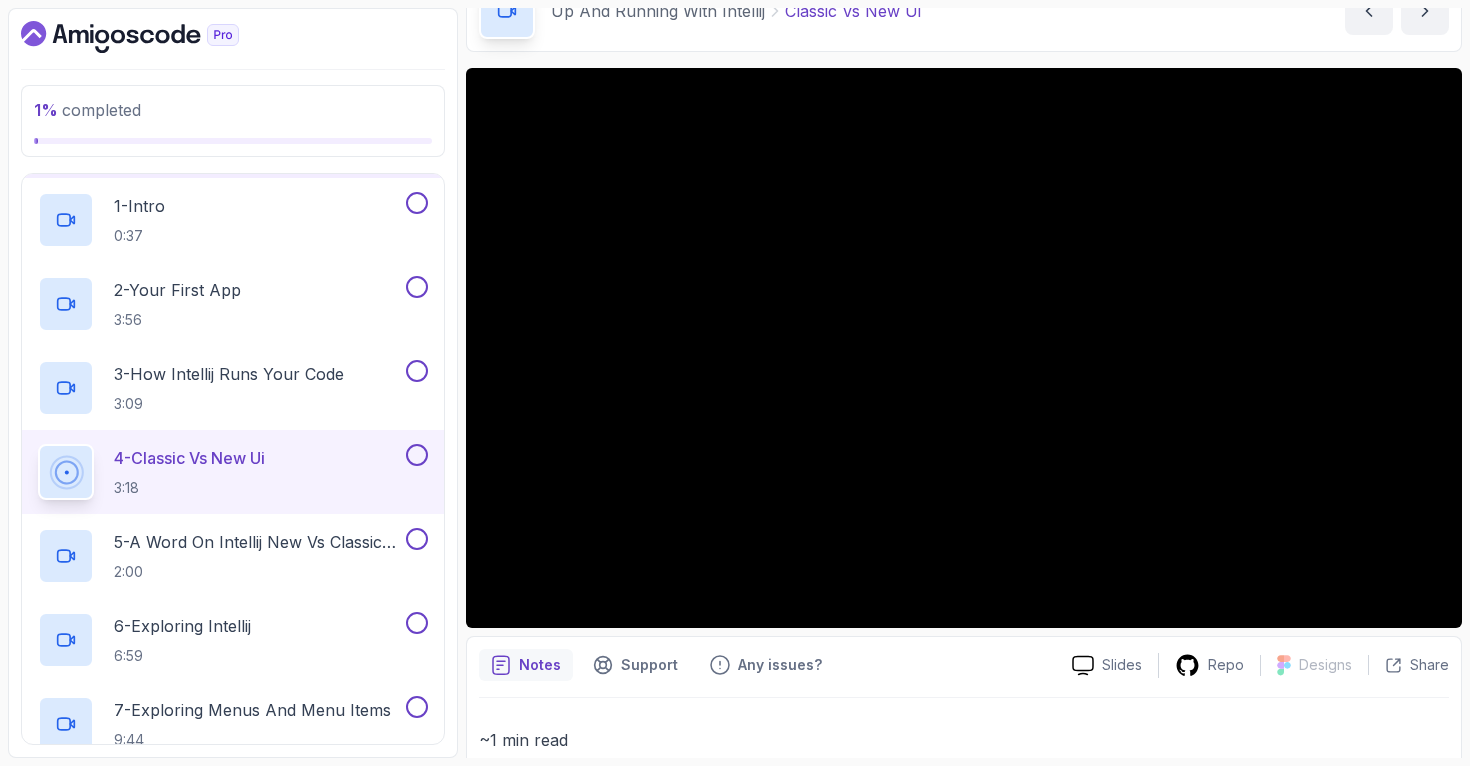 scroll, scrollTop: 119, scrollLeft: 0, axis: vertical 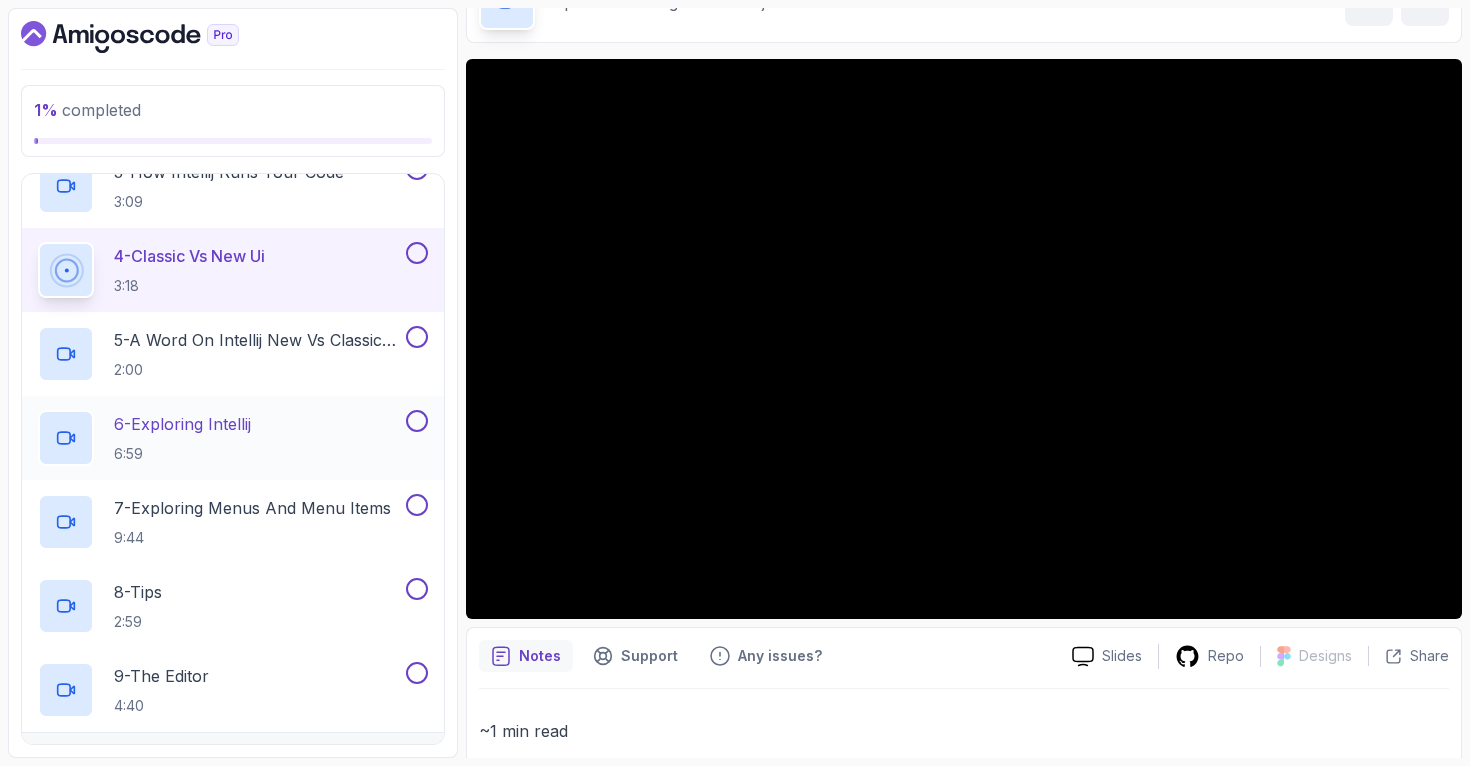 click on "6  -  Exploring Intellij 6:59" at bounding box center (220, 438) 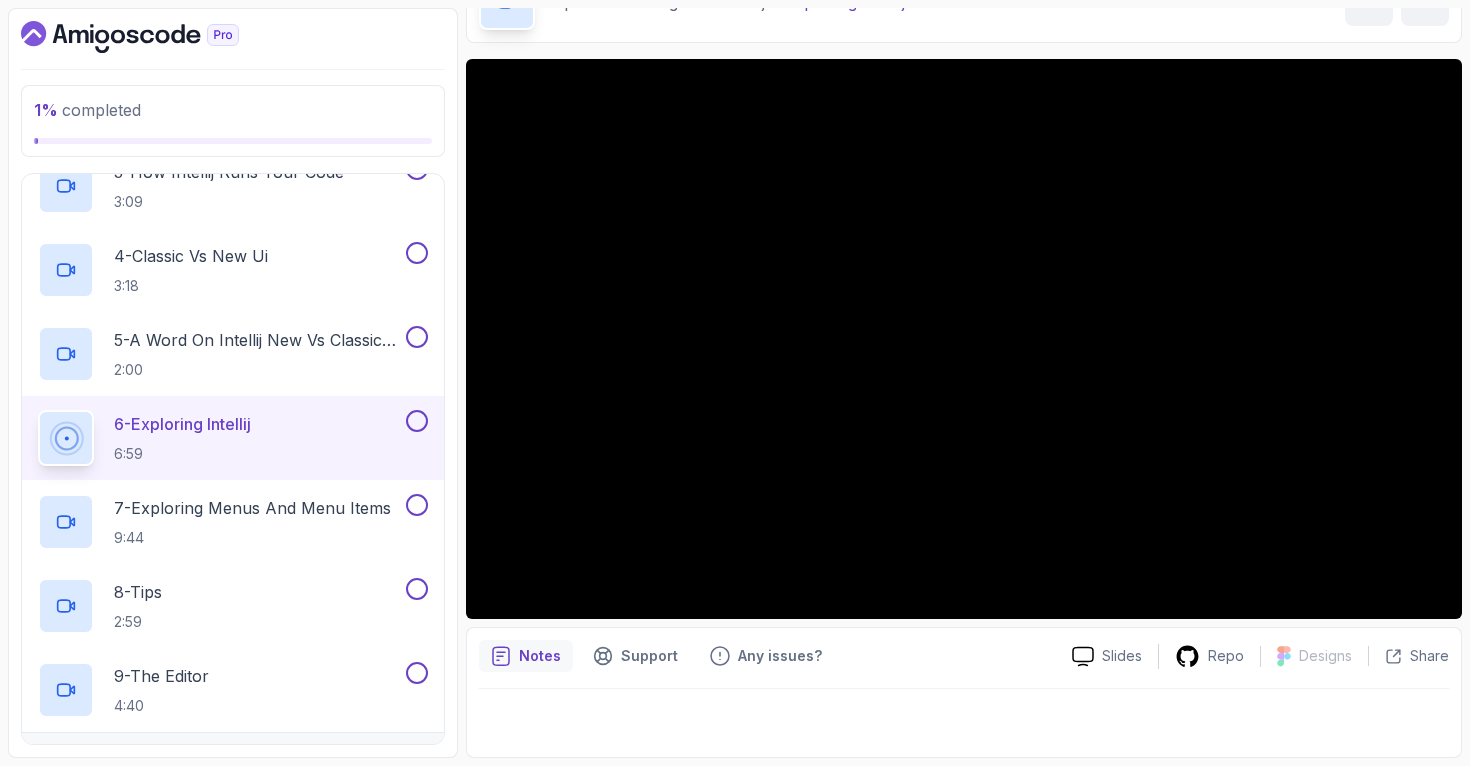 type 